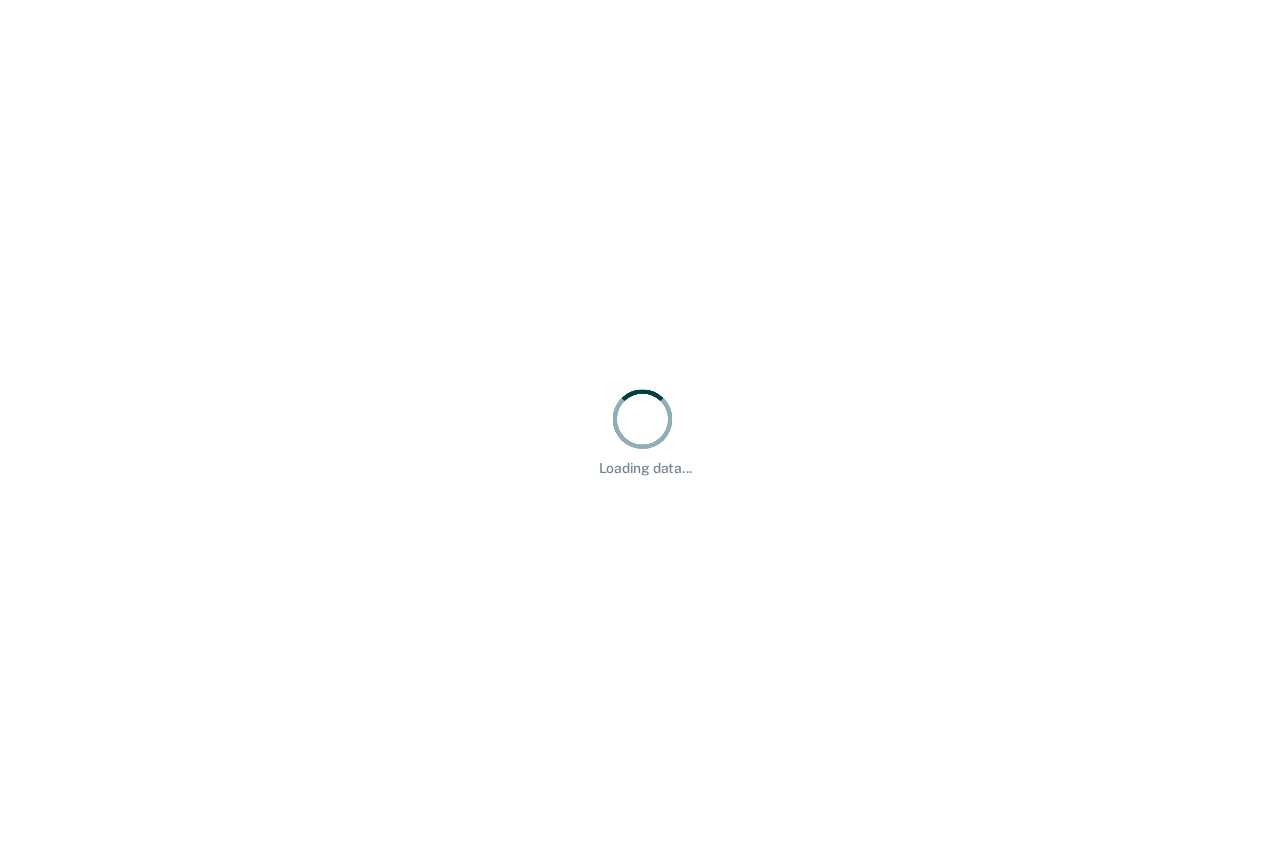 scroll, scrollTop: 0, scrollLeft: 0, axis: both 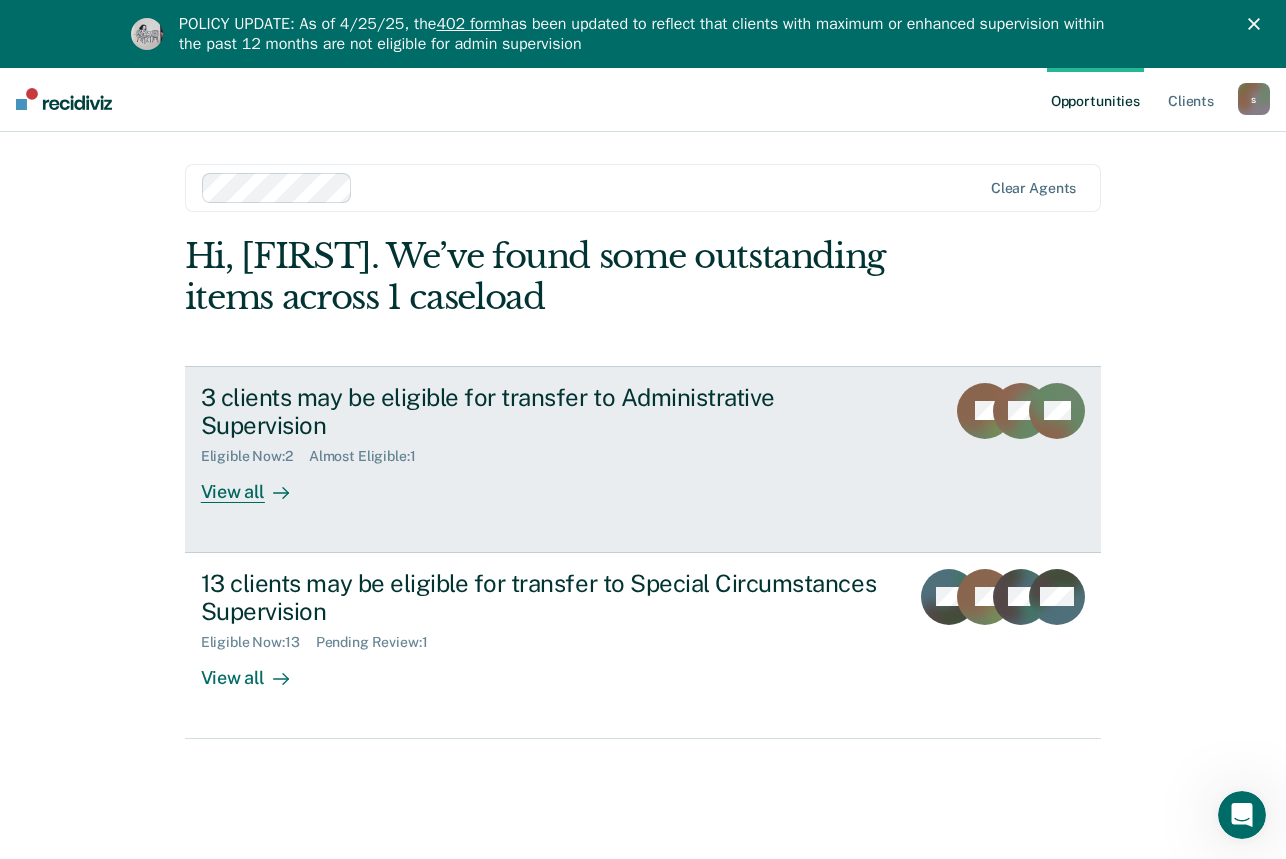 click on "View all" at bounding box center [257, 484] 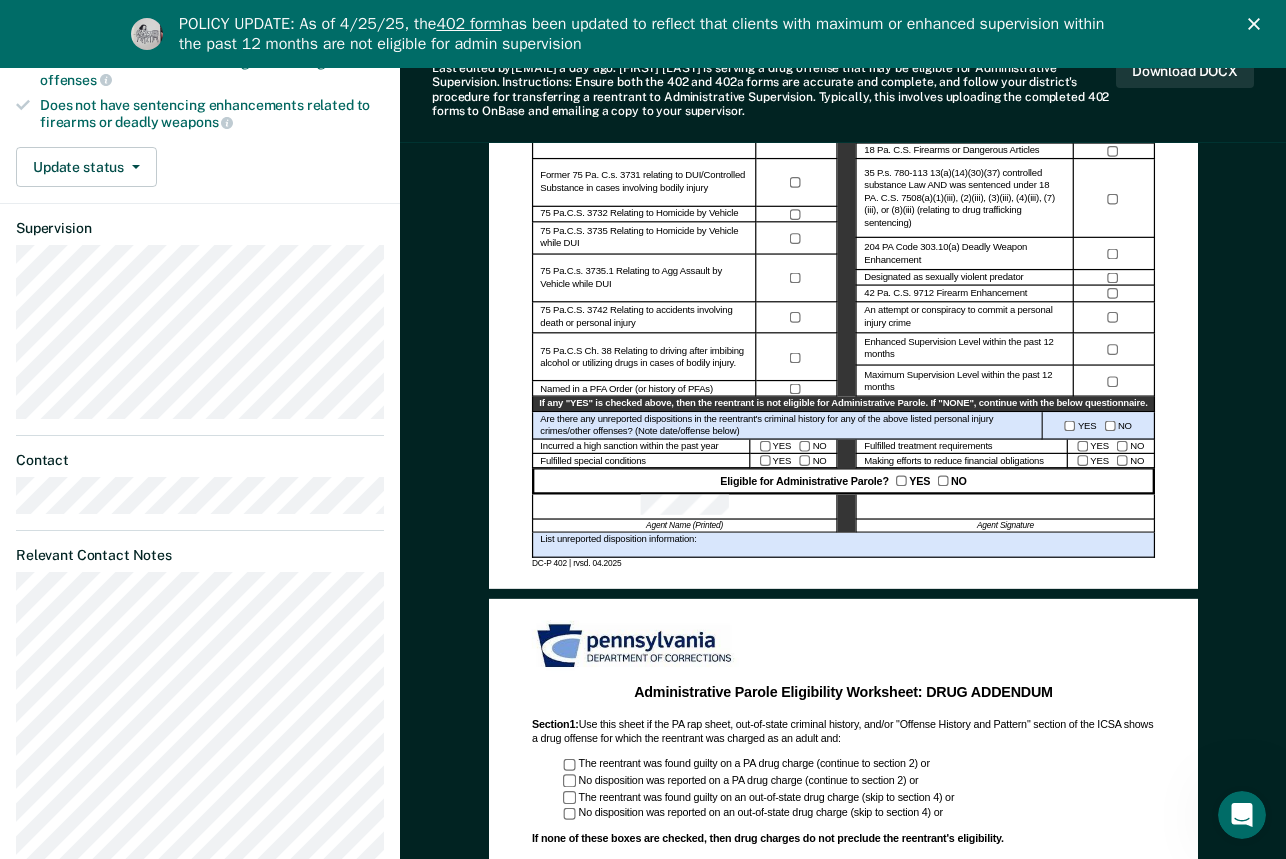 scroll, scrollTop: 500, scrollLeft: 0, axis: vertical 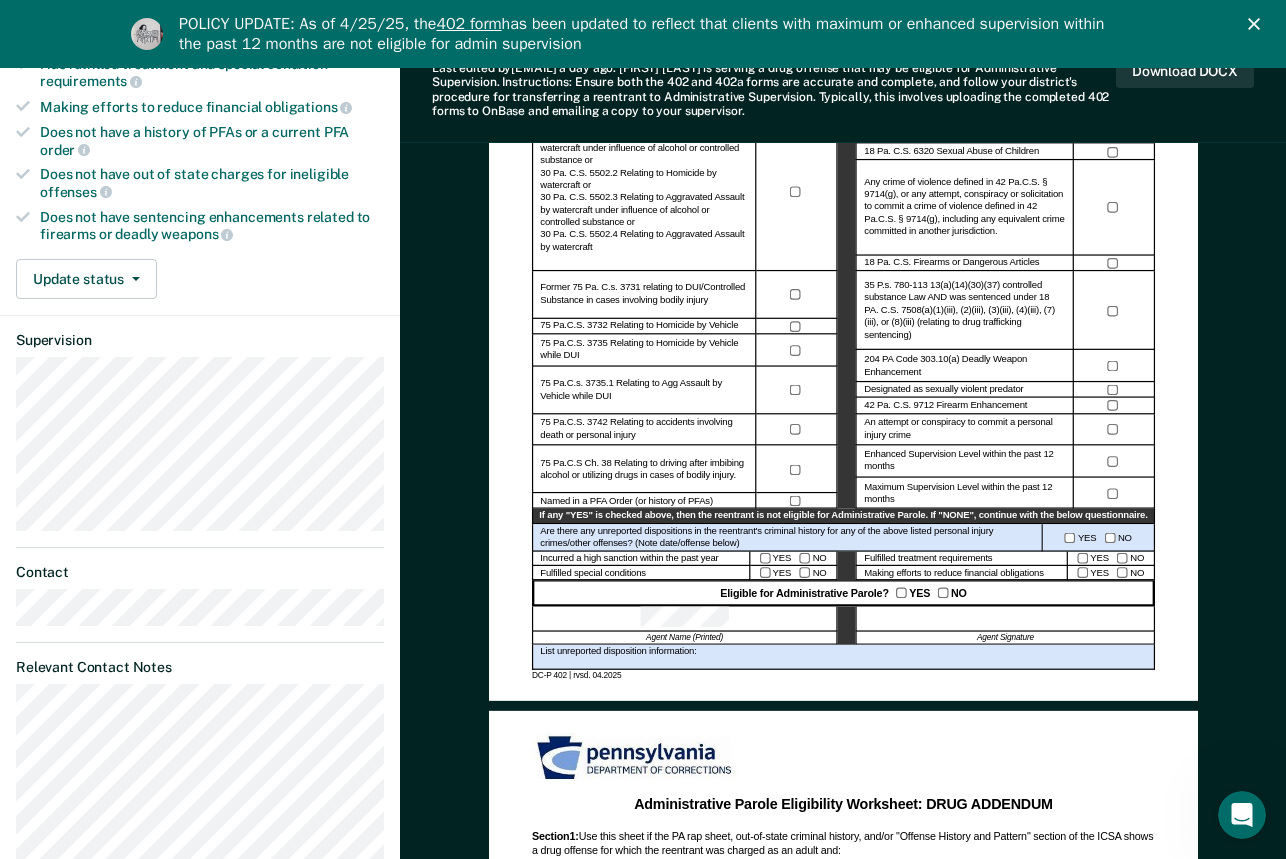 click at bounding box center (1005, 620) 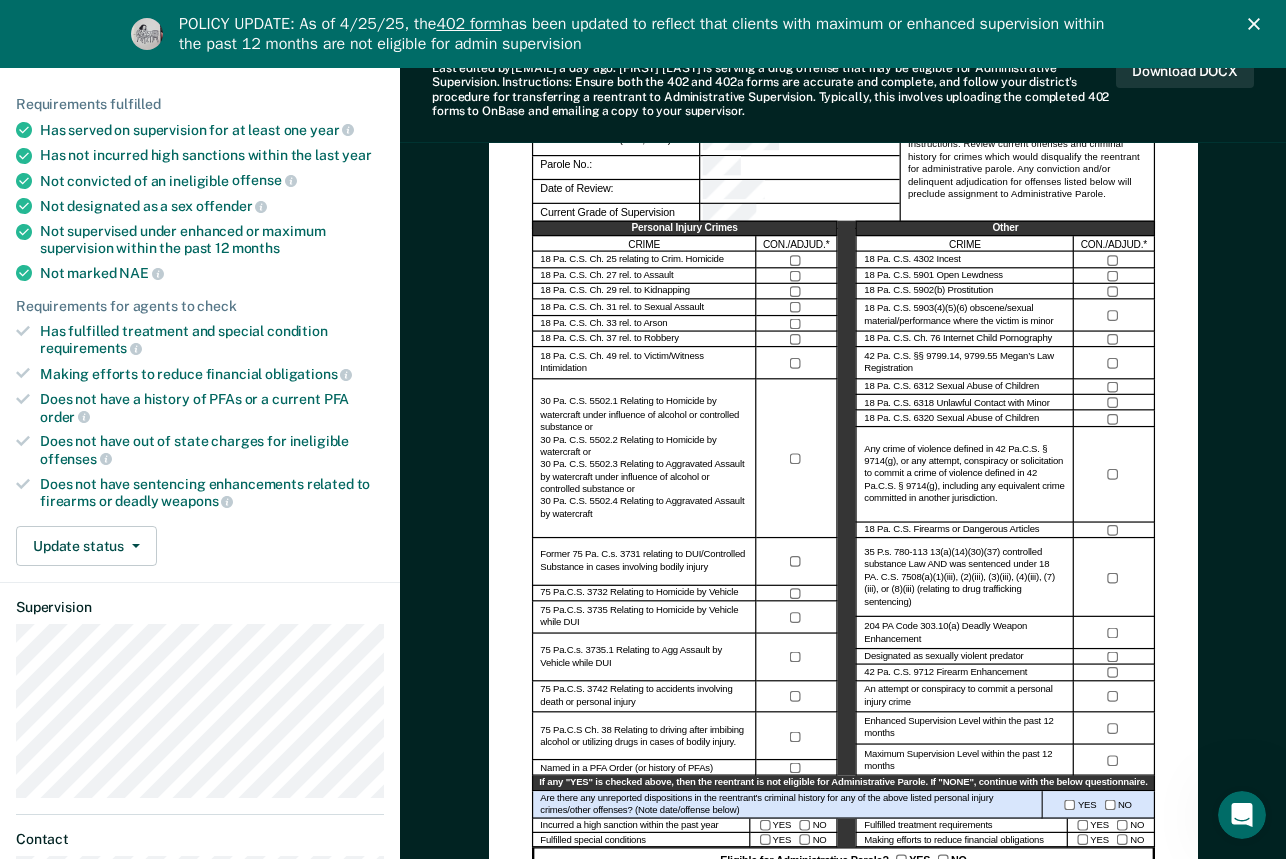 scroll, scrollTop: 300, scrollLeft: 0, axis: vertical 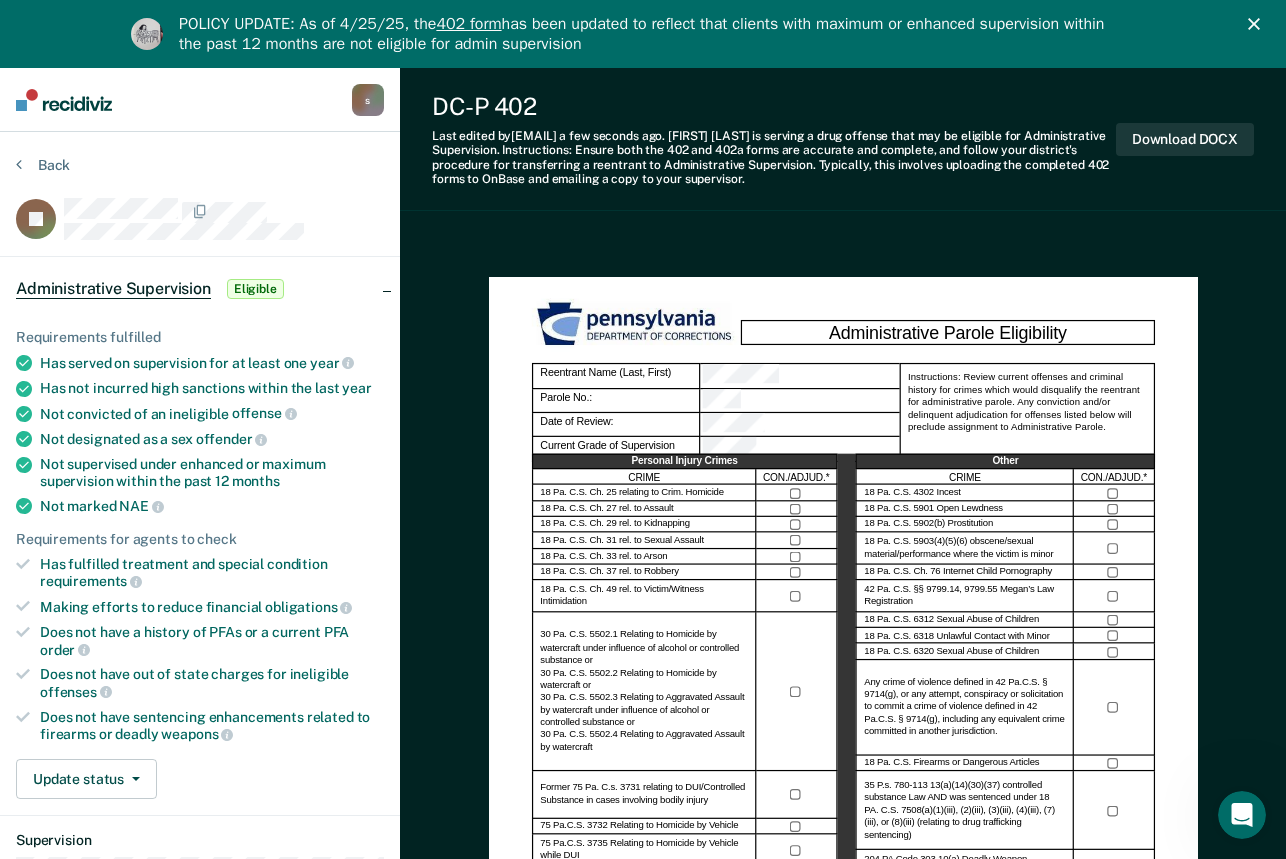 click on "30 Pa. C.S. 5502.1 Relating to Homicide by  watercraft under influence of alcohol or controlled substance or
30 Pa. C.S. 5502.2 Relating to Homicide by  watercraft or
30 Pa. C.S. 5502.3 Relating to Aggravated Assault by watercraft under influence of alcohol or controlled substance or
30 Pa. C.S. 5502.4 Relating to Aggravated Assault  by watercraft" at bounding box center [644, 691] 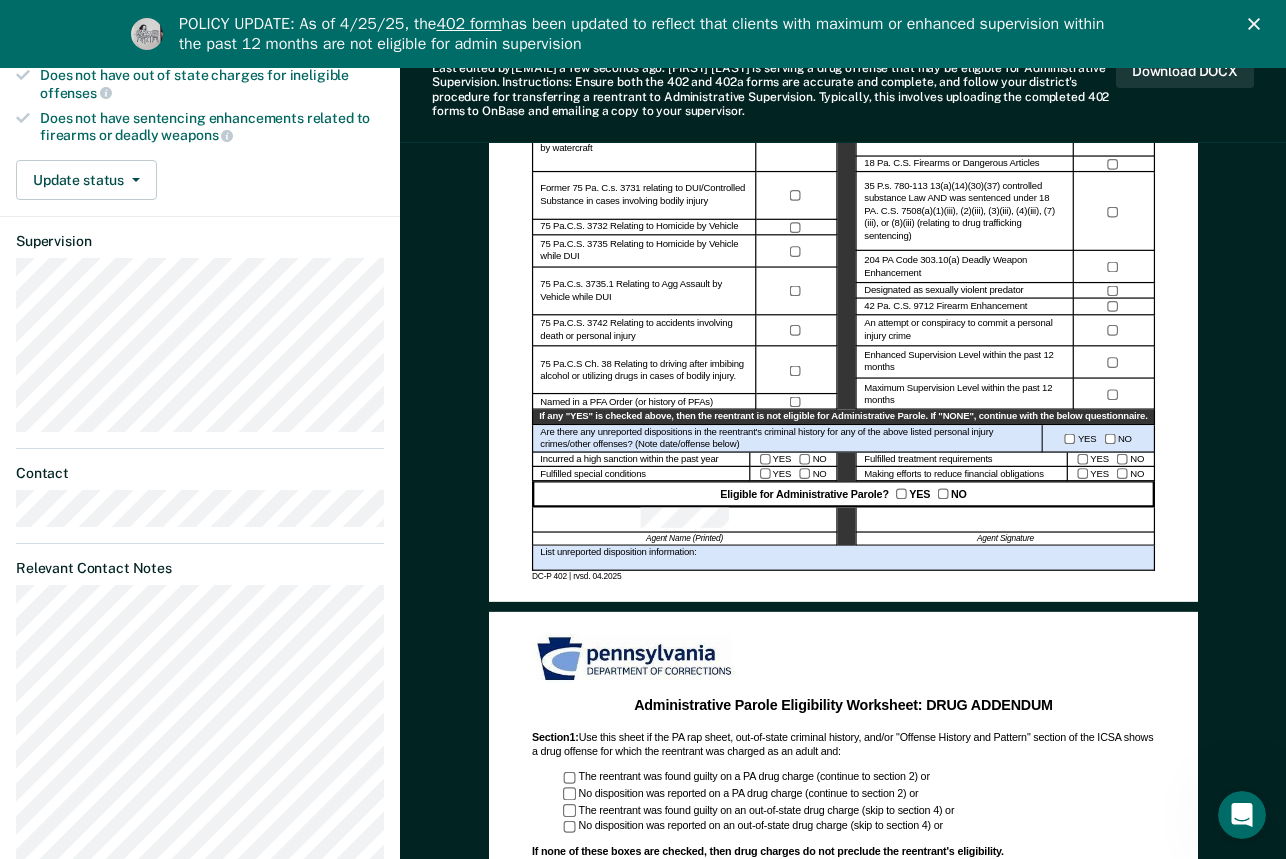 scroll, scrollTop: 600, scrollLeft: 0, axis: vertical 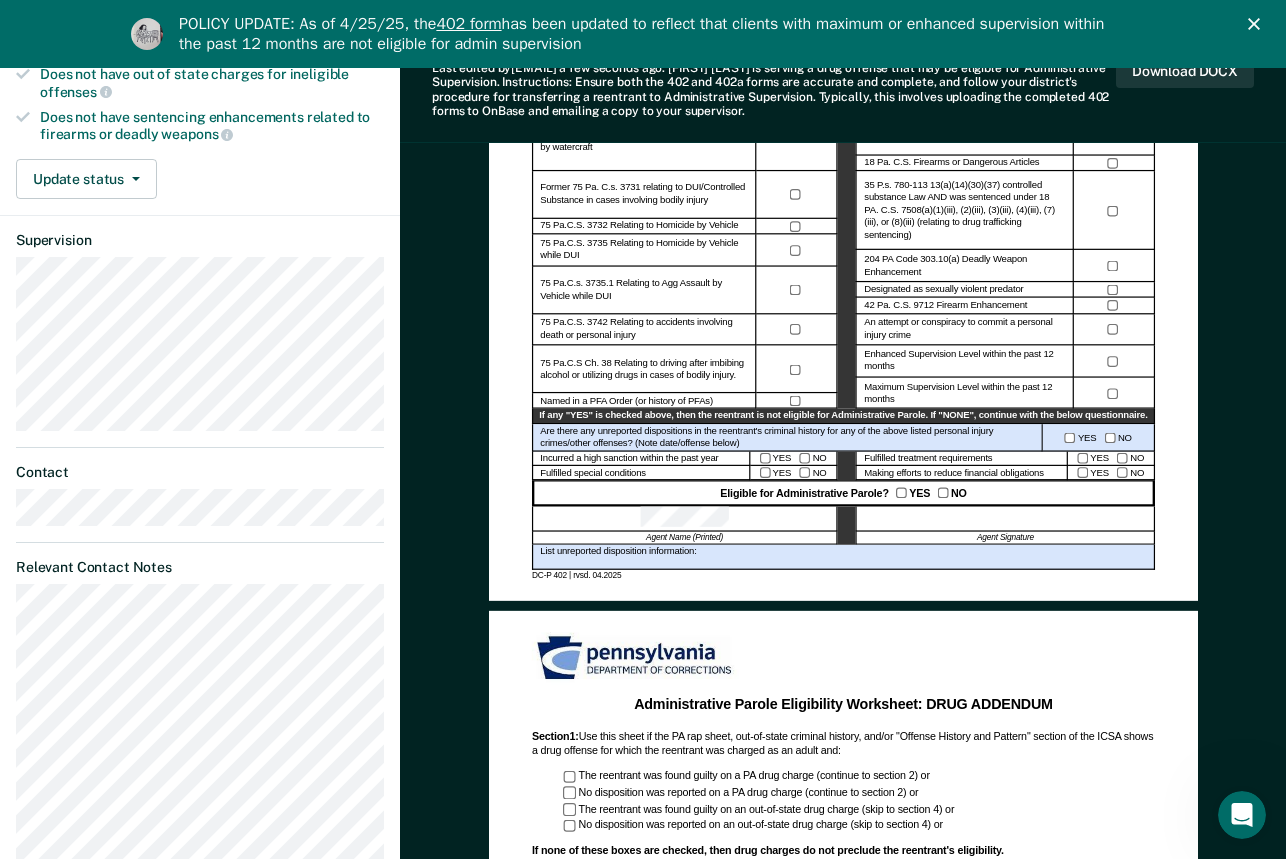 click at bounding box center (1005, 520) 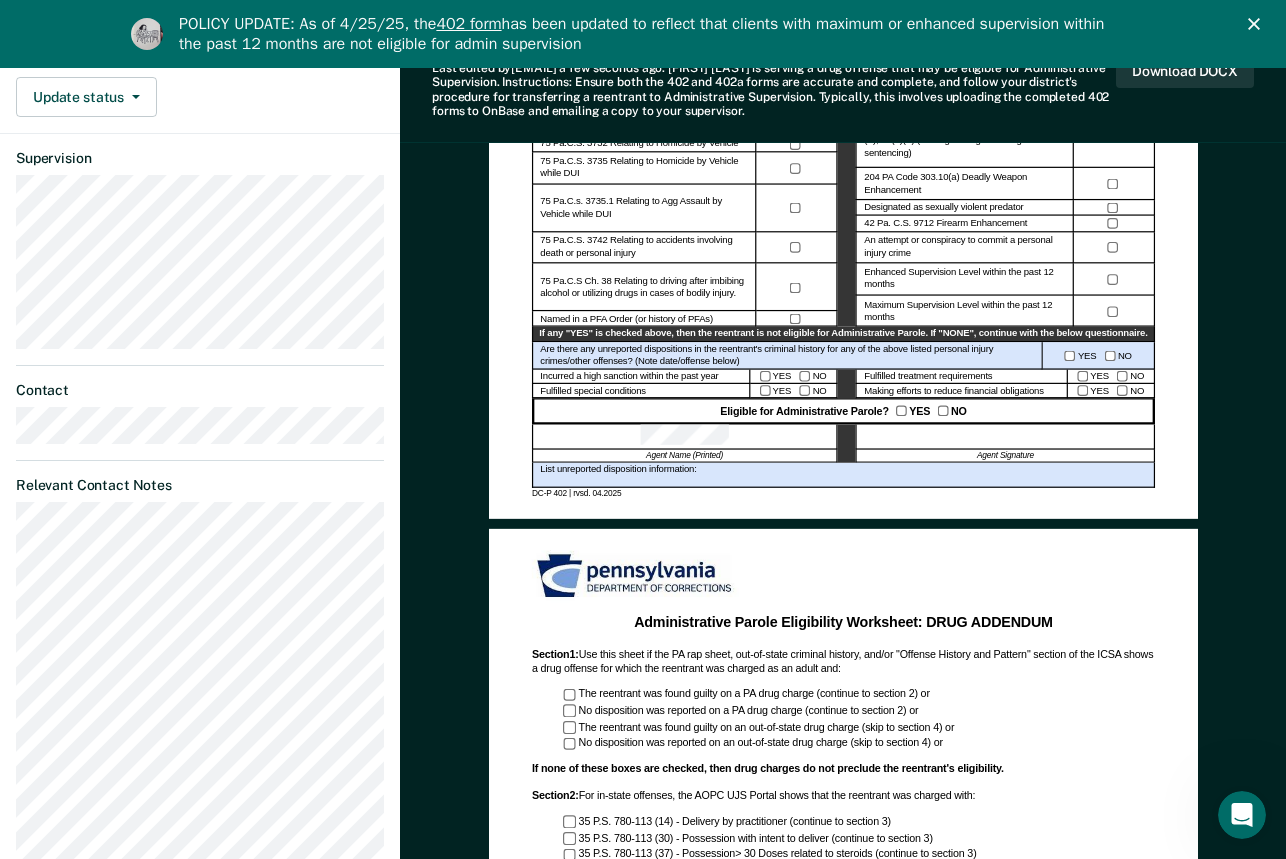 scroll, scrollTop: 700, scrollLeft: 0, axis: vertical 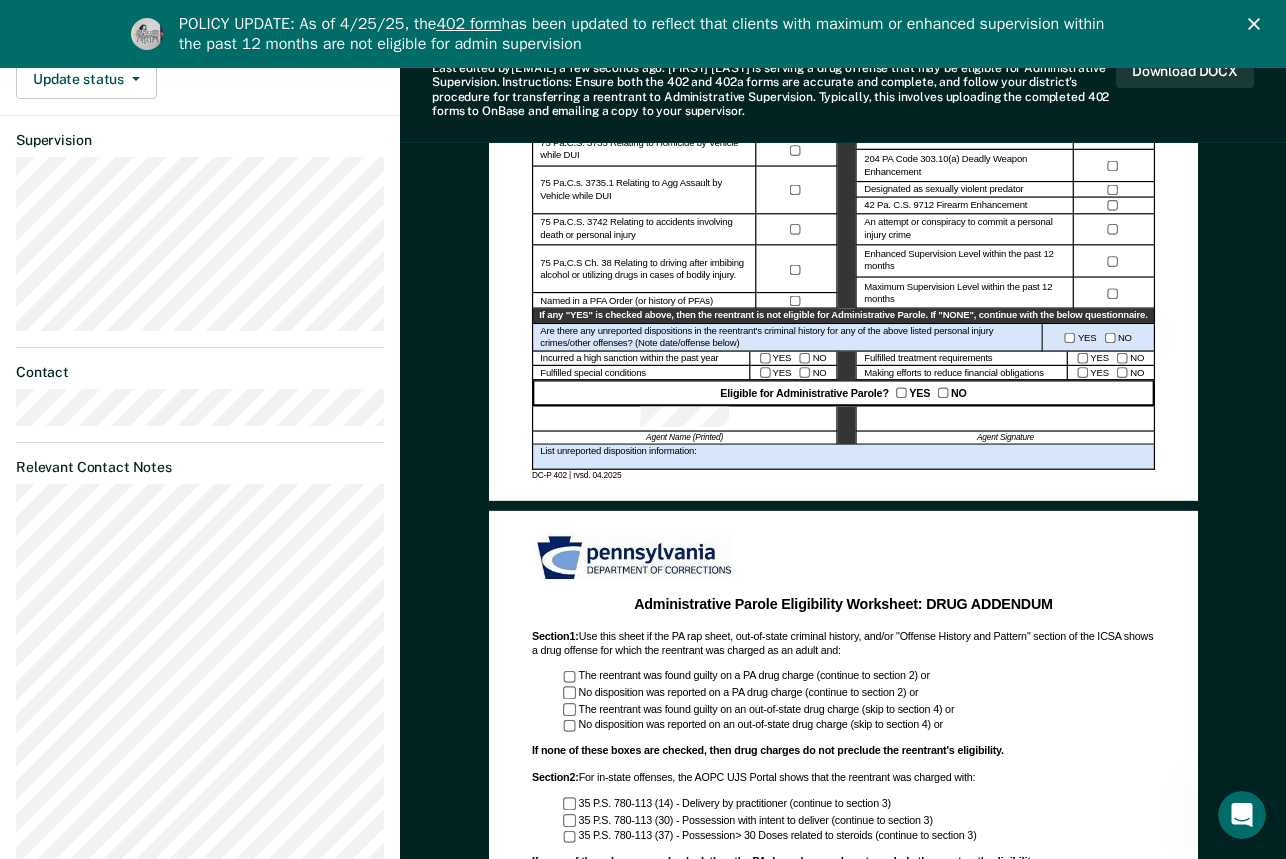 click on "No disposition was reported on a PA drug charge (continue to section 2) or" at bounding box center [859, 694] 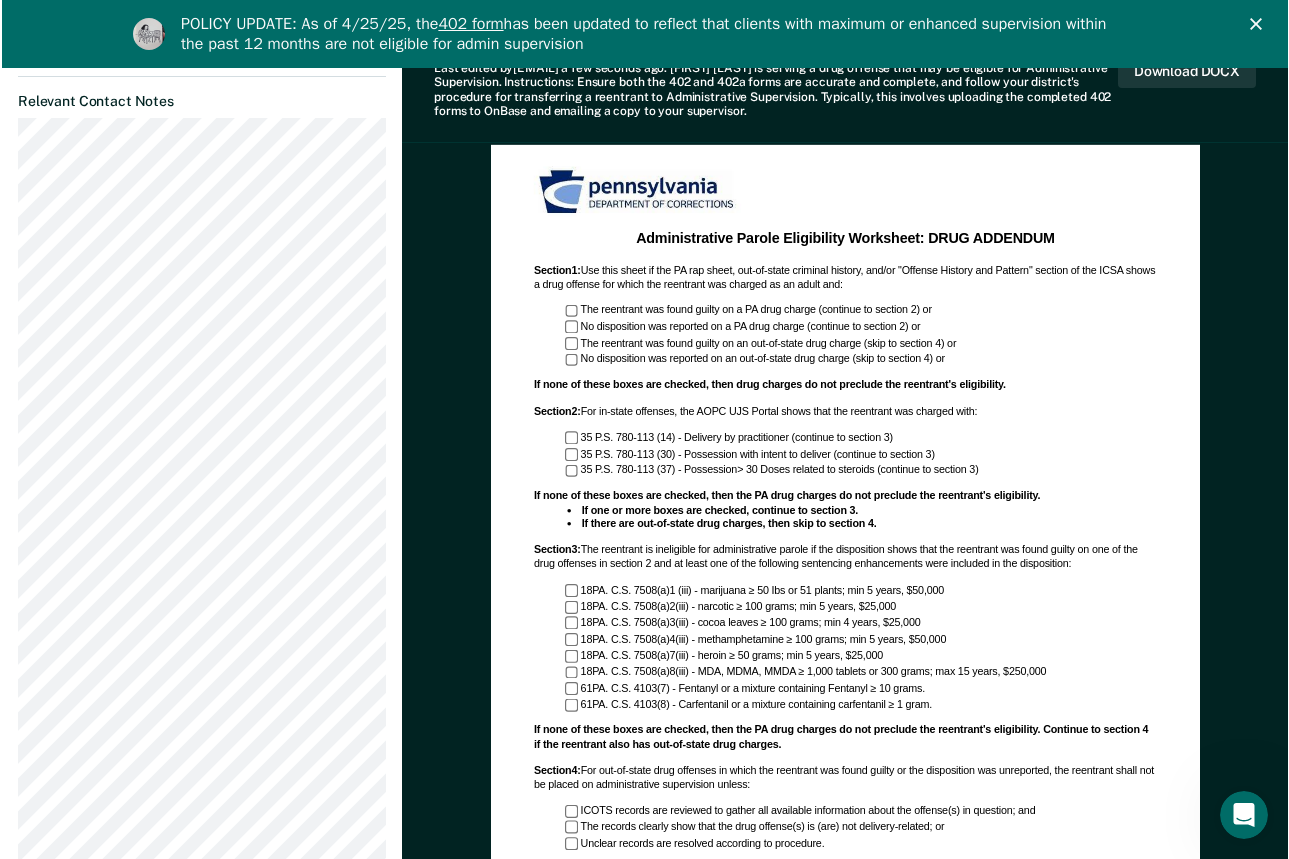 scroll, scrollTop: 1100, scrollLeft: 0, axis: vertical 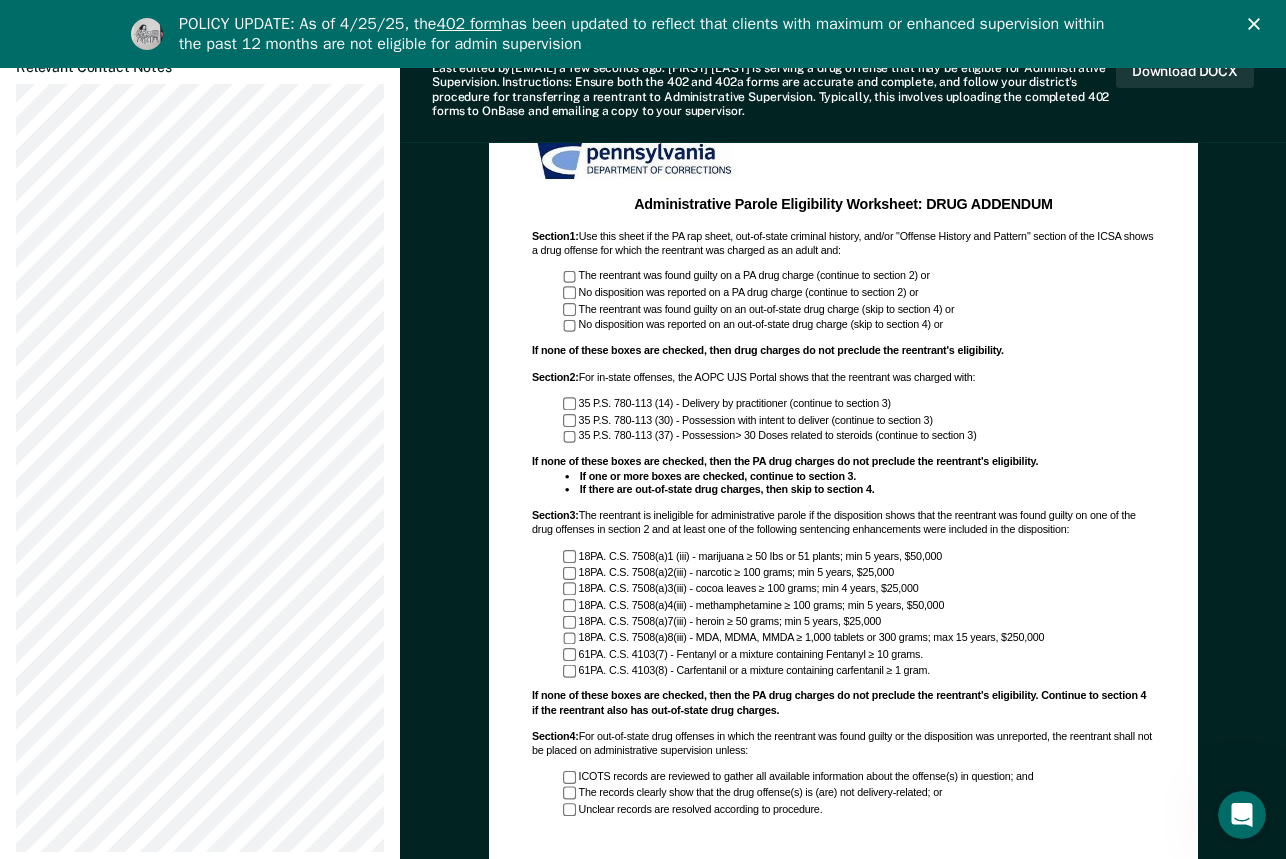 click on "Section  1 :  Use this sheet if the PA rap sheet, out-of-state criminal history, and/or "Offense History and Pattern" section of the ICSA shows a drug offense for which the reentrant was charged as an adult and:" at bounding box center (843, 245) 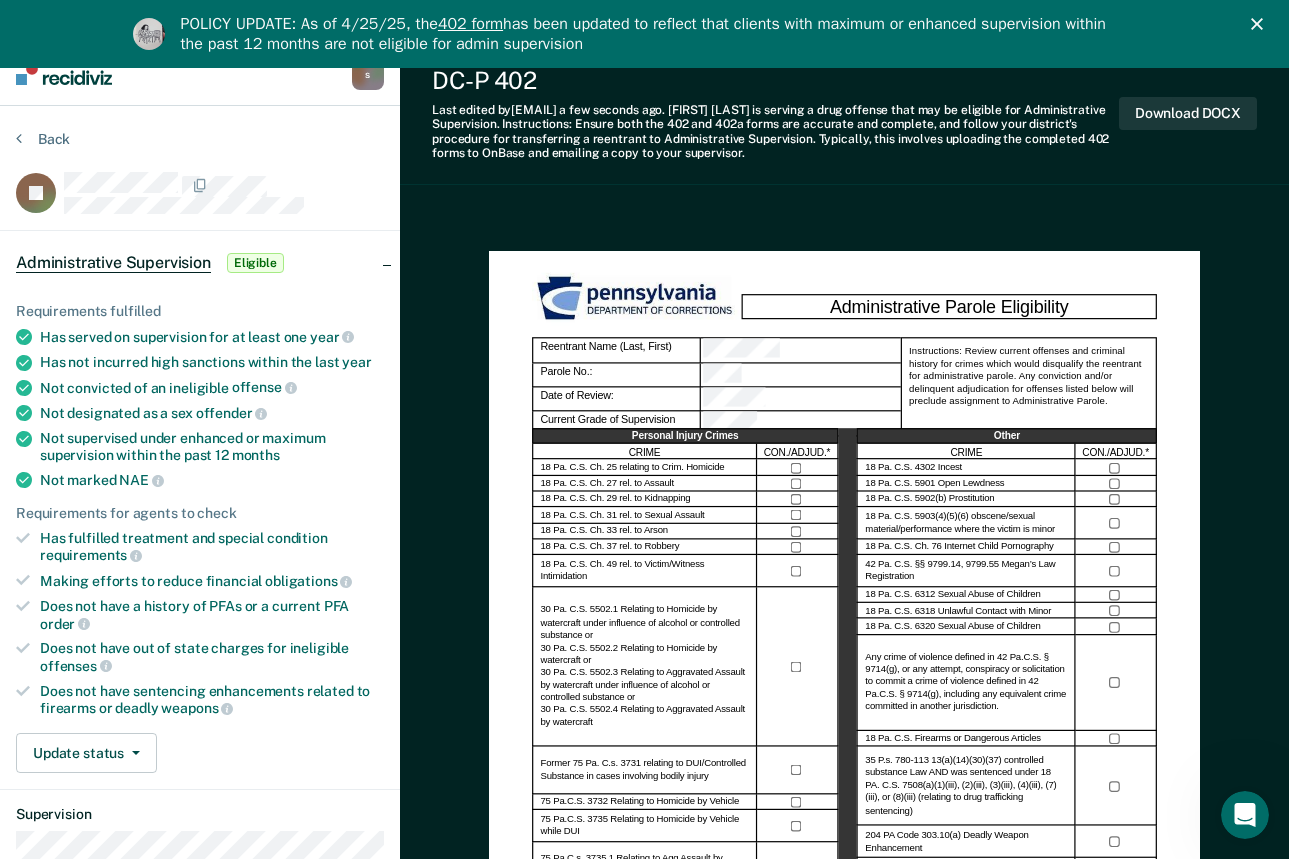 scroll, scrollTop: 0, scrollLeft: 0, axis: both 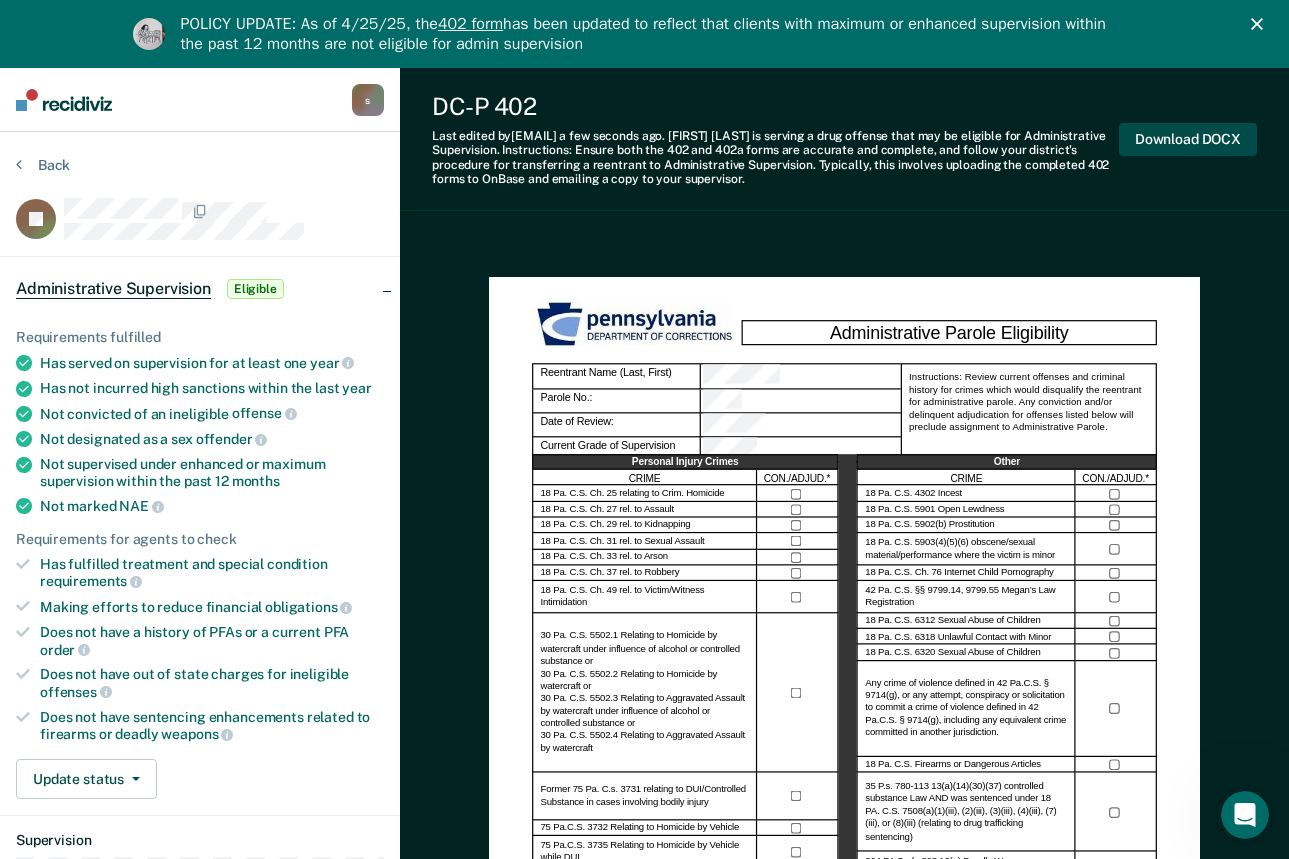 click on "Download DOCX" at bounding box center (1188, 139) 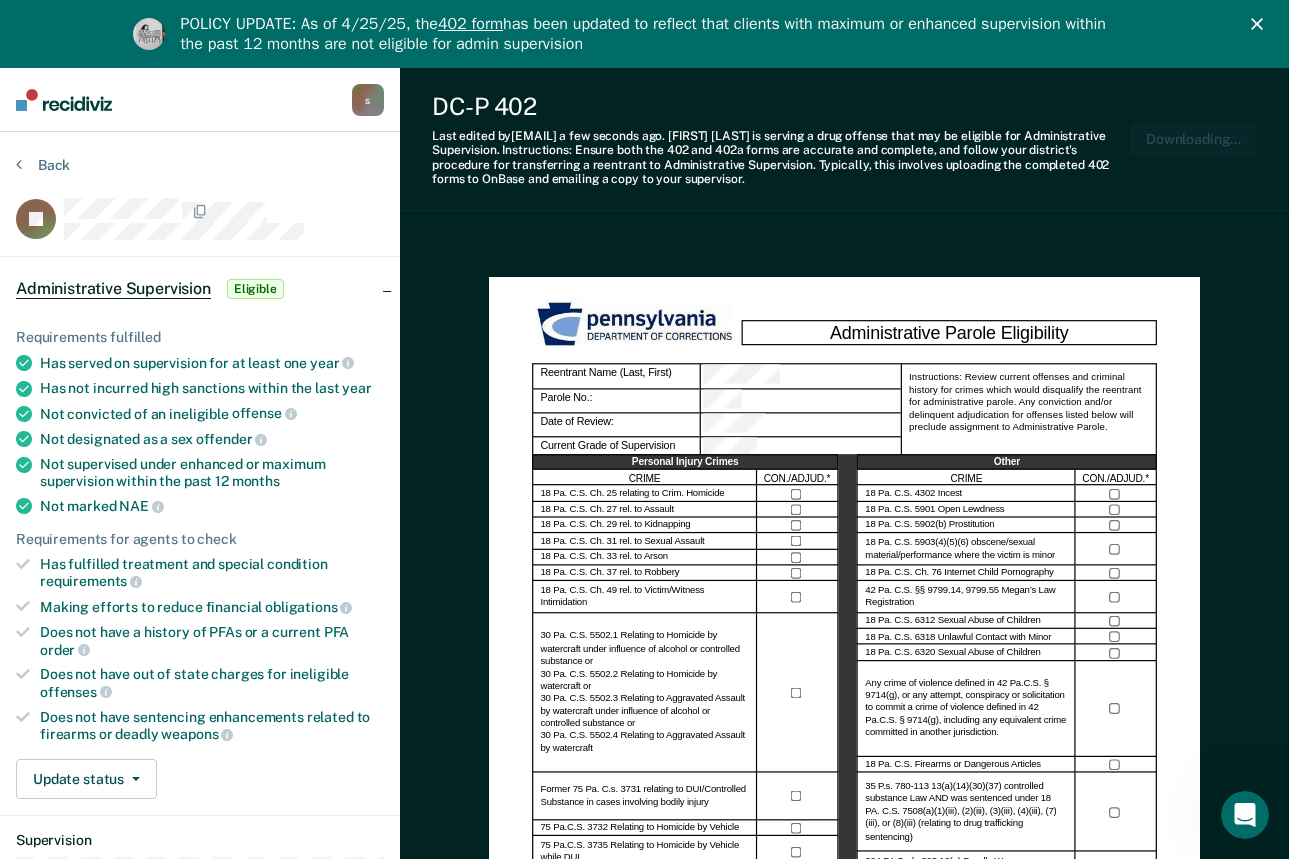 click on "Downloading..." at bounding box center (1193, 139) 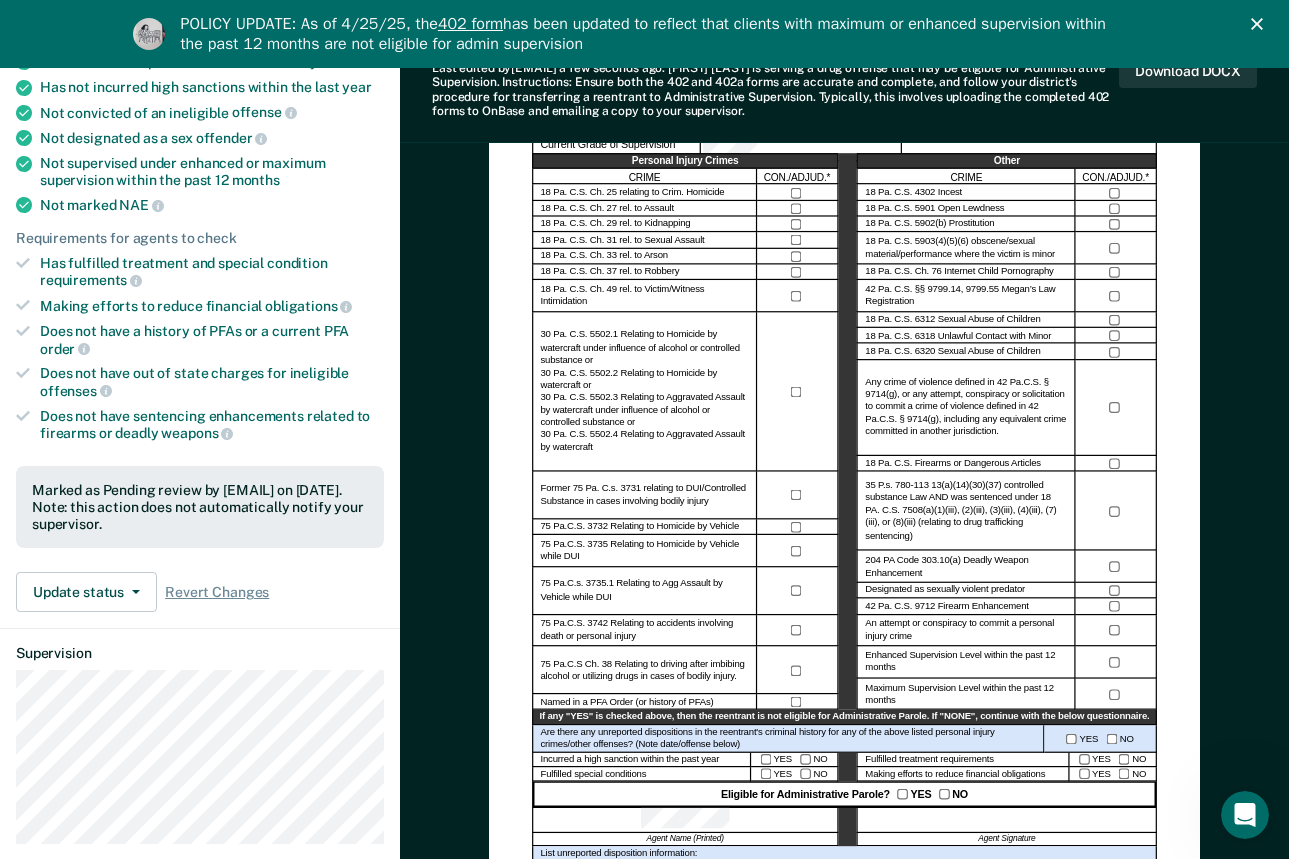 scroll, scrollTop: 400, scrollLeft: 0, axis: vertical 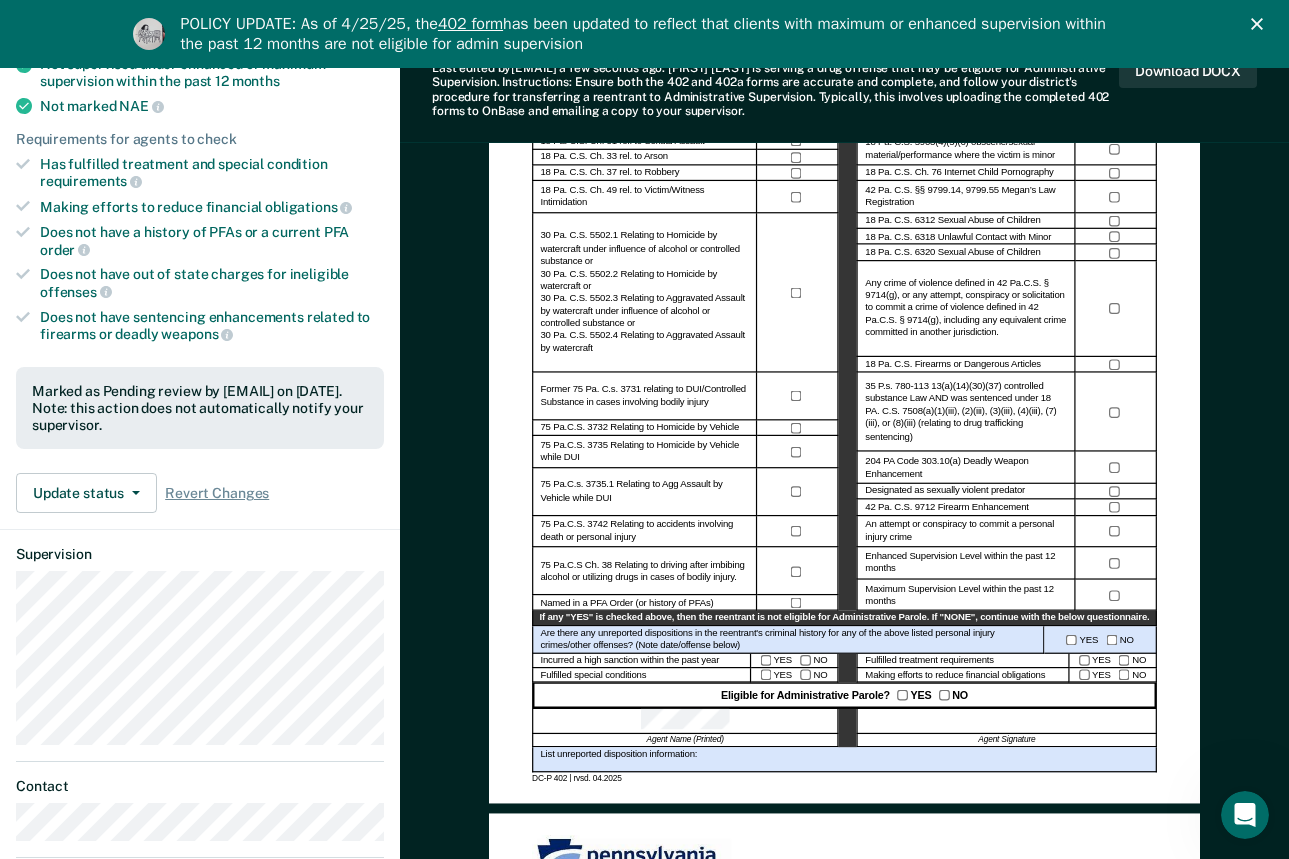 click on "Eligible for Administrative Parole? YES NO" at bounding box center (844, 696) 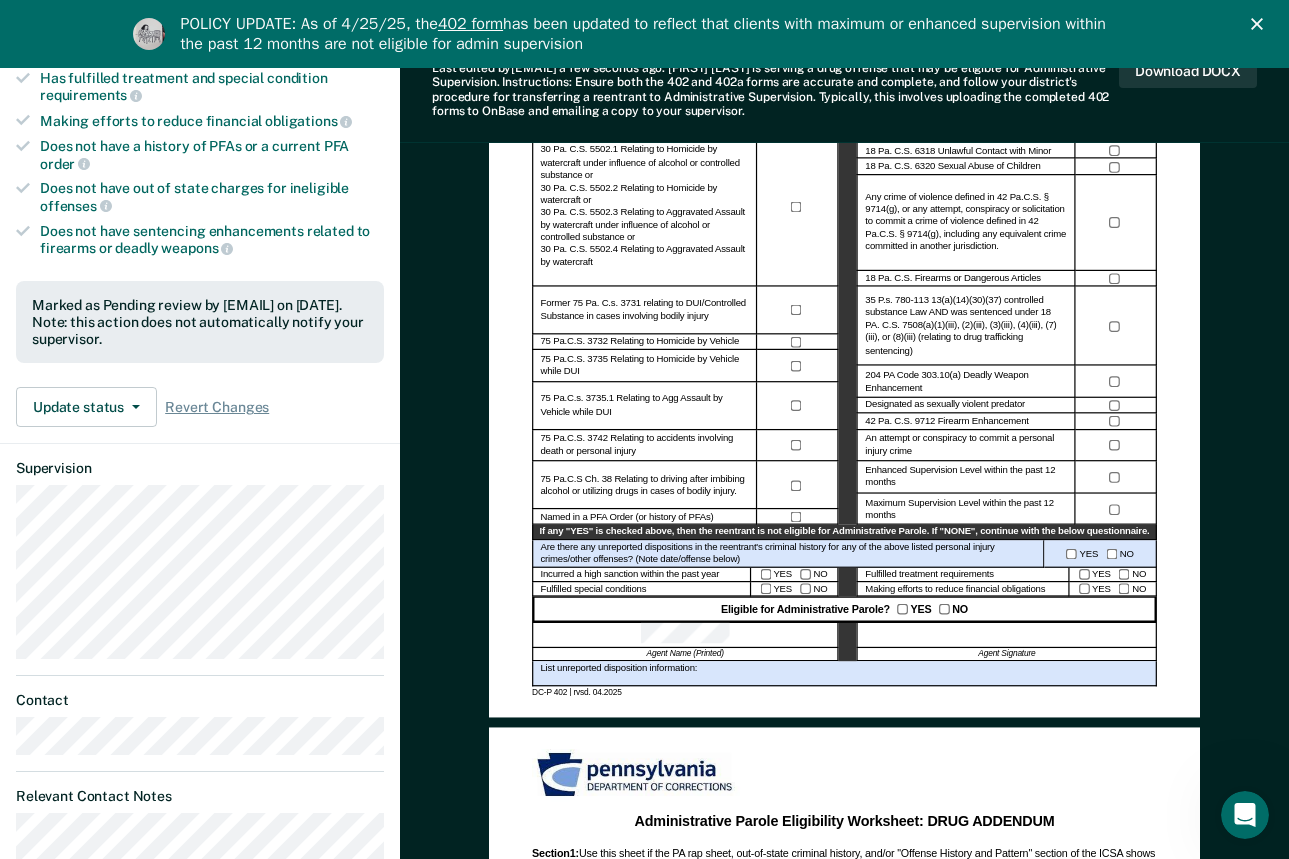 scroll, scrollTop: 480, scrollLeft: 0, axis: vertical 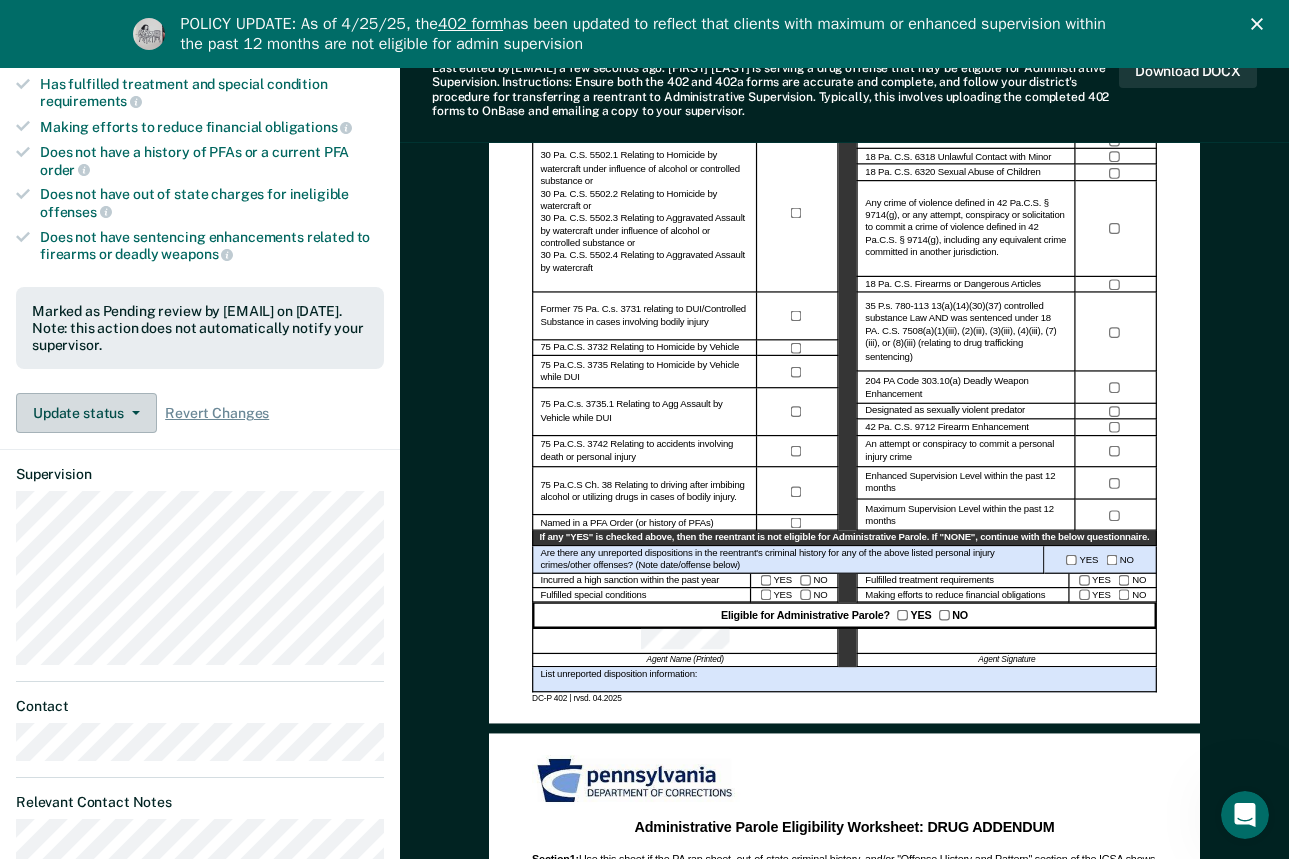click on "Update status" at bounding box center [86, 413] 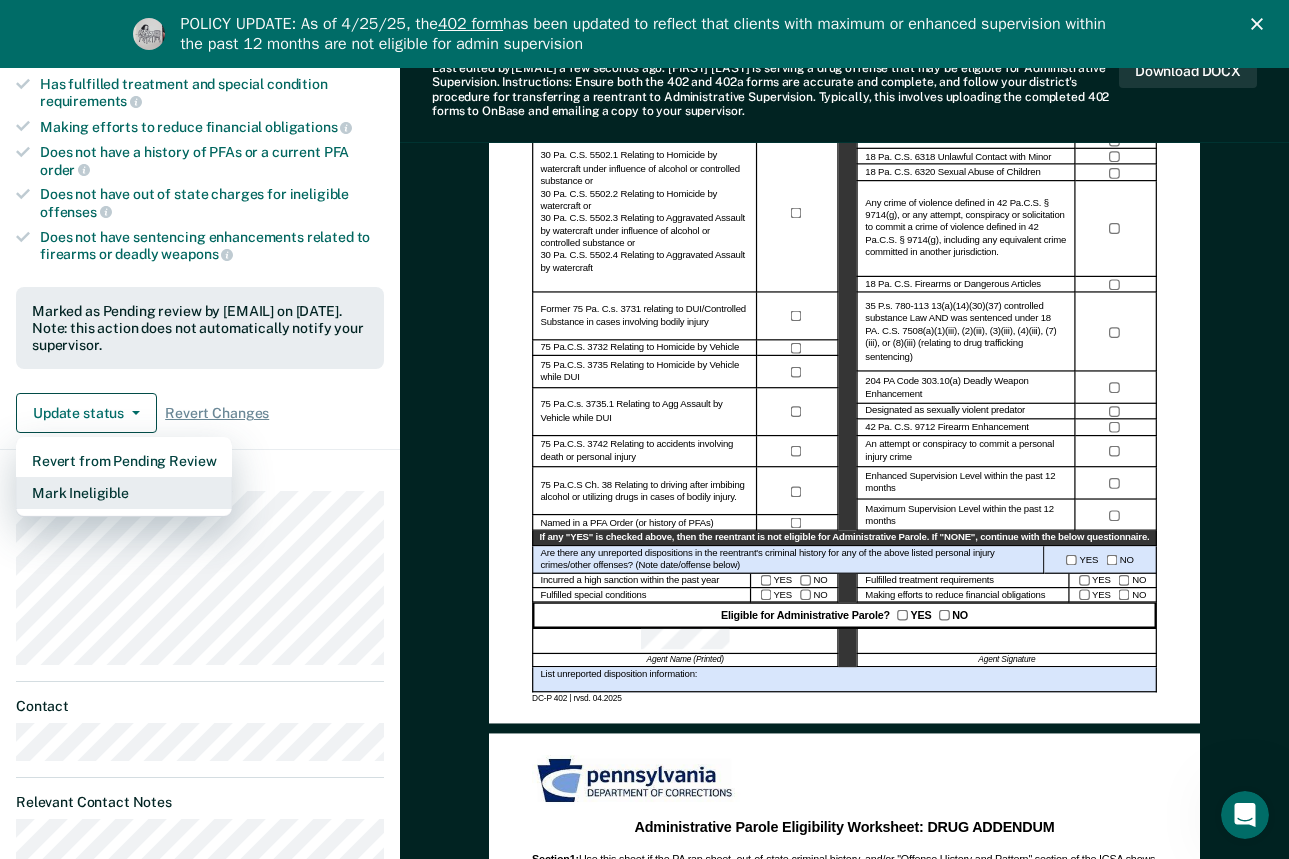 click on "JS Administrative Supervision Pending Review Requirements fulfilled Has served on supervision for at least one year Has not incurred high sanctions within the last year Not convicted of an ineligible offense Not designated as a sex offender Not supervised under enhanced or maximum supervision within the past 12 months Not marked NAE Requirements for agents to check Has fulfilled treatment and special condition requirements Making efforts to reduce financial obligations Does not have a history of PFAs or a current PFA order Does not have out of state charges for ineligible offenses Does not have sentencing enhancements related to firearms or deadly weapons Marked as Pending review by [EMAIL] on [DATE]. Note: this action does not automatically notify your supervisor. Update status Revert from Pending Review Mark Ineligible Revert Changes Supervision Contact Relevant Contact Notes" at bounding box center [200, 652] 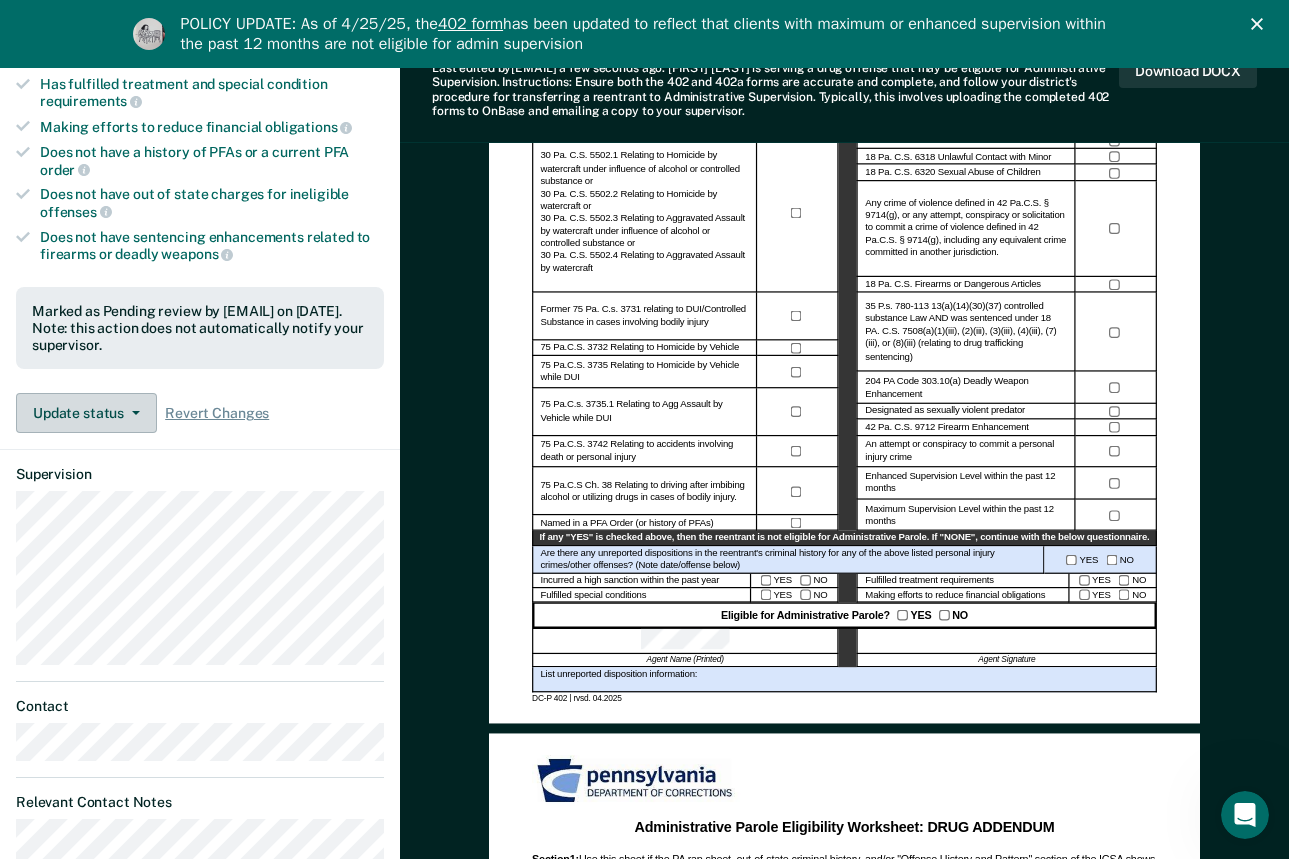 click on "Update status" at bounding box center [86, 413] 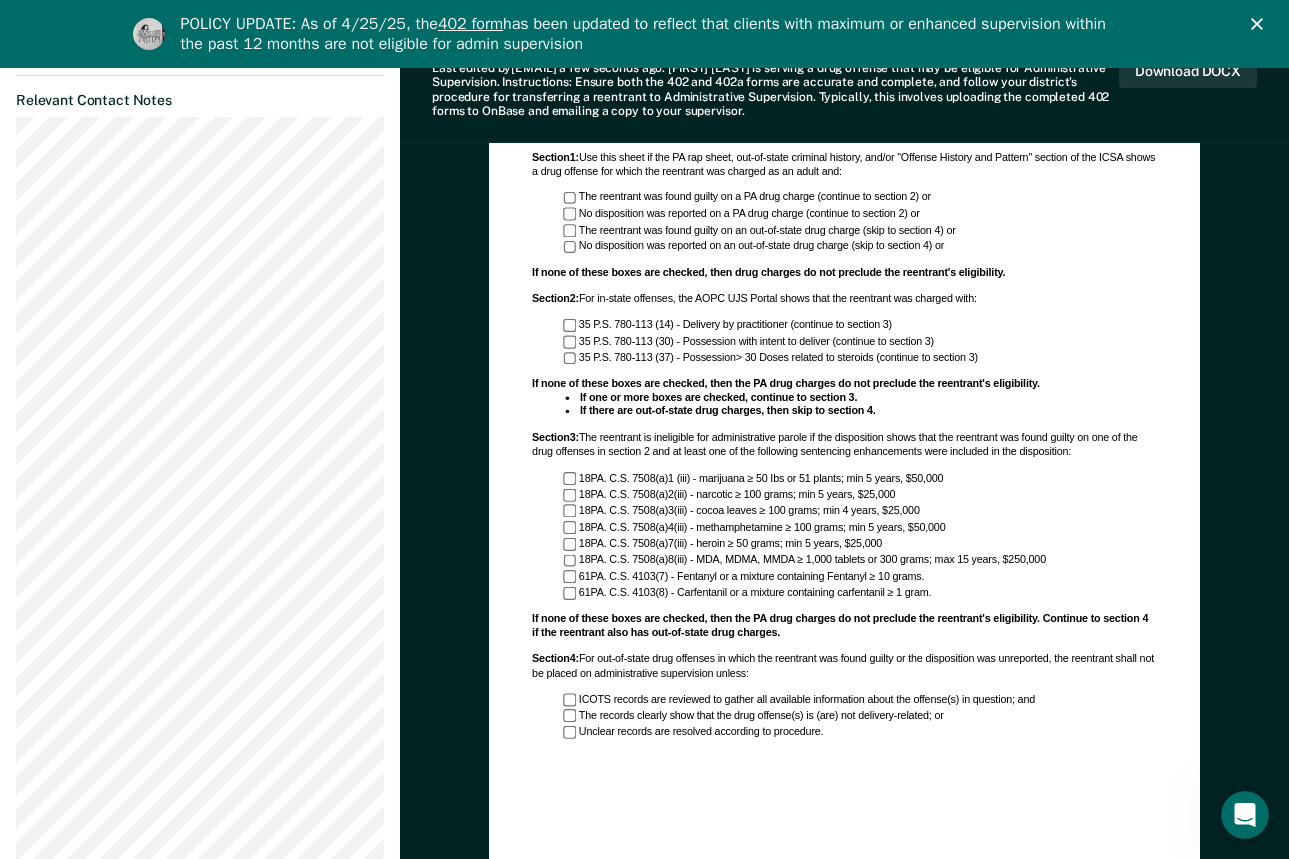 scroll, scrollTop: 1180, scrollLeft: 0, axis: vertical 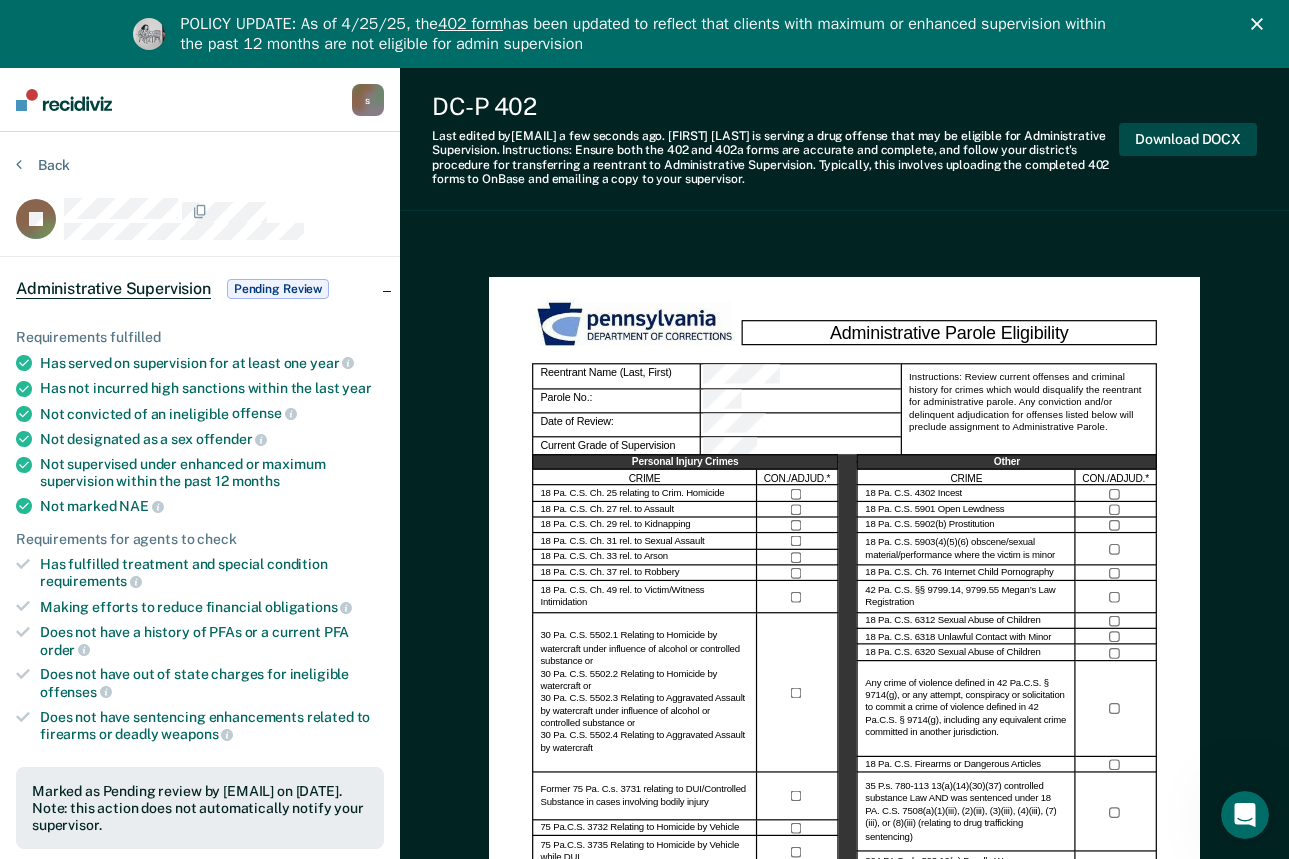 click on "Download DOCX" at bounding box center [1188, 139] 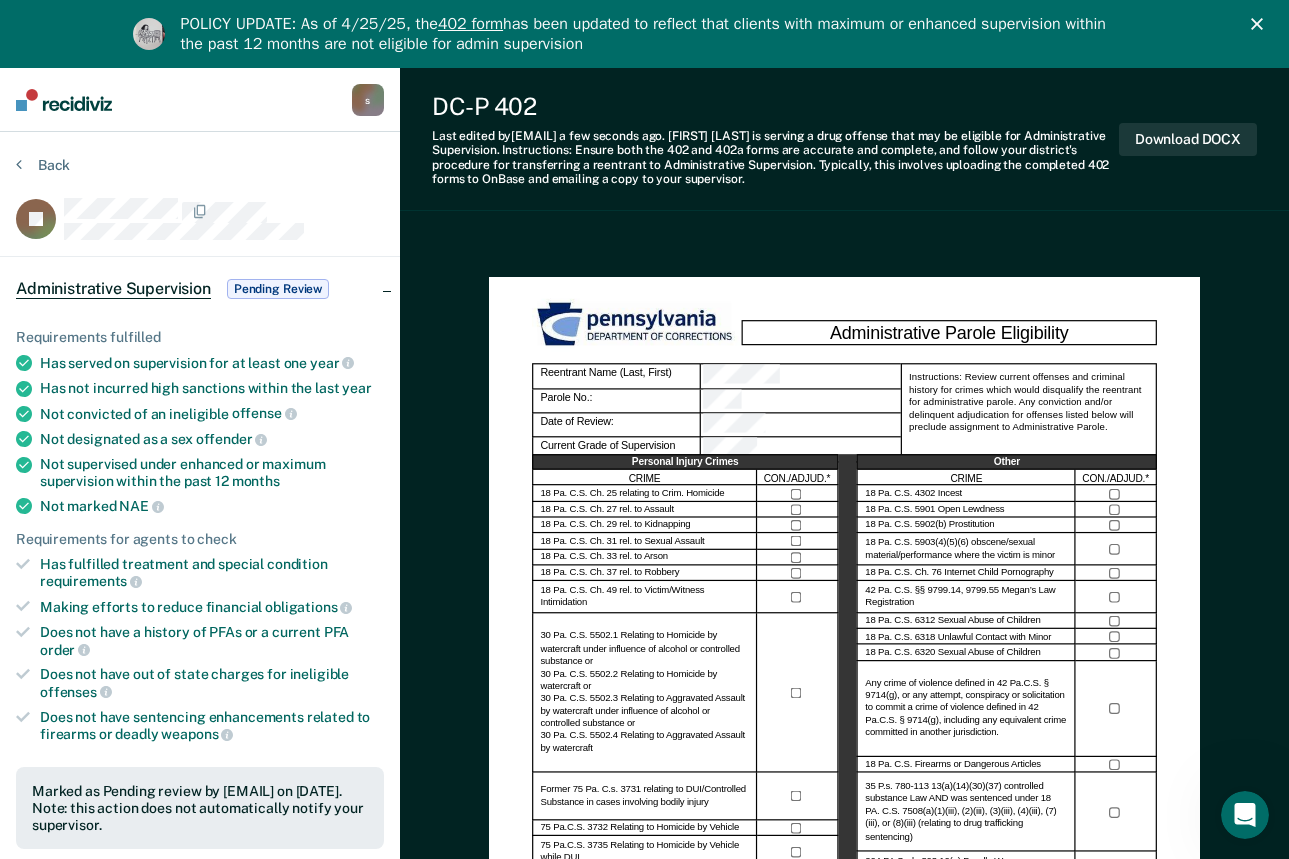 click on "Administrative Supervision" at bounding box center [113, 289] 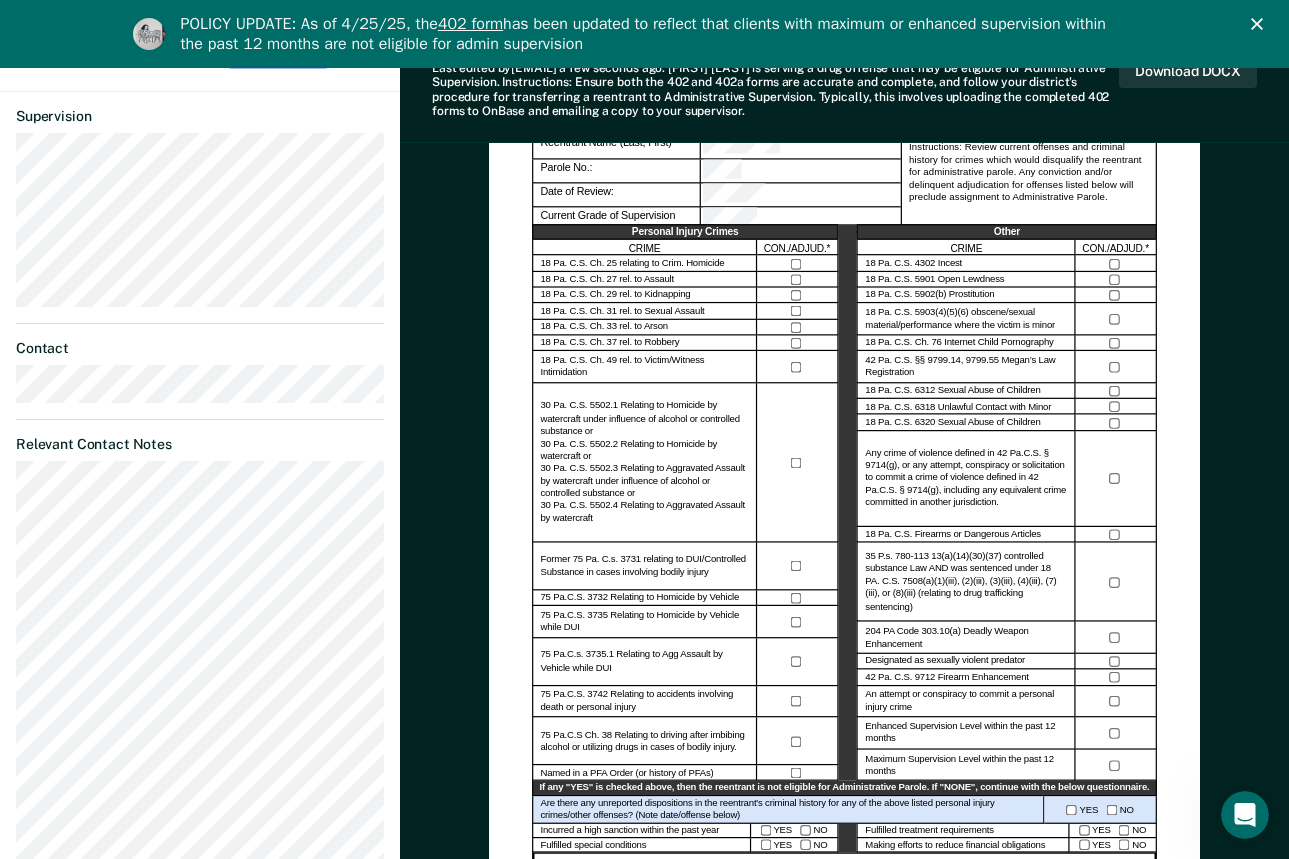 scroll, scrollTop: 0, scrollLeft: 0, axis: both 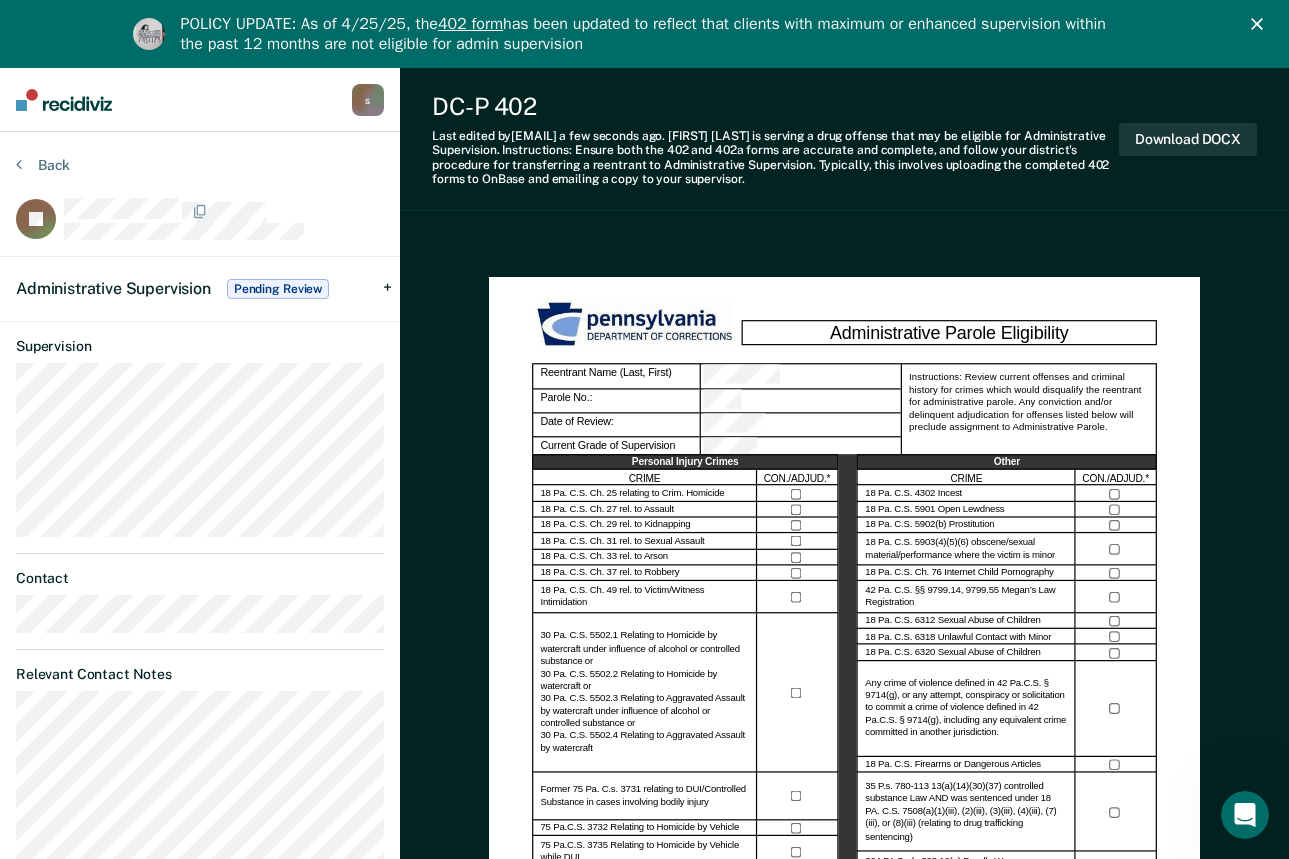 click on "Administrative Supervision Pending Review" at bounding box center [200, 289] 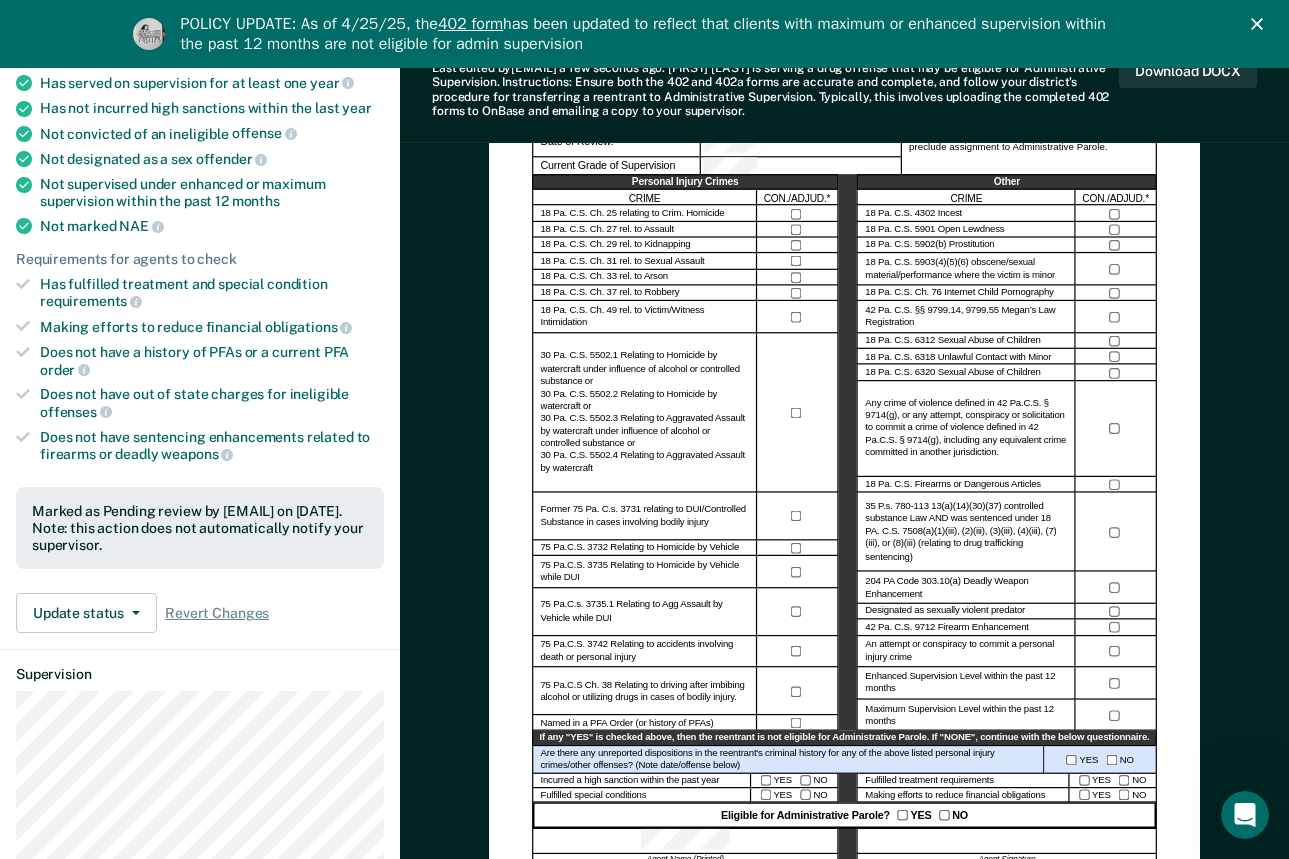 scroll, scrollTop: 0, scrollLeft: 0, axis: both 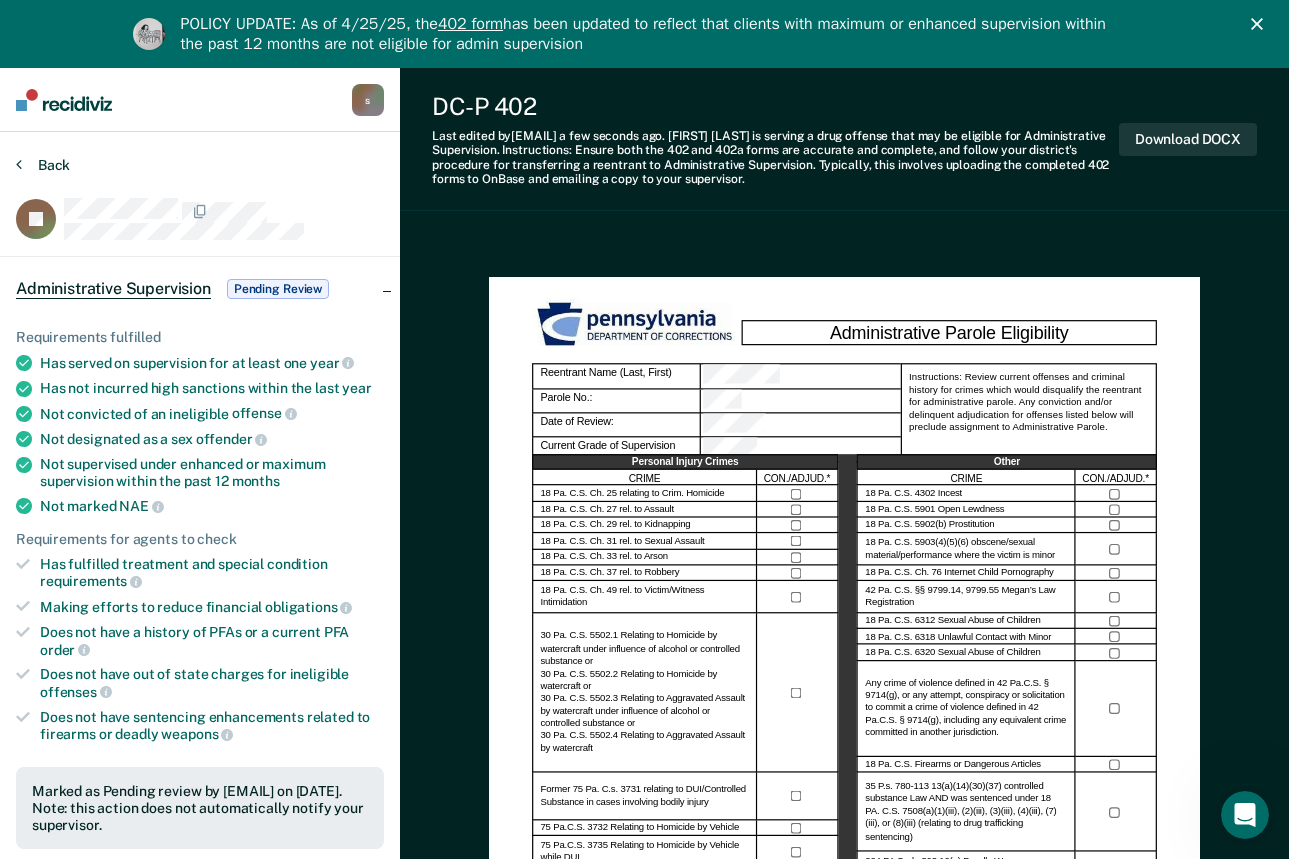 click on "Back" at bounding box center (43, 165) 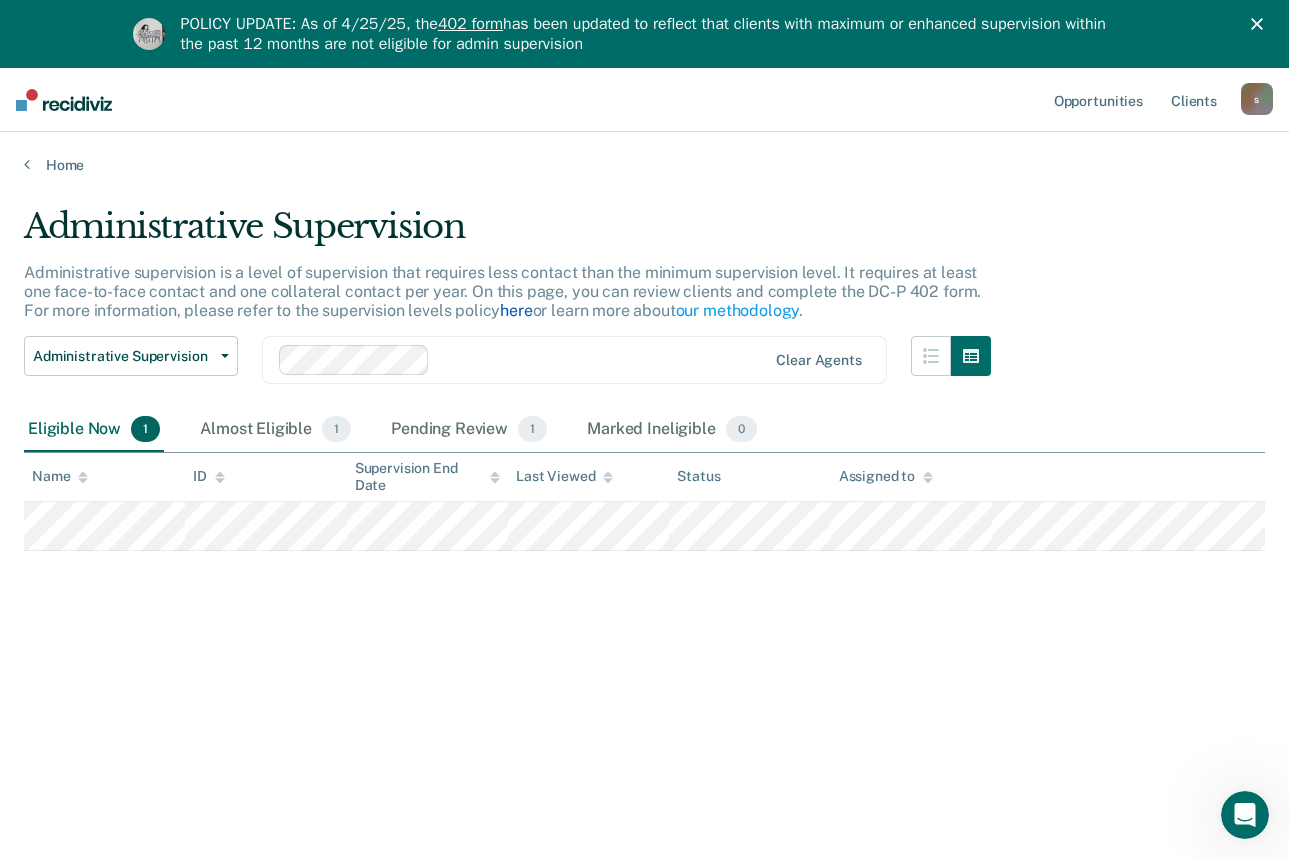 click on "here" at bounding box center [516, 310] 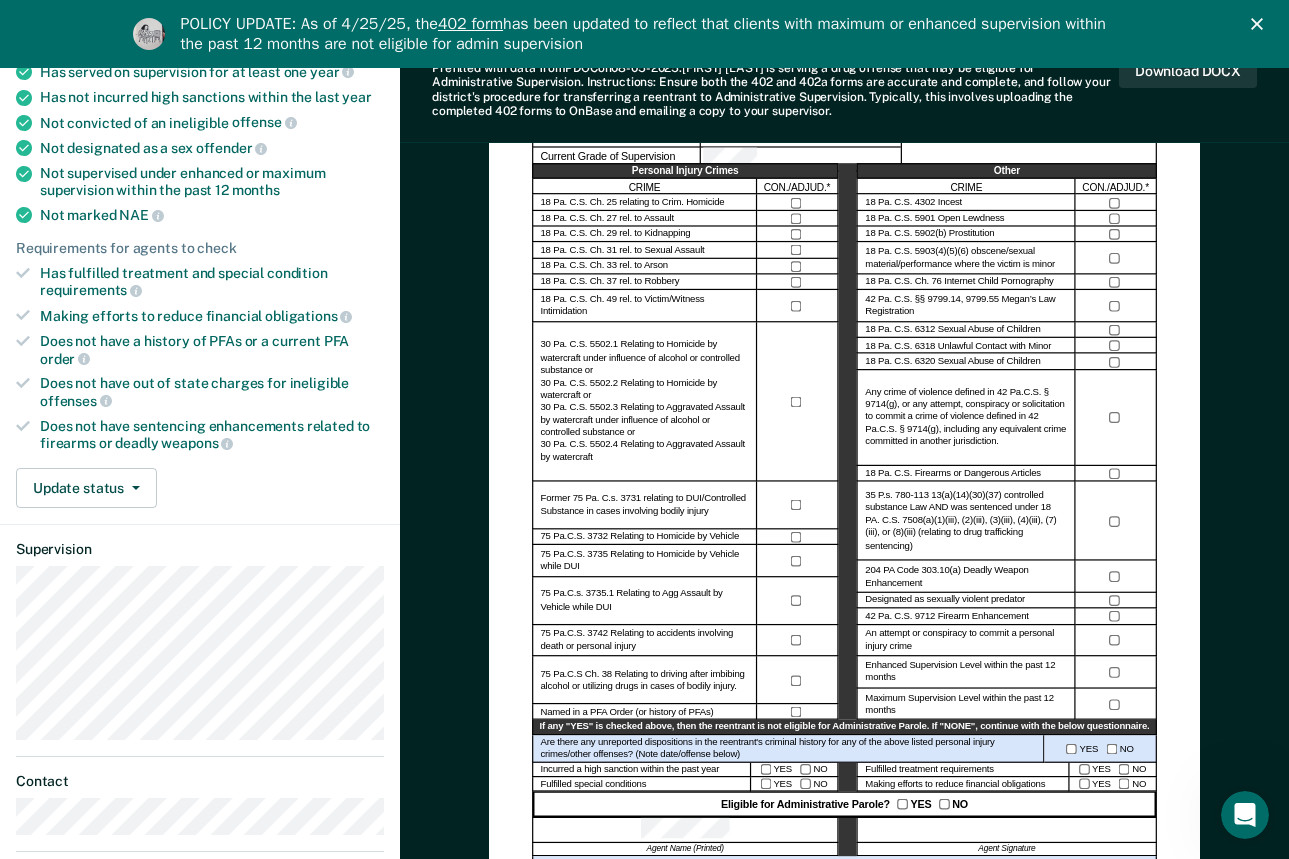 scroll, scrollTop: 300, scrollLeft: 0, axis: vertical 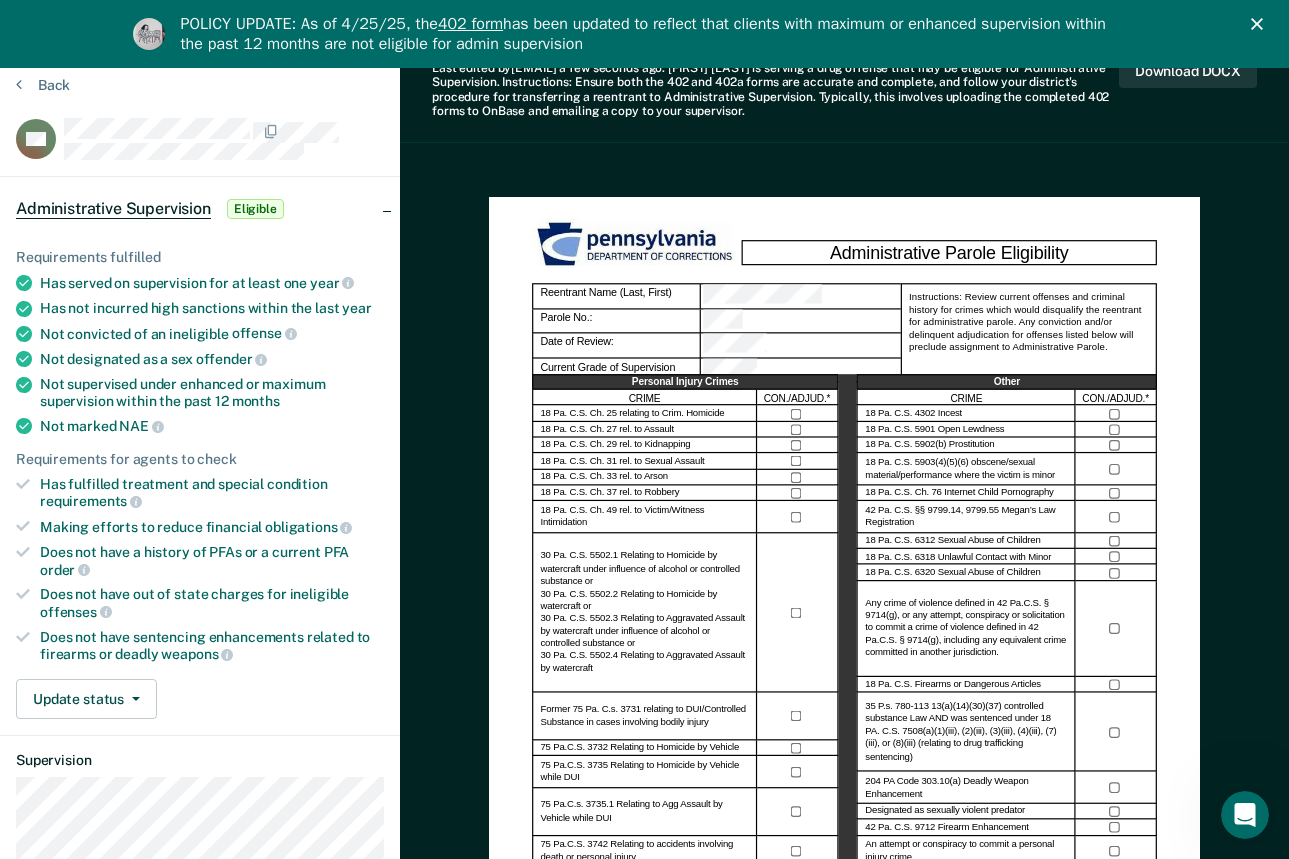 click on "DC-P 402 Last edited by [EMAIL] a few seconds ago . [FIRST] [LAST] is serving a drug offense that may be eligible for Administrative Supervision. Instructions: Ensure both the 402 and 402a forms are accurate and complete, and follow your district's procedure for transferring a reentrant to Administrative Supervision. Typically, this involves uploading the completed 402 forms to OnBase and emailing a copy to your supervisor. Download DOCX Administrative Parole Eligibility Reentrant Name (Last, First) Parole No.: Date of Review: Current Grade of Supervision Instructions: Review current offenses and criminal history for crimes which would disqualify the reentrant for administrative parole. Any conviction and/or delinquent adjudication for offenses listed below will preclude assignment to Administrative Parole. Personal Injury Crimes CRIME CON./ADJUD.* 18 Pa. C.S. Ch. 25 relating to Crim. Homicide 18 Pa. C.S. Ch. 27 rel. to Assault 18 Pa. C.S. Ch. 29 rel. to Kidnapping Other CRIME CON./ADJUD.*" at bounding box center (844, 1056) 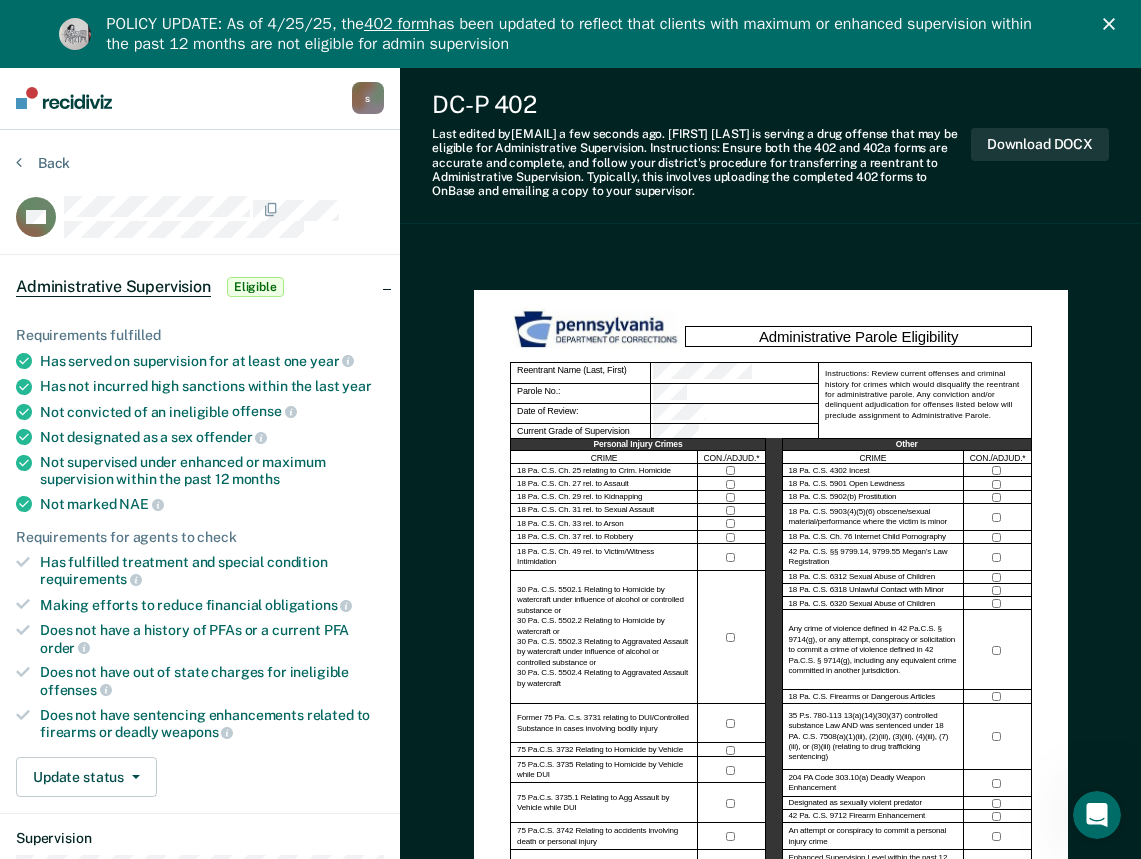 scroll, scrollTop: 0, scrollLeft: 0, axis: both 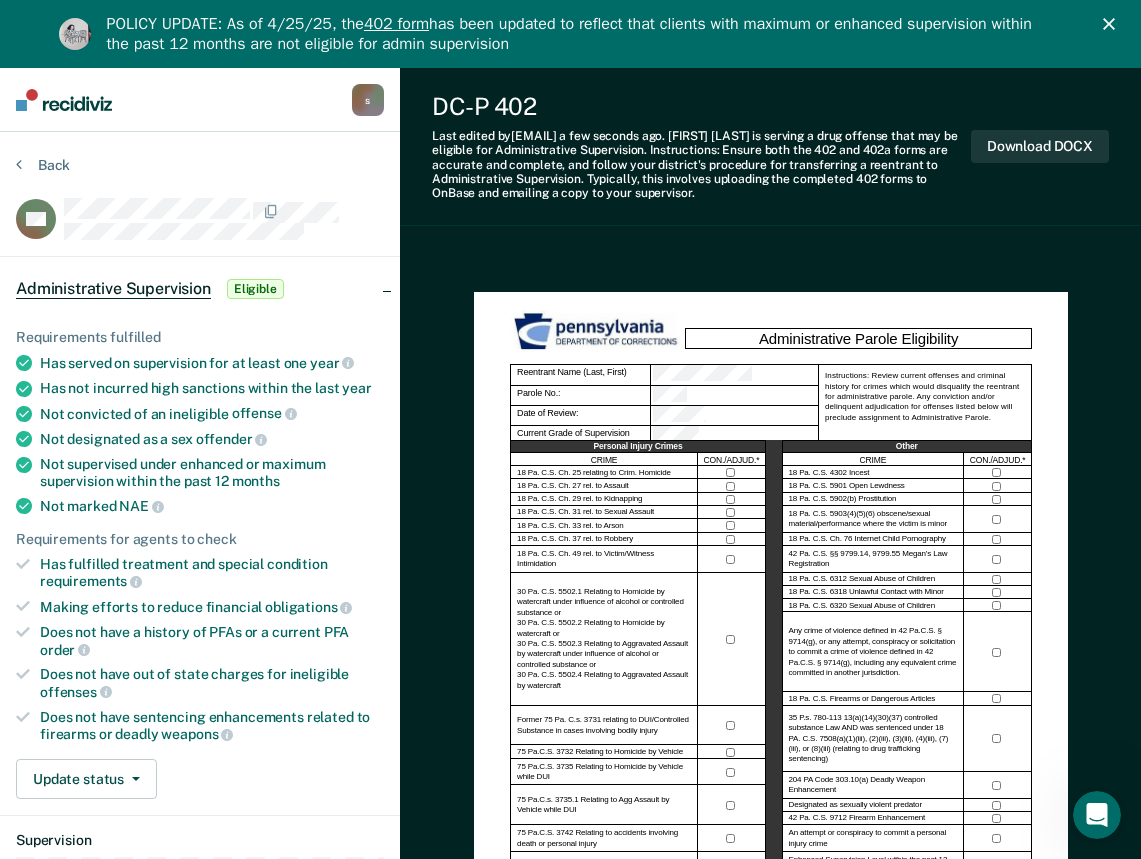 click on "Eligible" at bounding box center [255, 289] 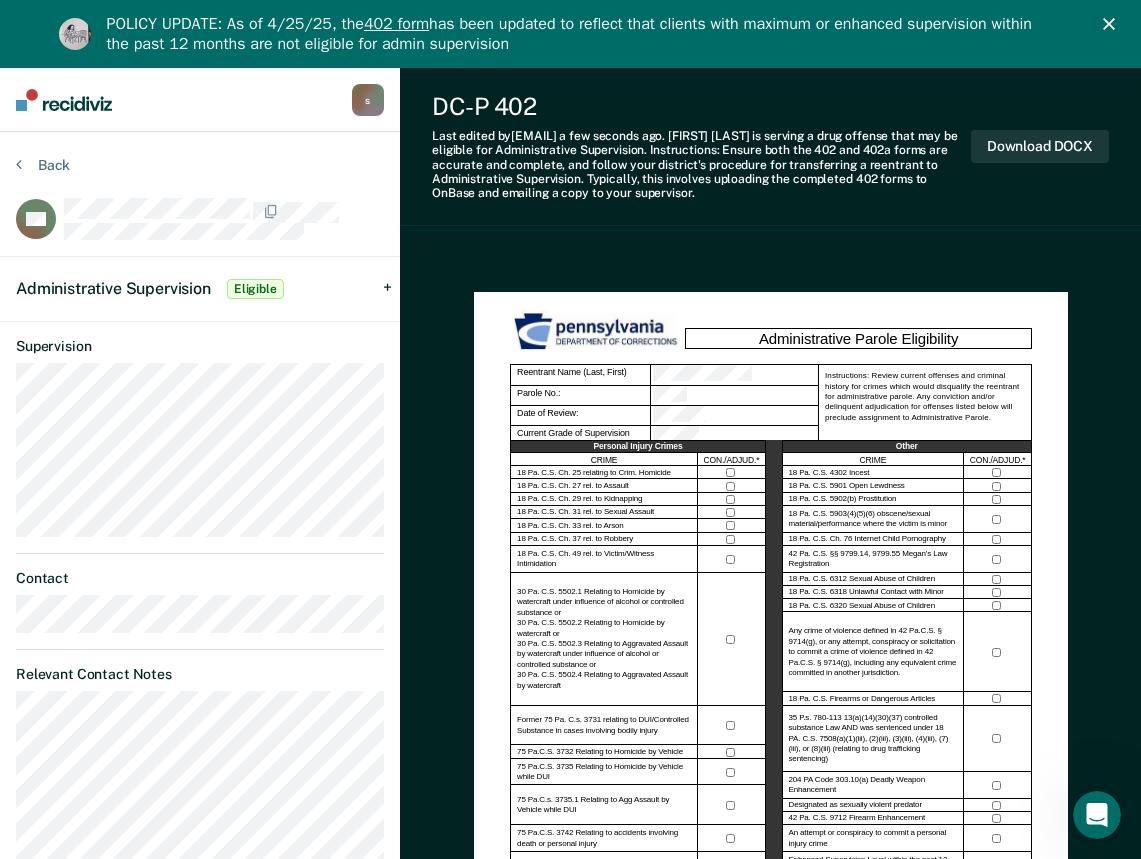 click on "Eligible" at bounding box center [255, 289] 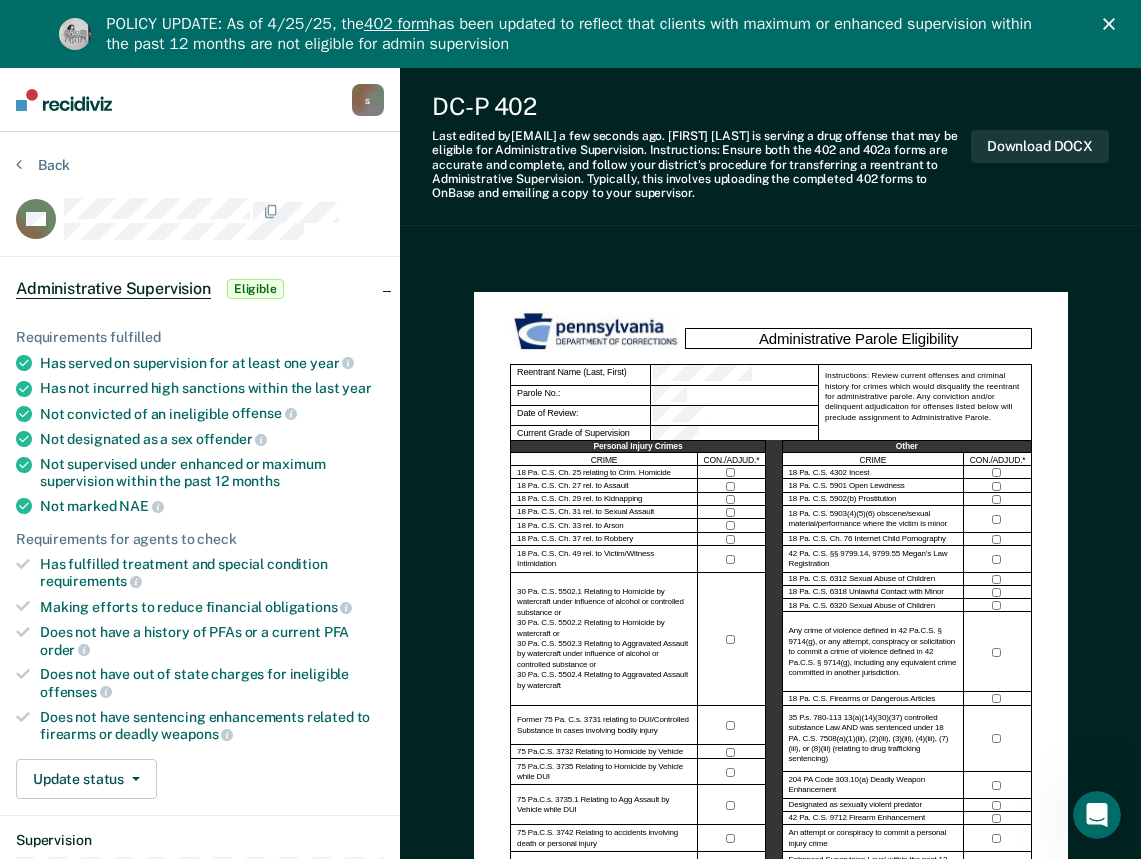 click on "Eligible" at bounding box center [255, 289] 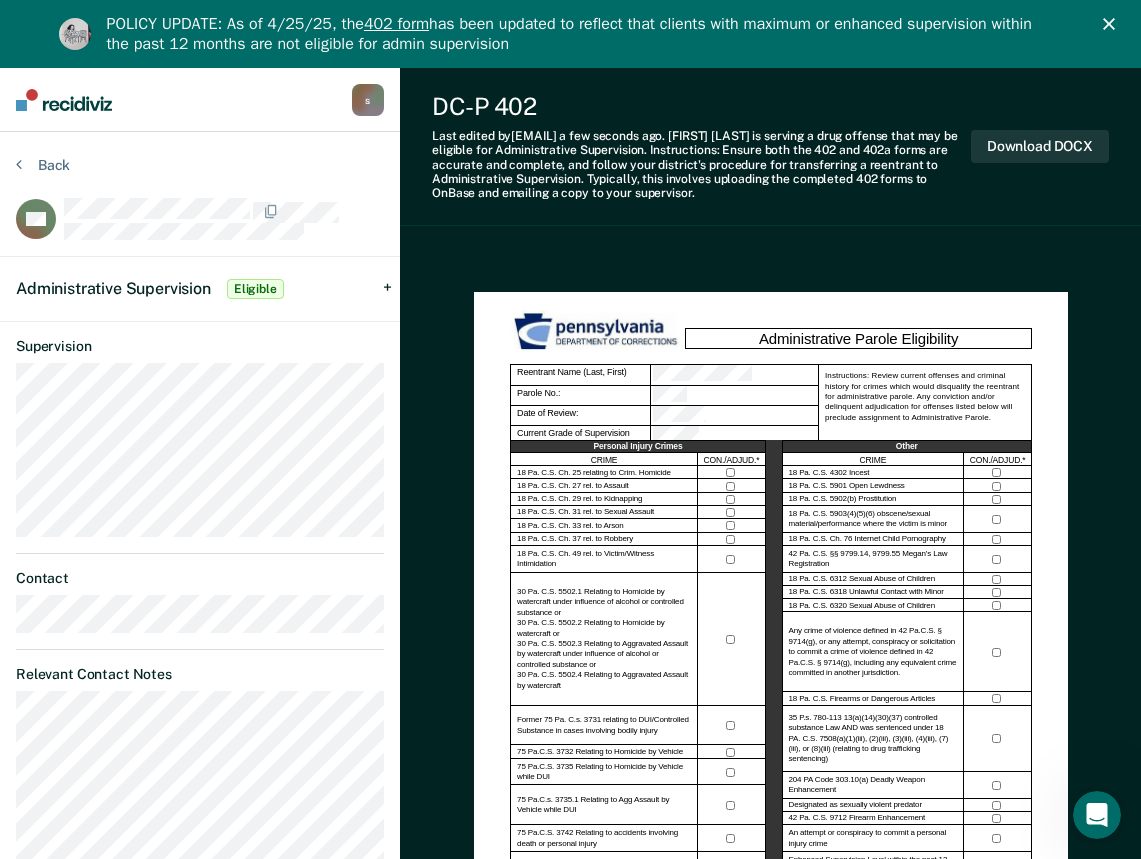 click on "Eligible" at bounding box center [255, 289] 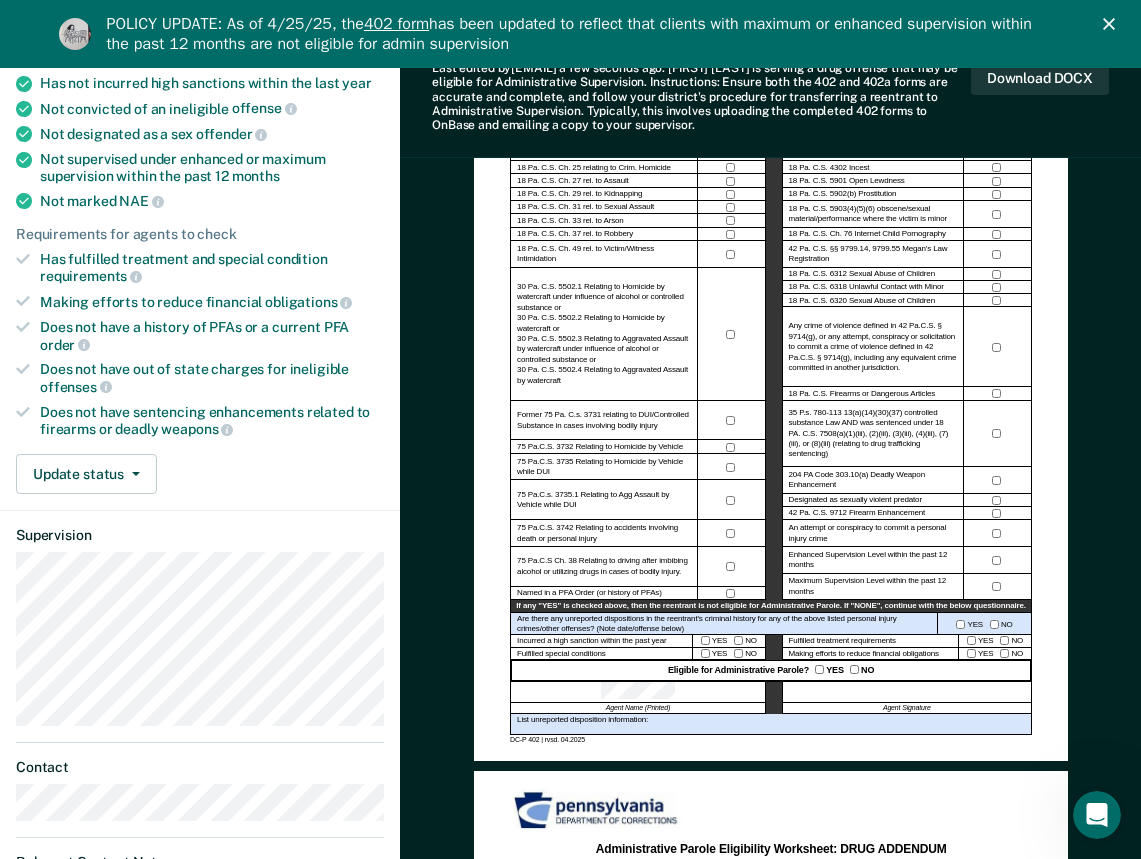 scroll, scrollTop: 304, scrollLeft: 0, axis: vertical 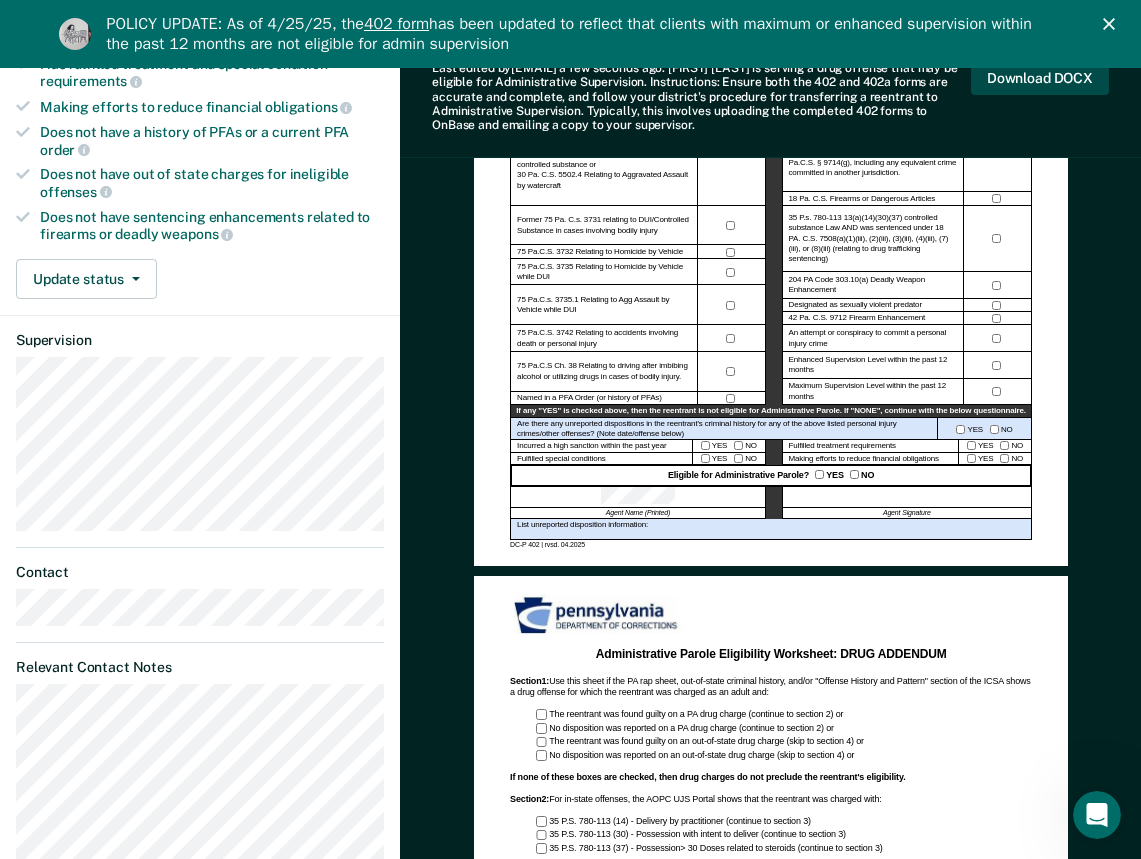 click on "Download DOCX" at bounding box center [1040, 78] 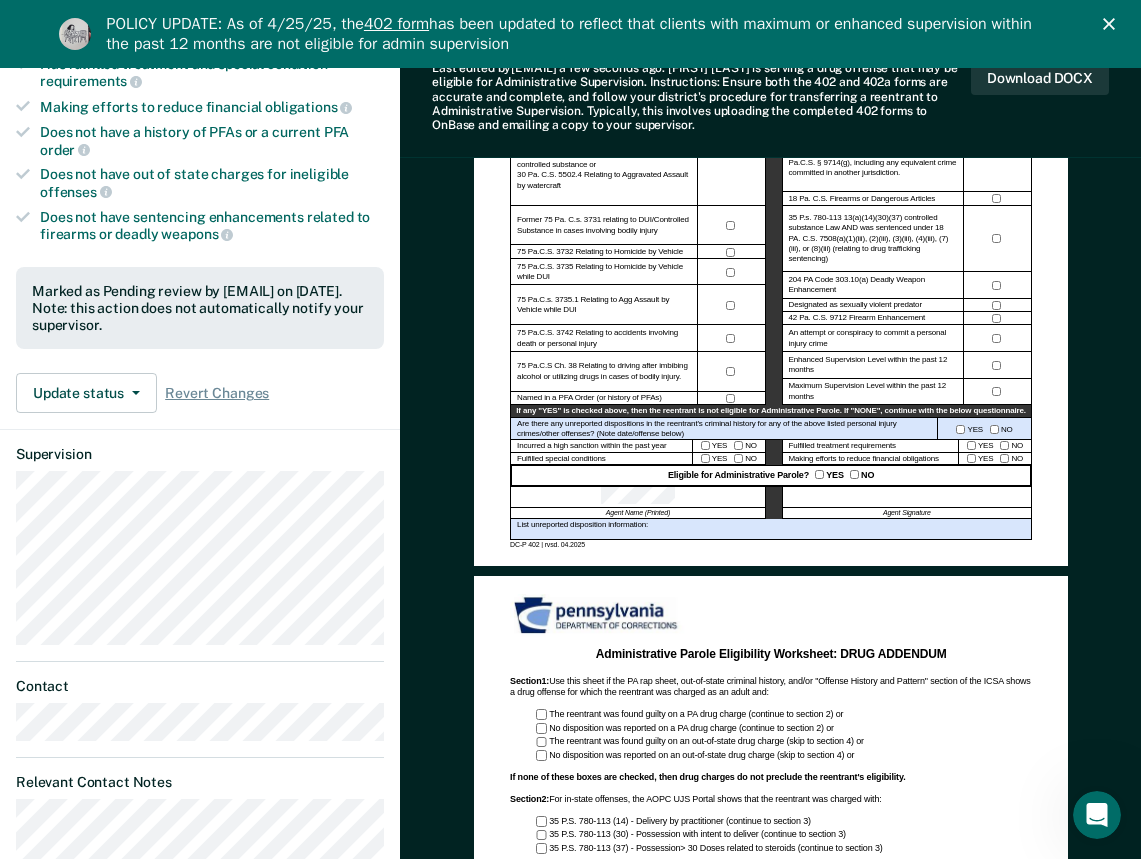 click on "Administrative Parole Eligibility Worksheet: DRUG ADDENDUM Section  1 :  Use this sheet if the PA rap sheet, out-of-state criminal history, and/or "Offense History and Pattern" section of the ICSA shows a drug offense for which the reentrant was charged as an adult and: The reentrant was found guilty on a PA drug charge (continue to section 2) or No disposition was reported on a PA drug charge (continue to section 2) or The reentrant was found guilty on an out-of-state drug charge (skip to section 4) or No disposition was reported on an out-of-state drug charge (skip to section 4) or If none of these boxes are checked, then drug charges do not preclude the reentrant's eligibility. Section  2 :  For in-state offenses, the AOPC UJS Portal shows that the reentrant was charged with: 35 P.S. 780-113 (14) - Delivery by practitioner (continue to section 3) 35 P.S. 780-113 (30) - Possession with intent to deliver (continue to section 3) If one or more boxes are checked, continue to section 3. Section  3 :  Section  4" at bounding box center (771, 963) 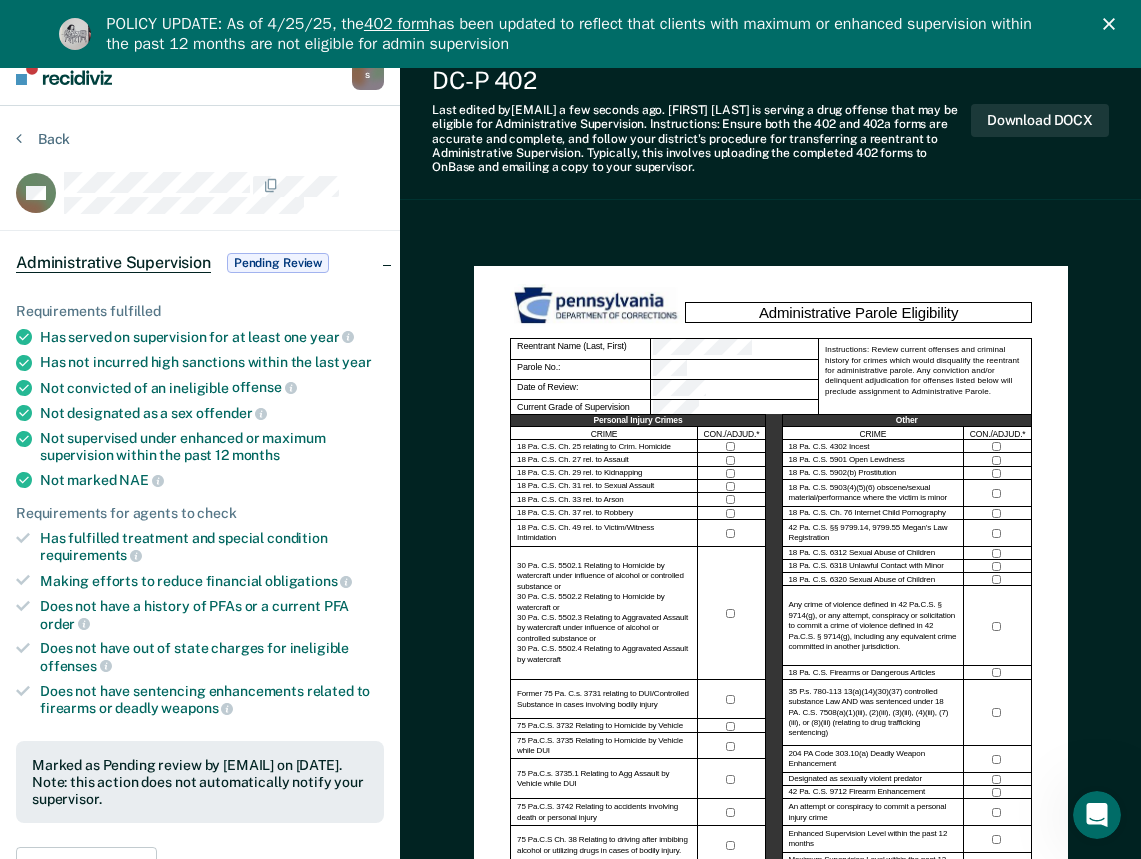 scroll, scrollTop: 0, scrollLeft: 0, axis: both 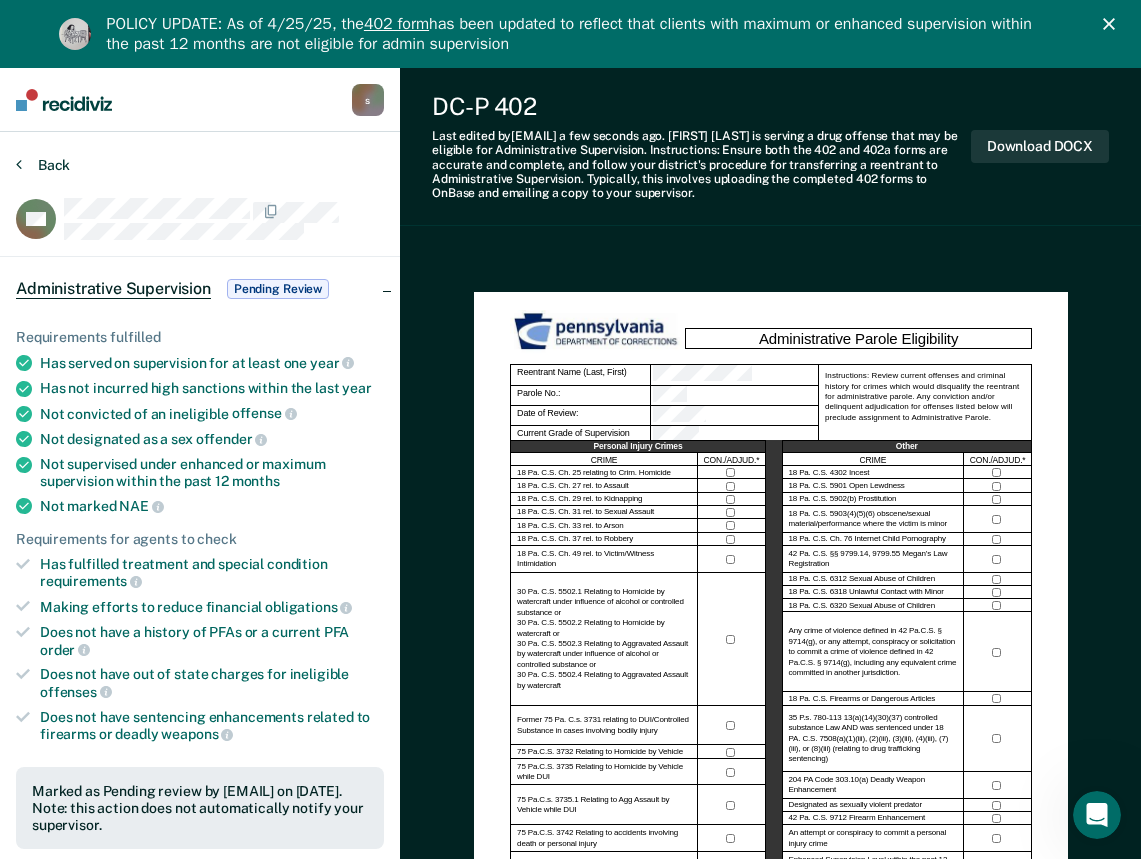 click on "Back" at bounding box center (43, 165) 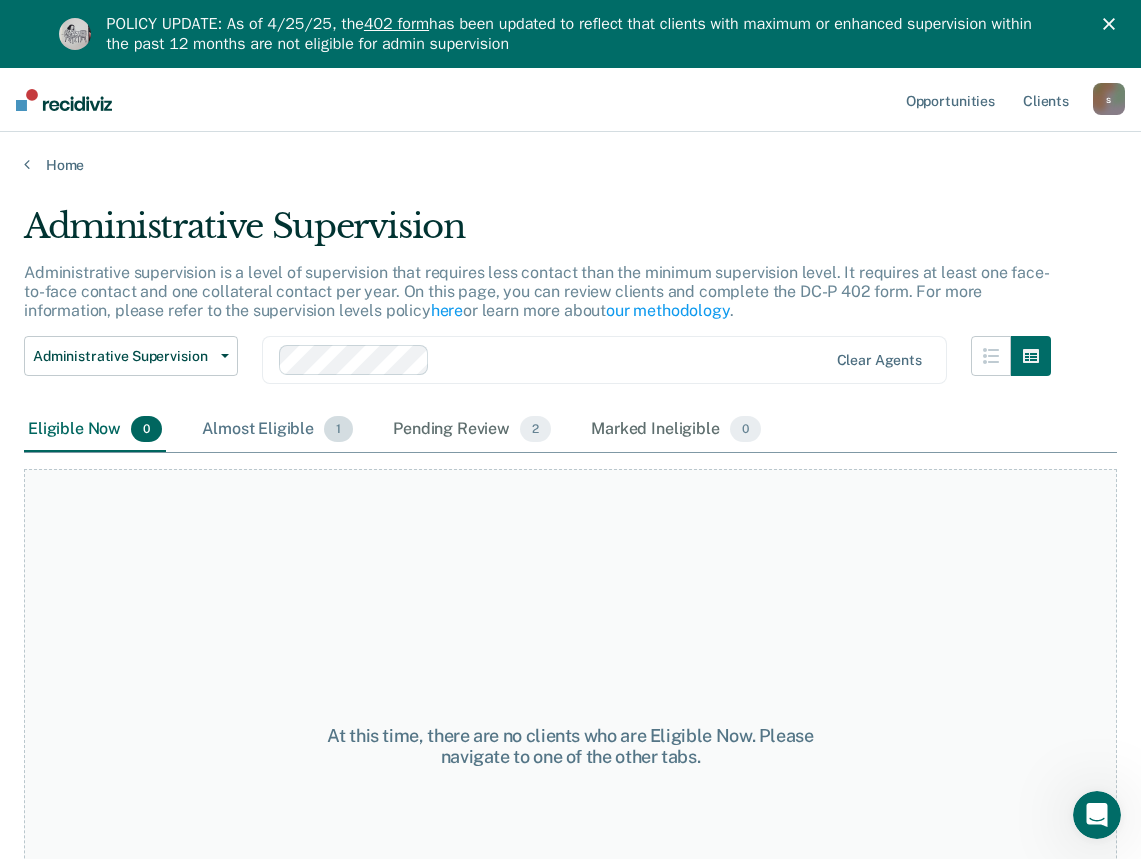 click on "Almost Eligible 1" at bounding box center [277, 430] 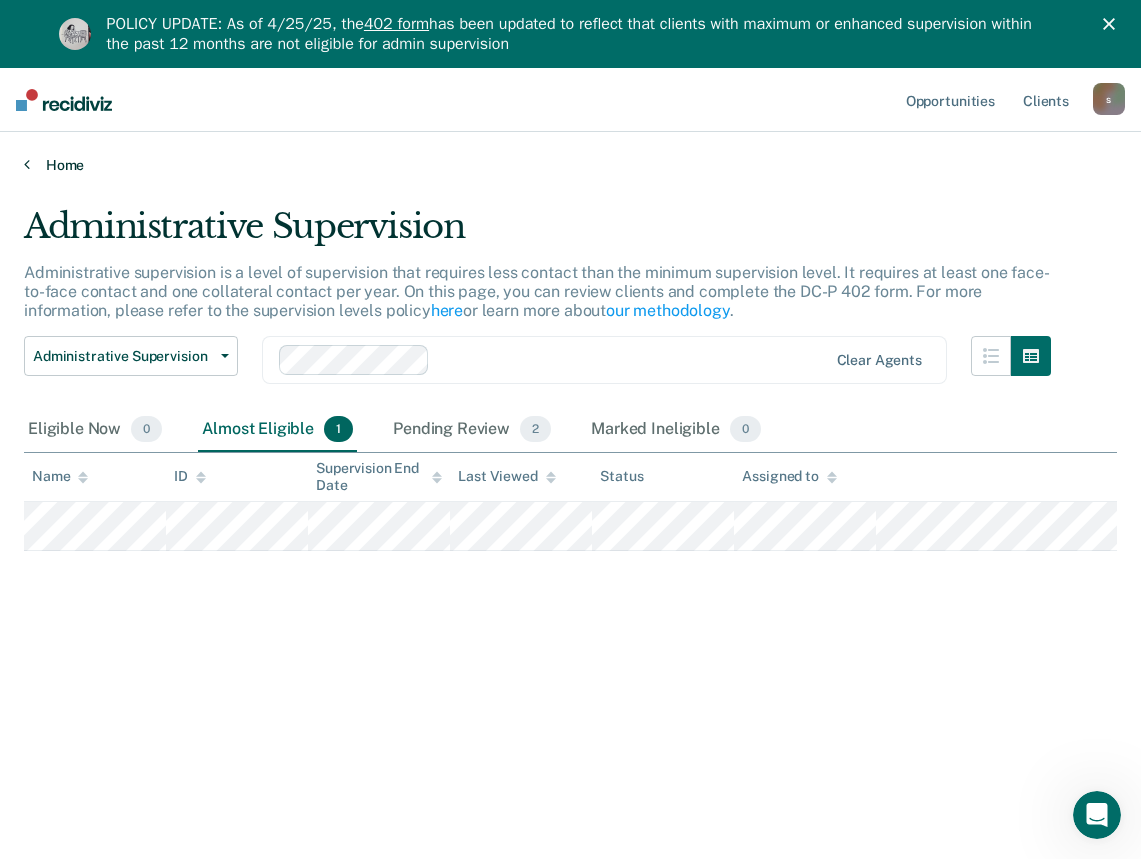 click on "Home" at bounding box center [570, 165] 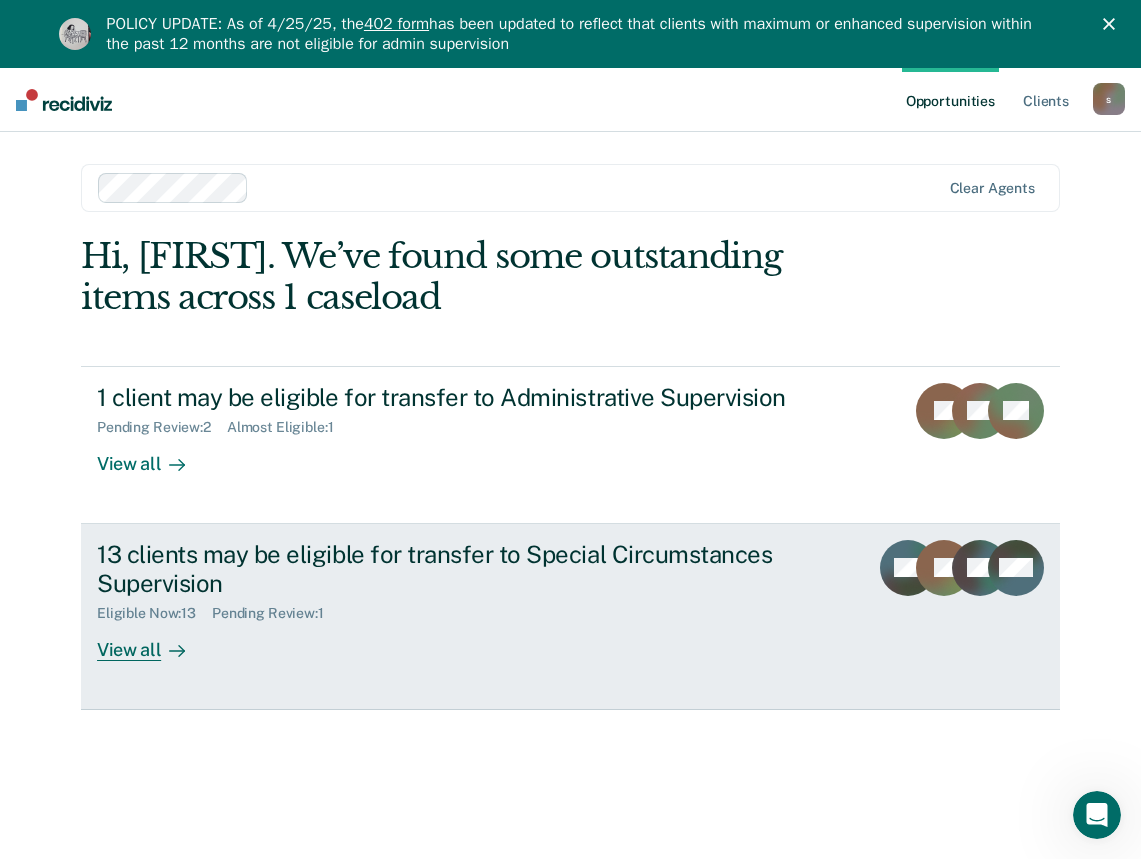 click on "View all" at bounding box center (153, 641) 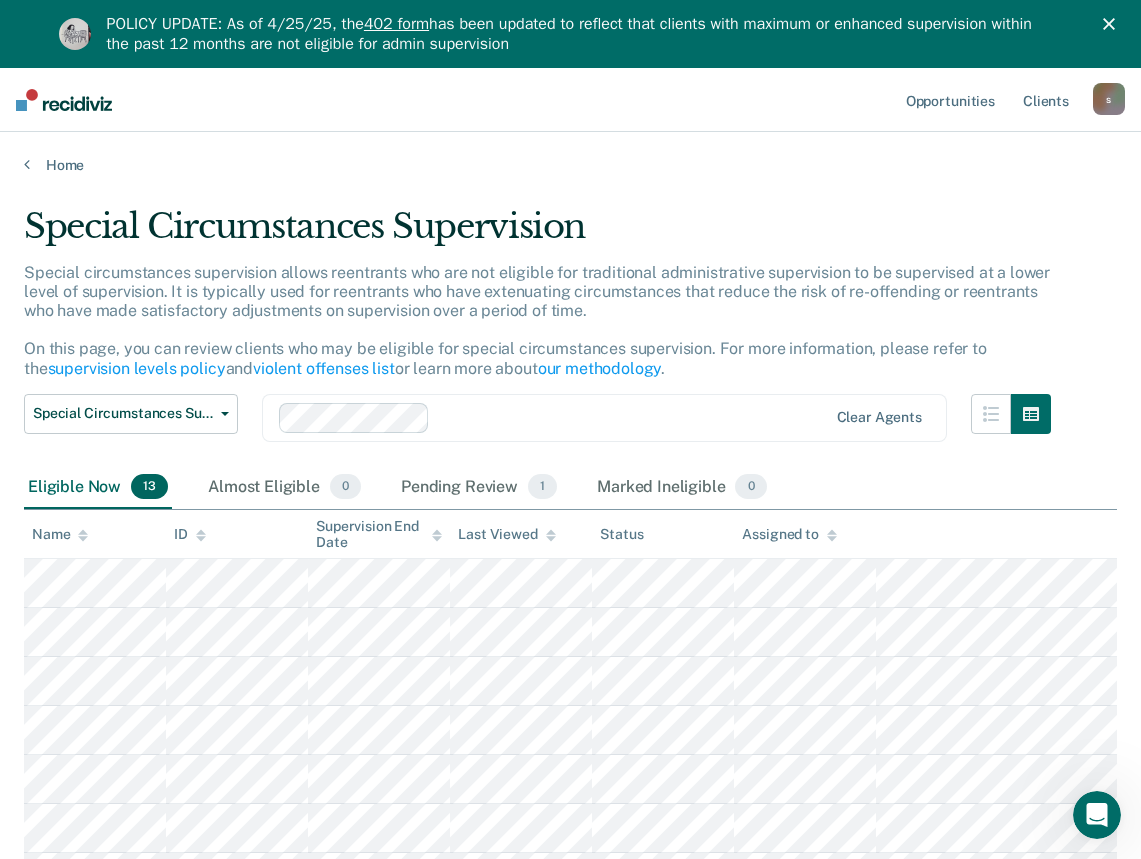 drag, startPoint x: 345, startPoint y: 369, endPoint x: 706, endPoint y: 388, distance: 361.49966 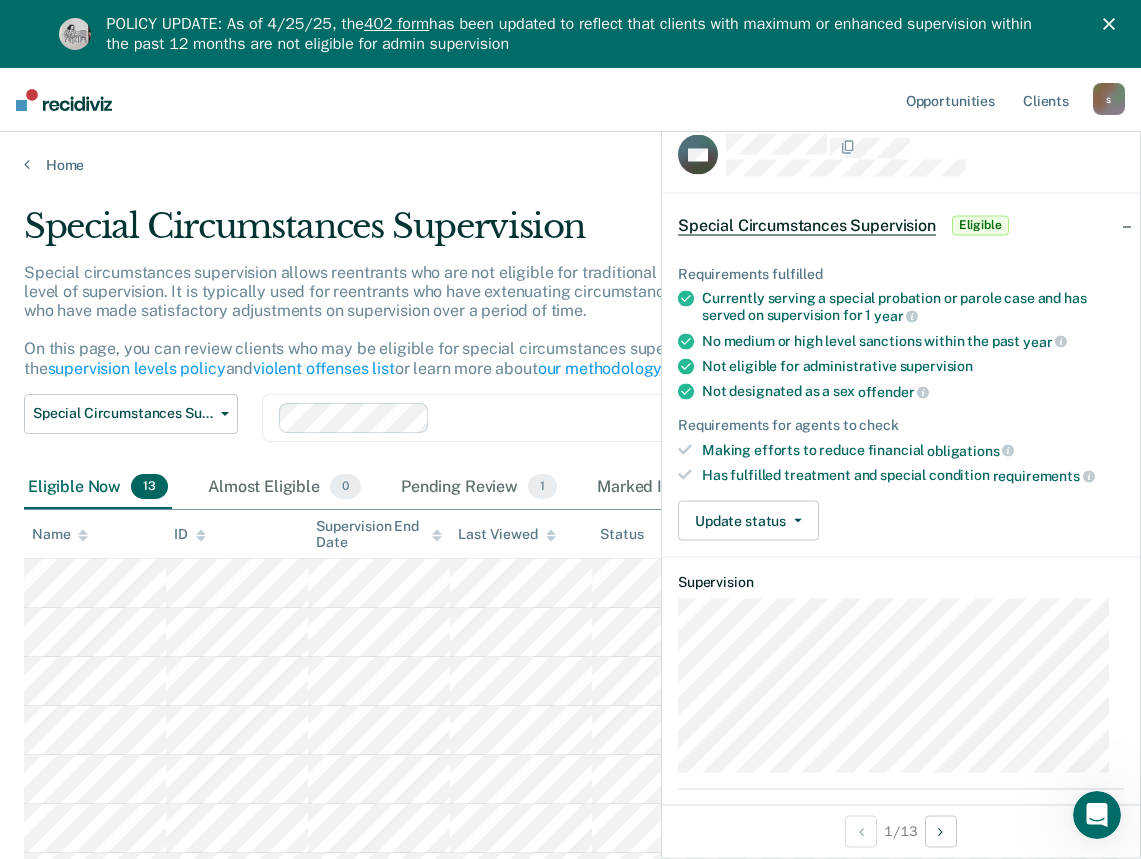 scroll, scrollTop: 0, scrollLeft: 0, axis: both 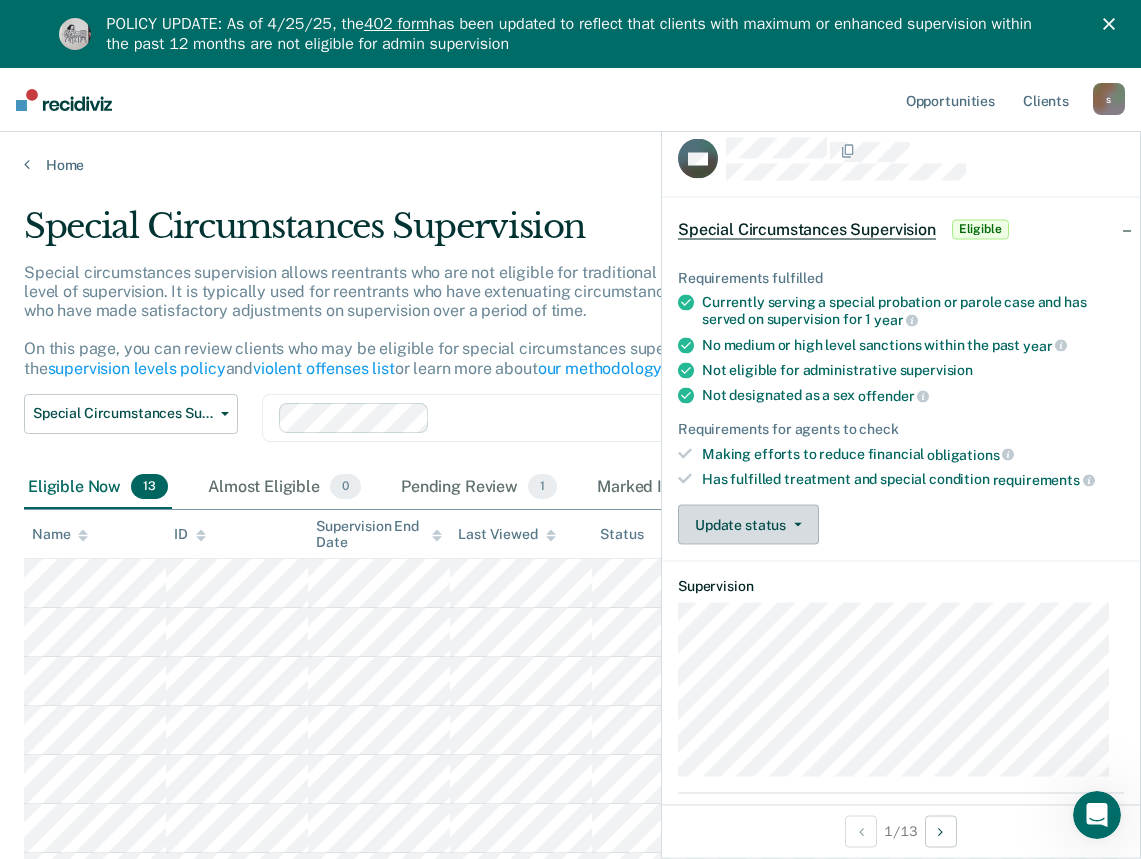 click on "Update status" at bounding box center (748, 525) 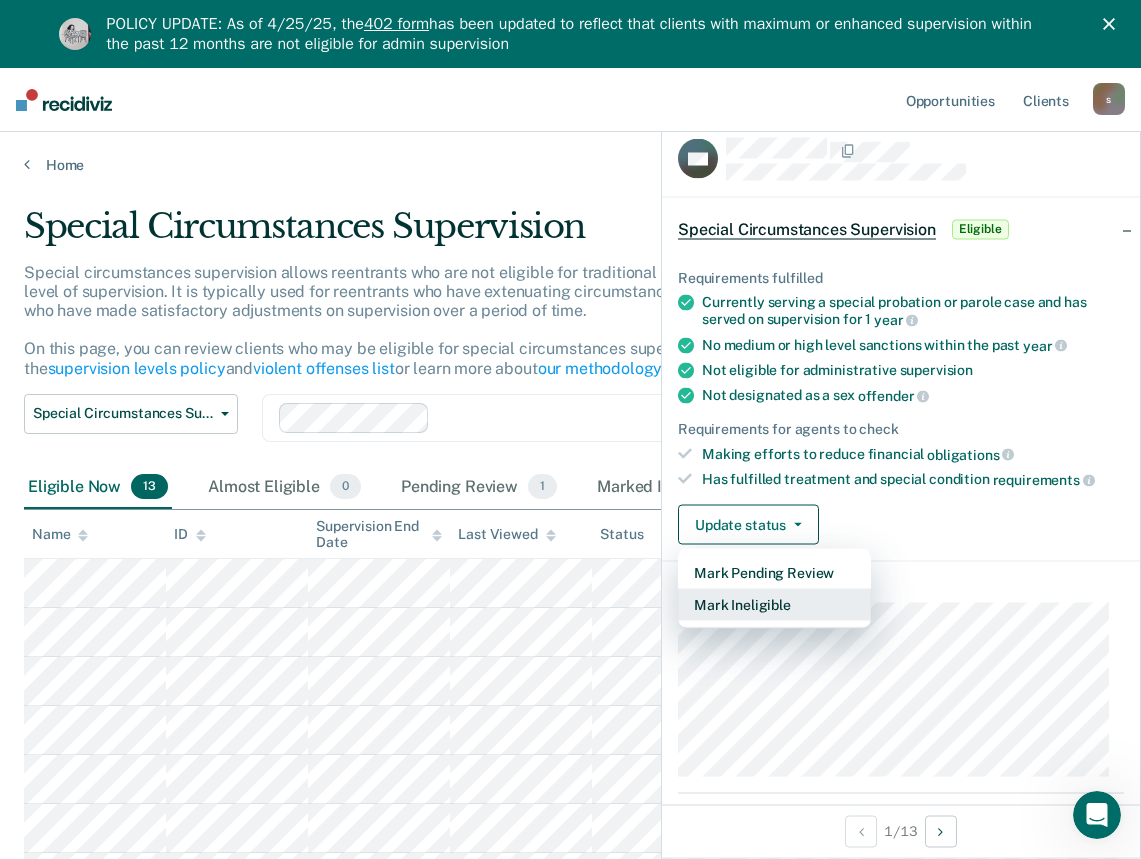 click on "Mark Ineligible" at bounding box center (774, 605) 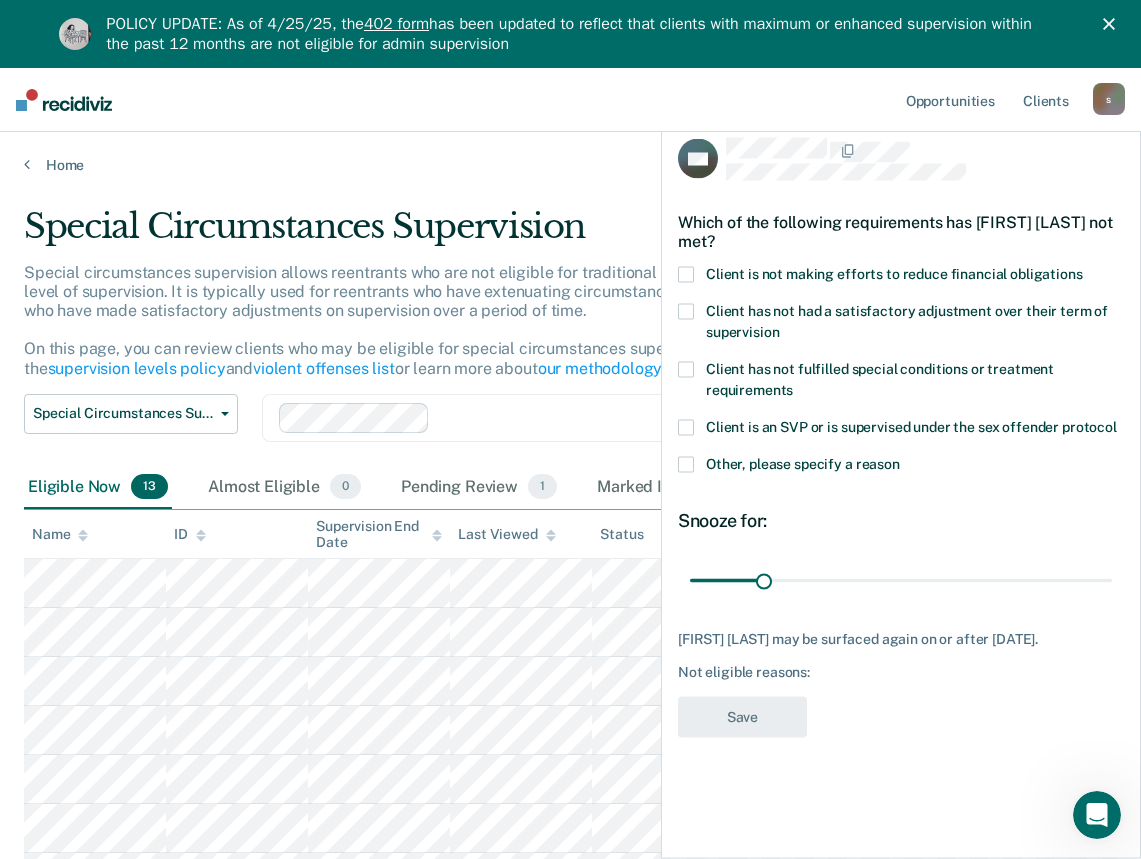 click at bounding box center [686, 465] 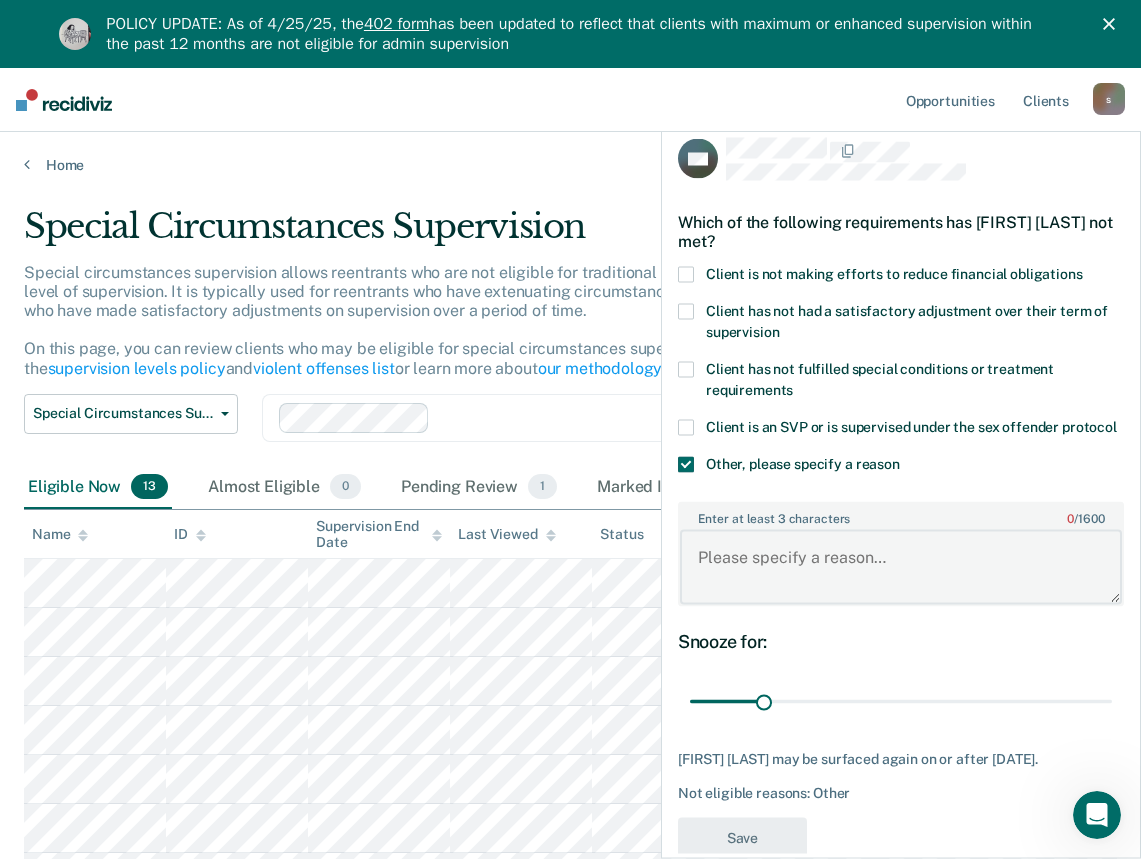 click on "Enter at least 3 characters 0  /  1600" at bounding box center (901, 567) 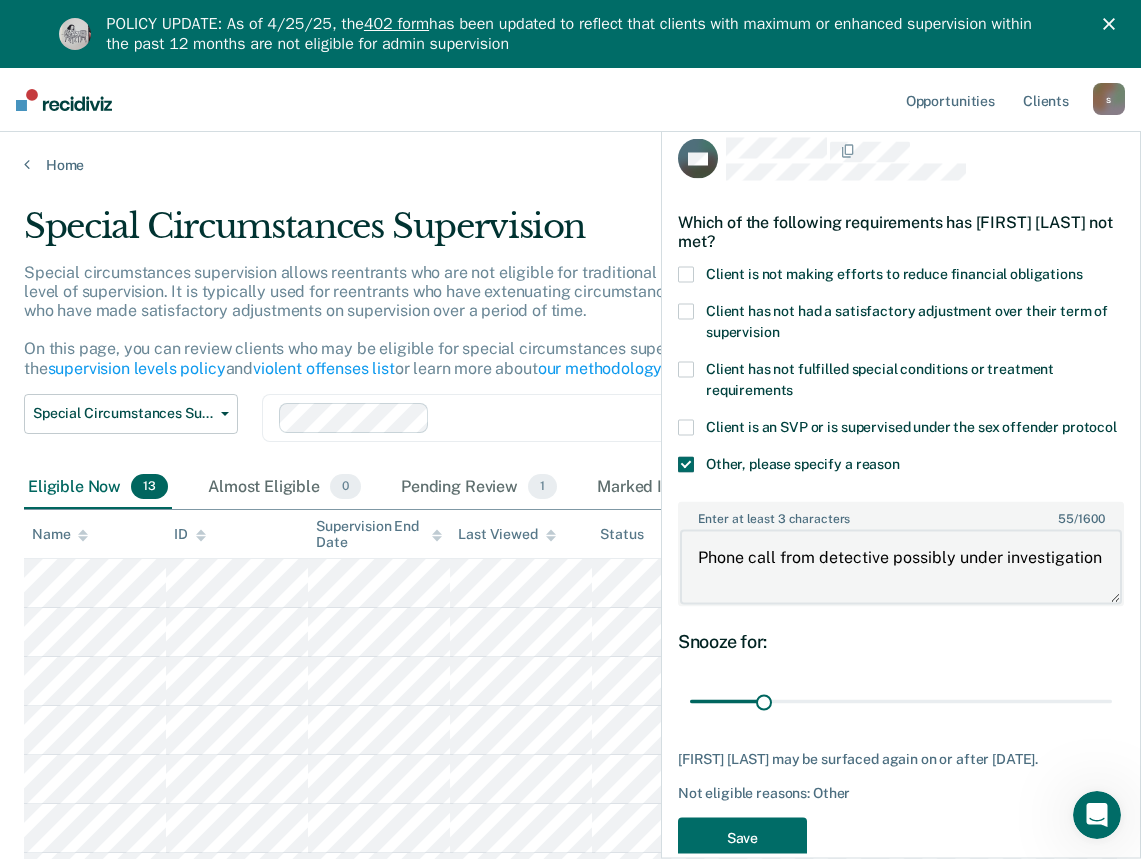 scroll, scrollTop: 59, scrollLeft: 0, axis: vertical 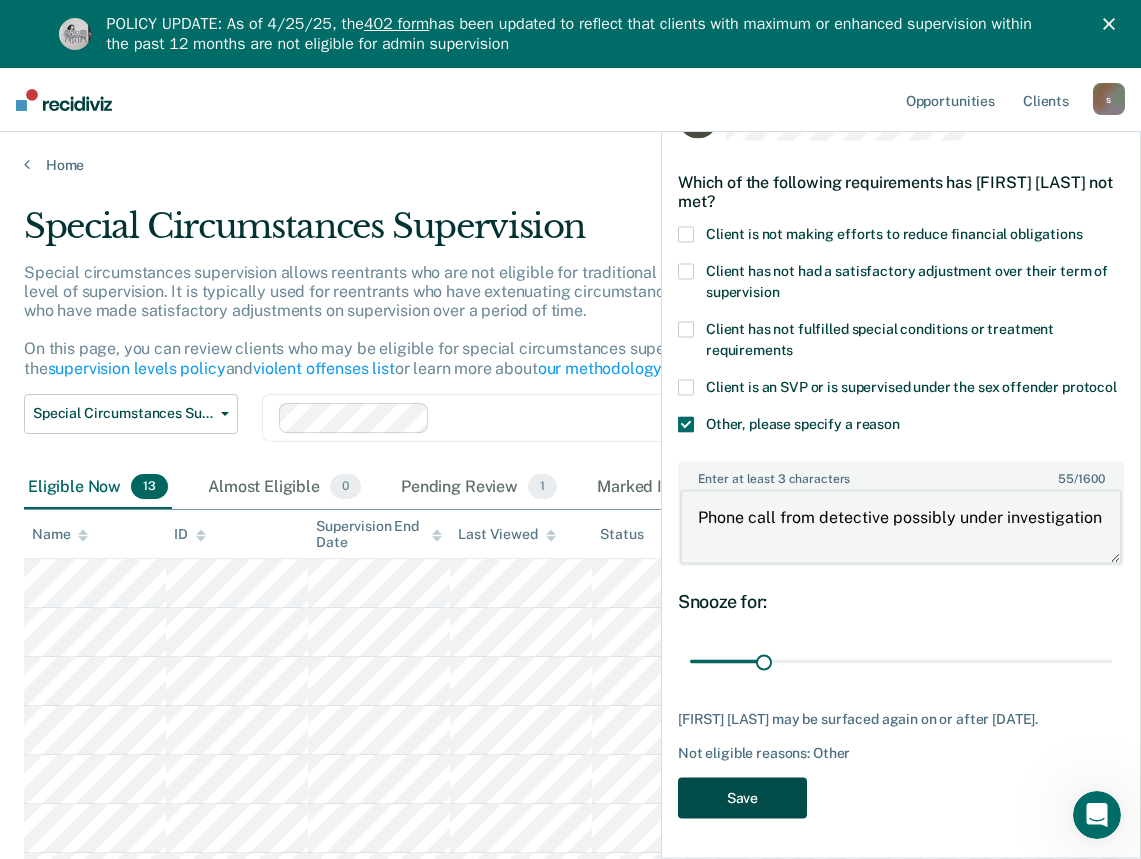 type on "Phone call from detective possibly under investigation" 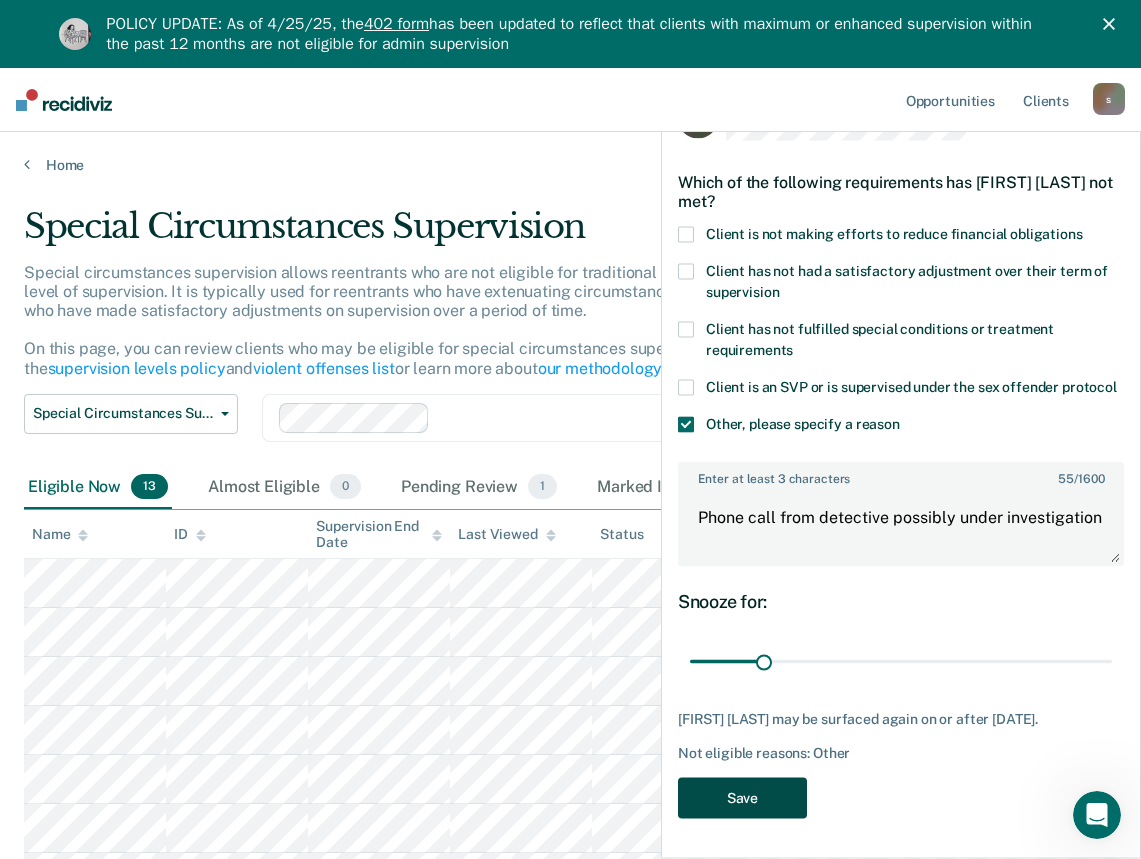 click on "Save" at bounding box center (742, 797) 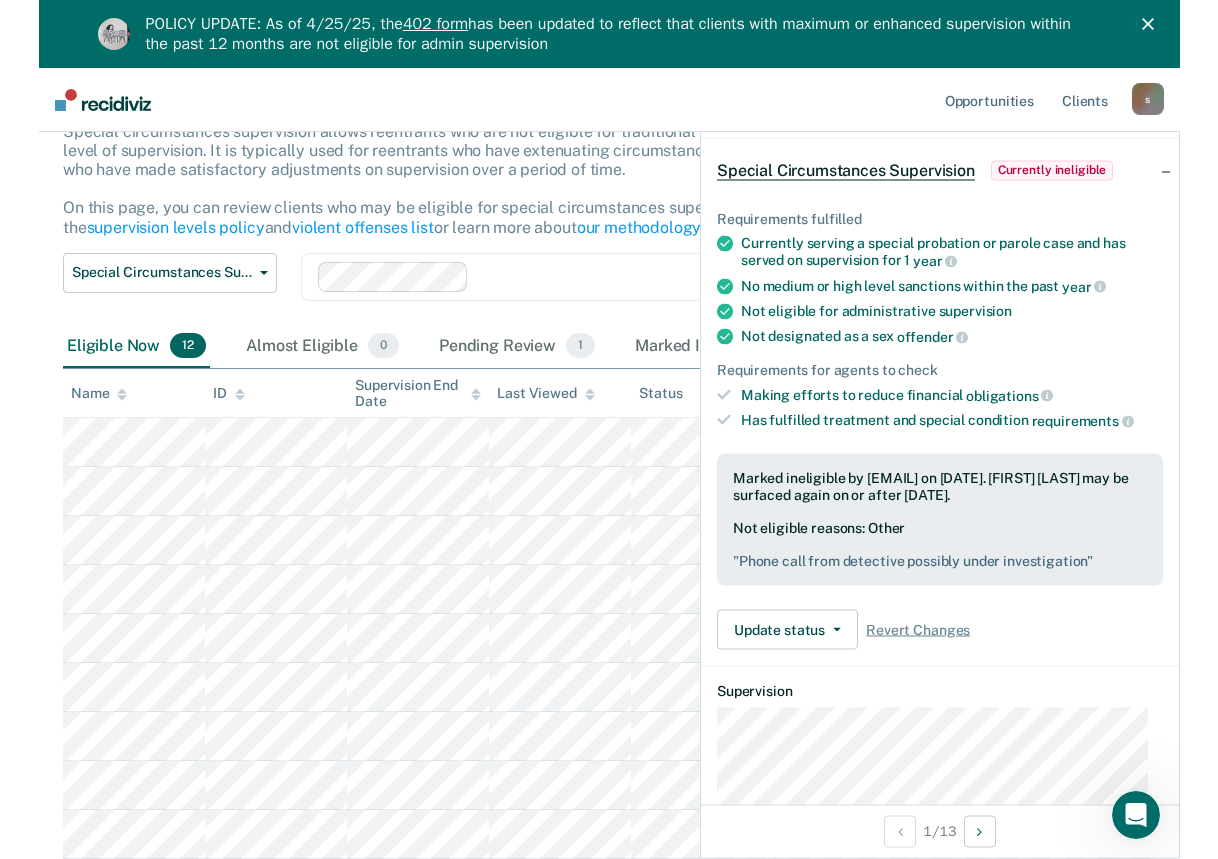 scroll, scrollTop: 31, scrollLeft: 0, axis: vertical 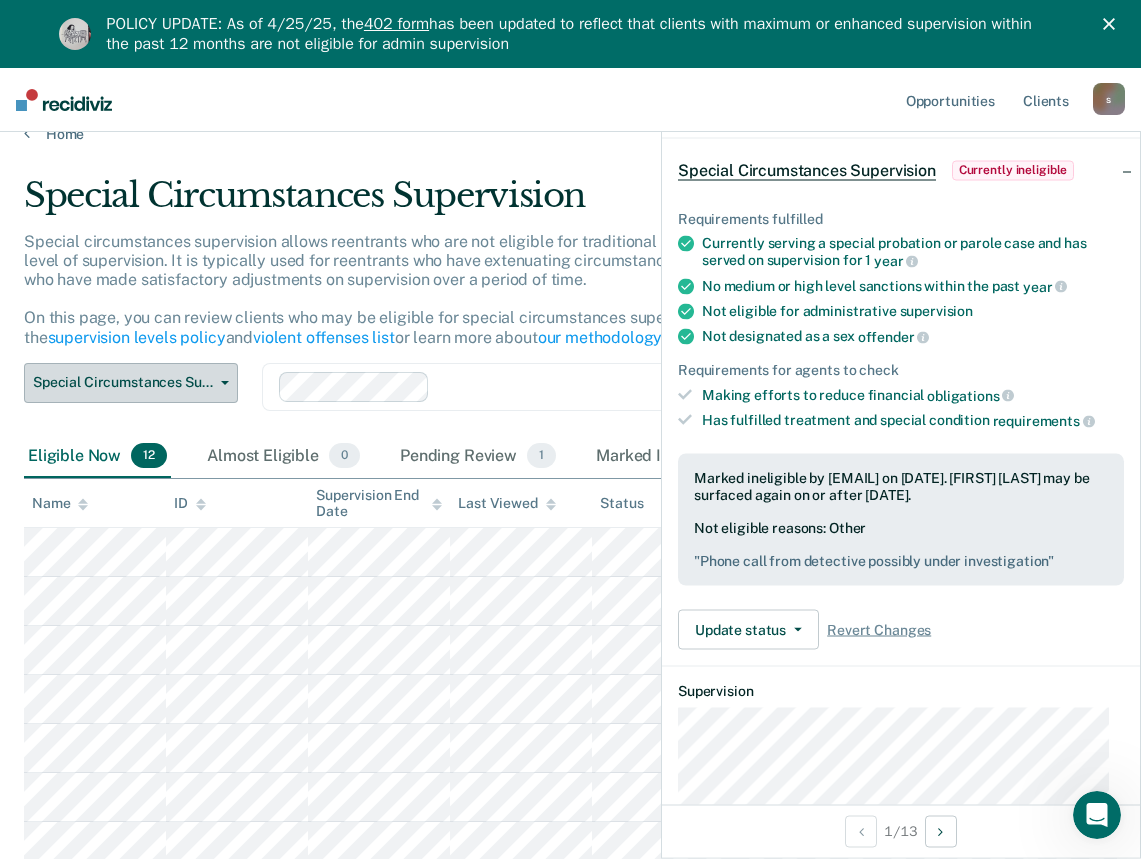 click on "Special Circumstances Supervision" at bounding box center (131, 383) 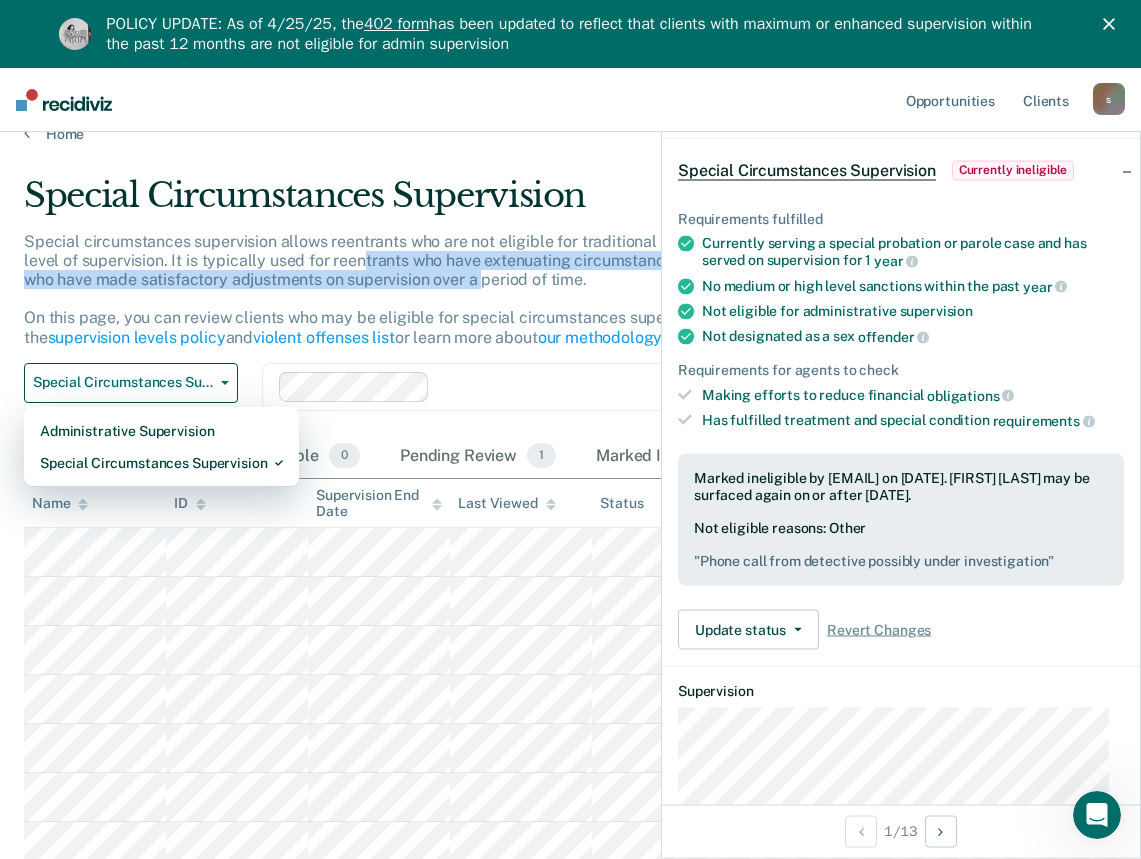 drag, startPoint x: 478, startPoint y: 269, endPoint x: 363, endPoint y: 263, distance: 115.15642 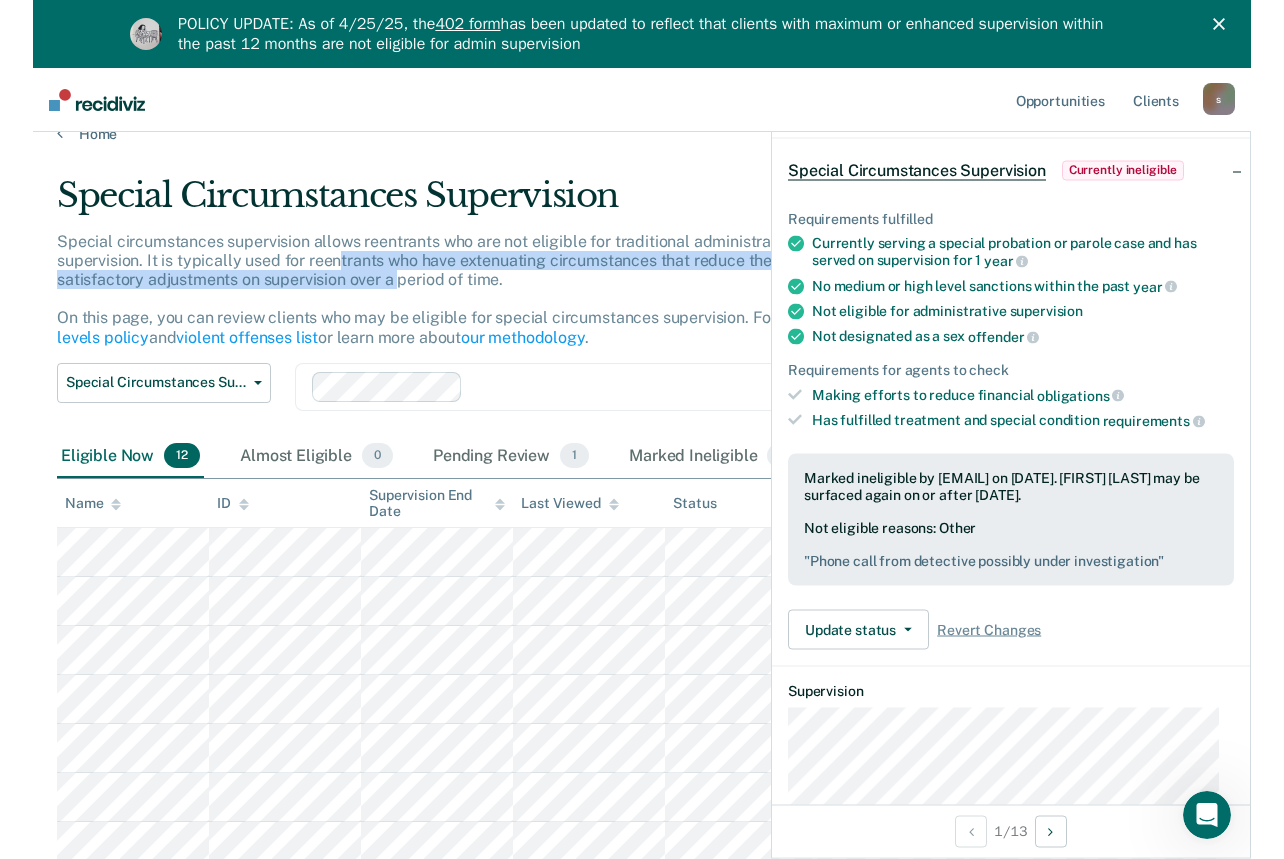scroll, scrollTop: 0, scrollLeft: 0, axis: both 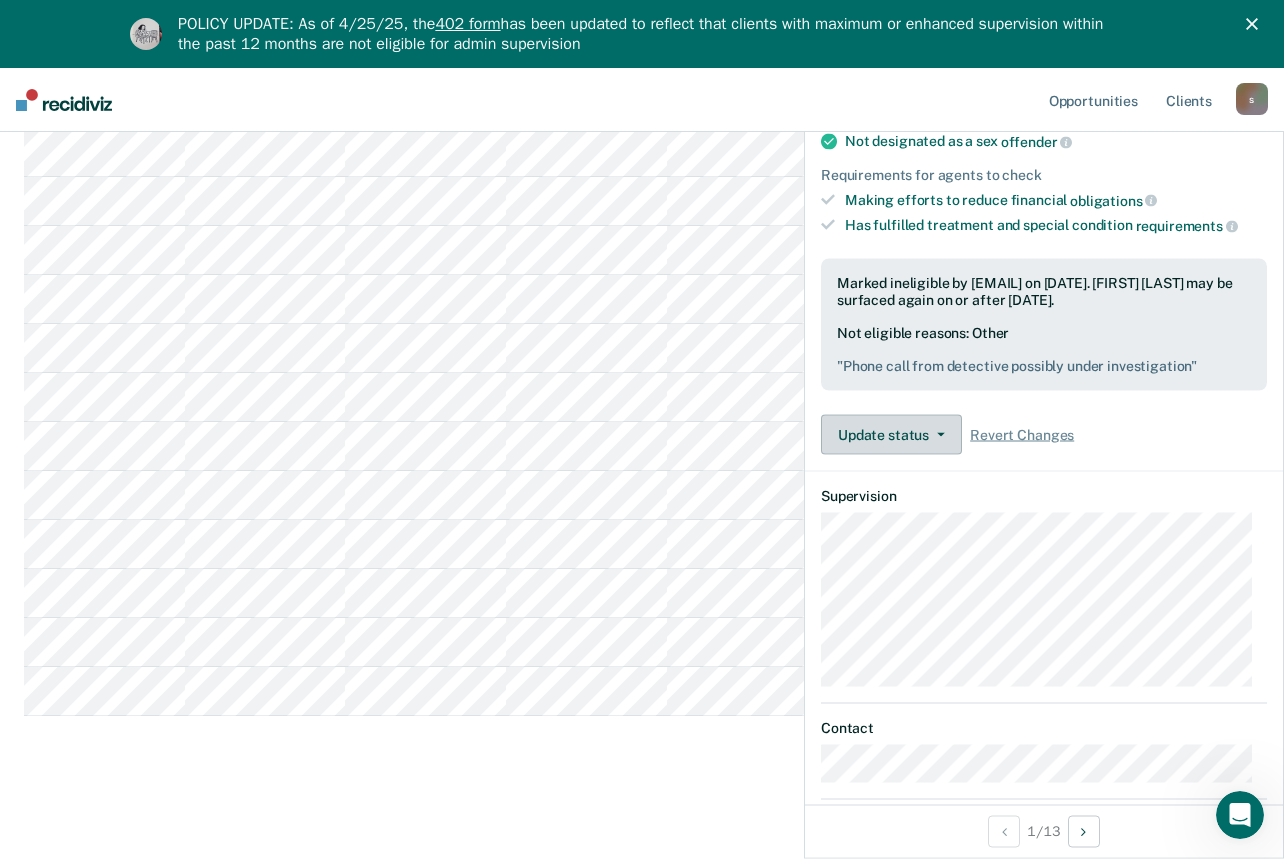 click on "Update status" at bounding box center (891, 435) 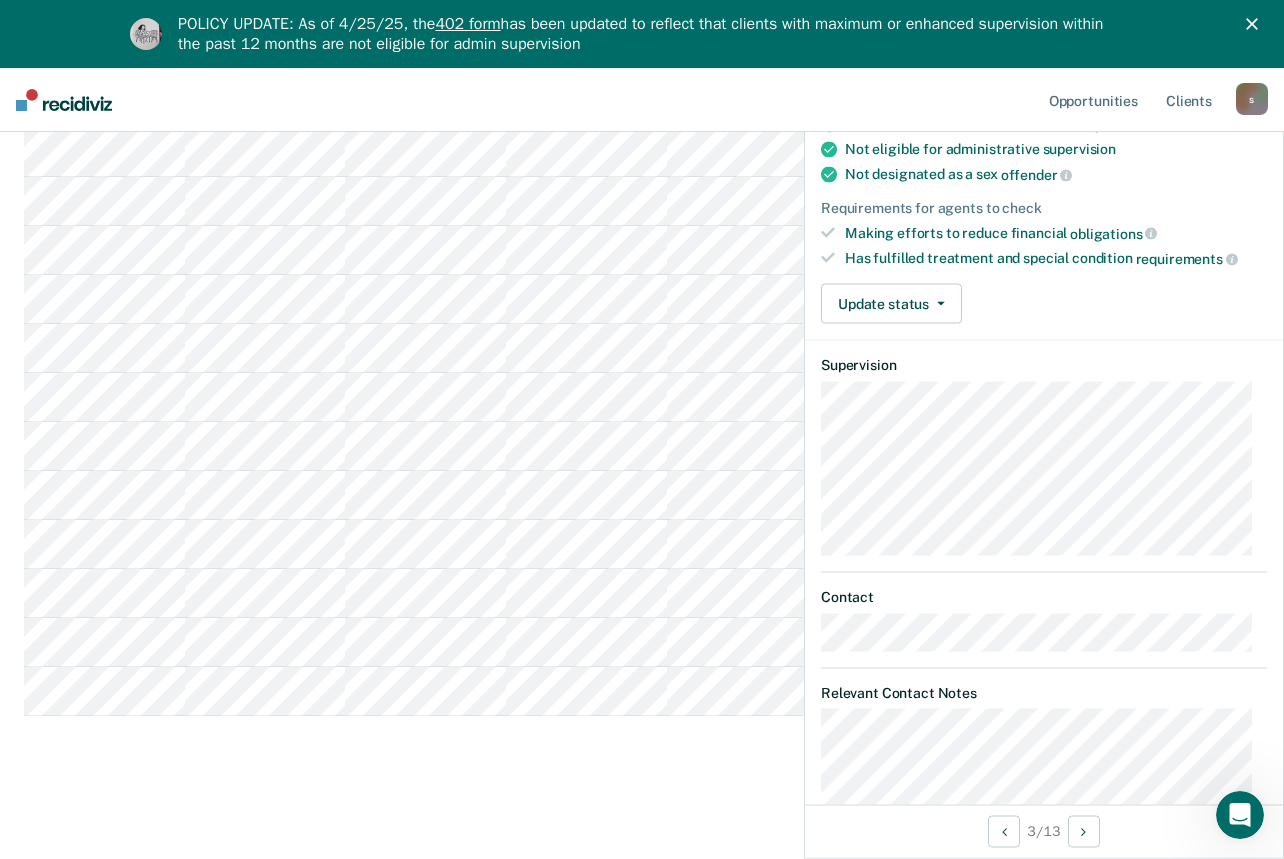 scroll, scrollTop: 0, scrollLeft: 0, axis: both 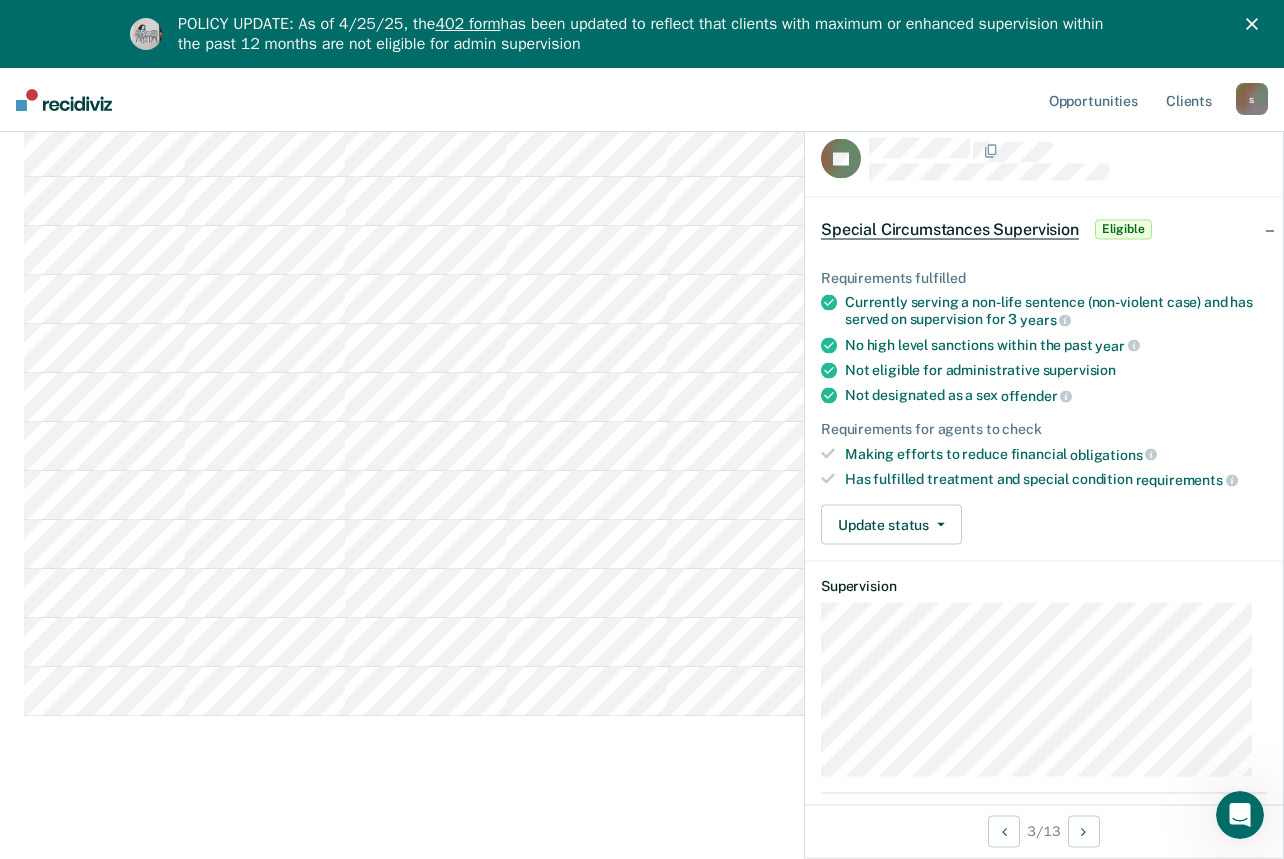 click on "Eligible" at bounding box center (1123, 229) 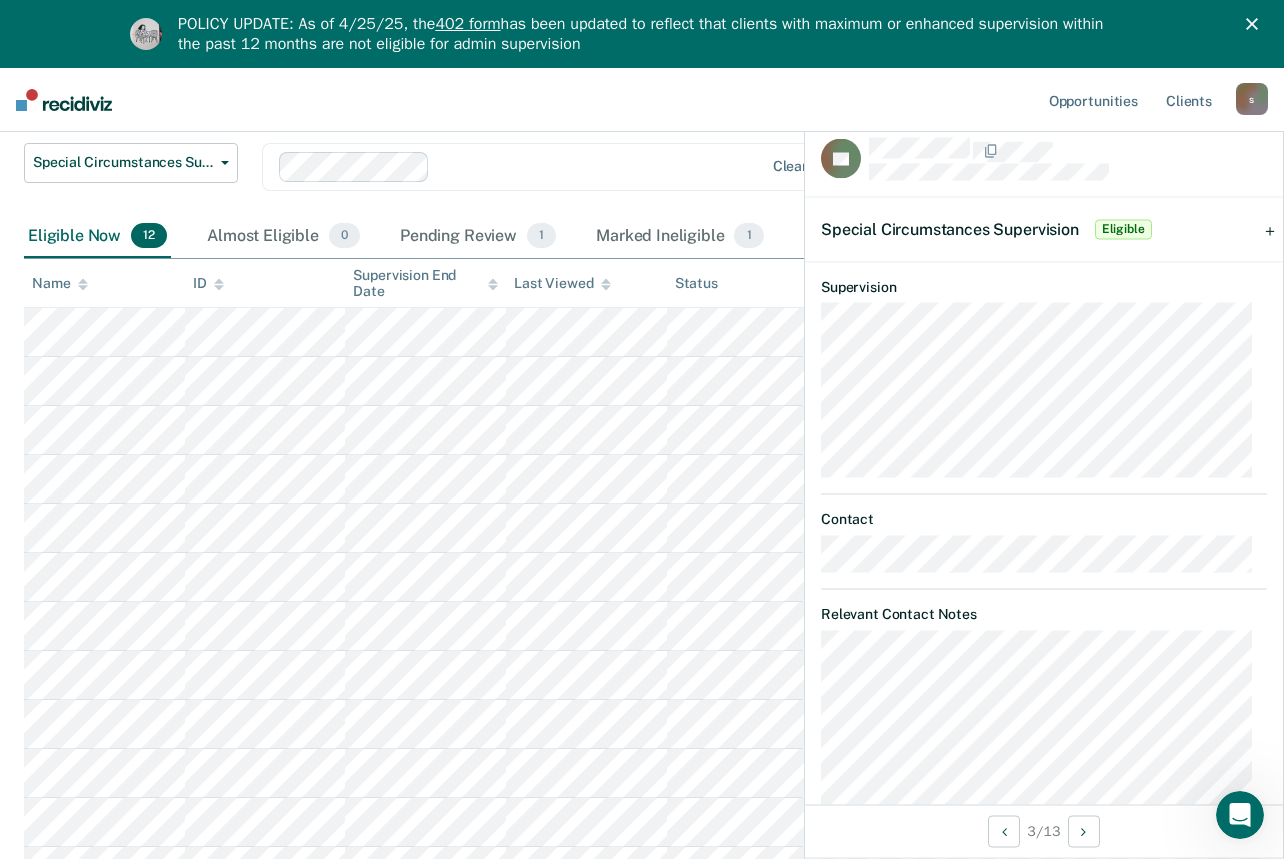 scroll, scrollTop: 131, scrollLeft: 0, axis: vertical 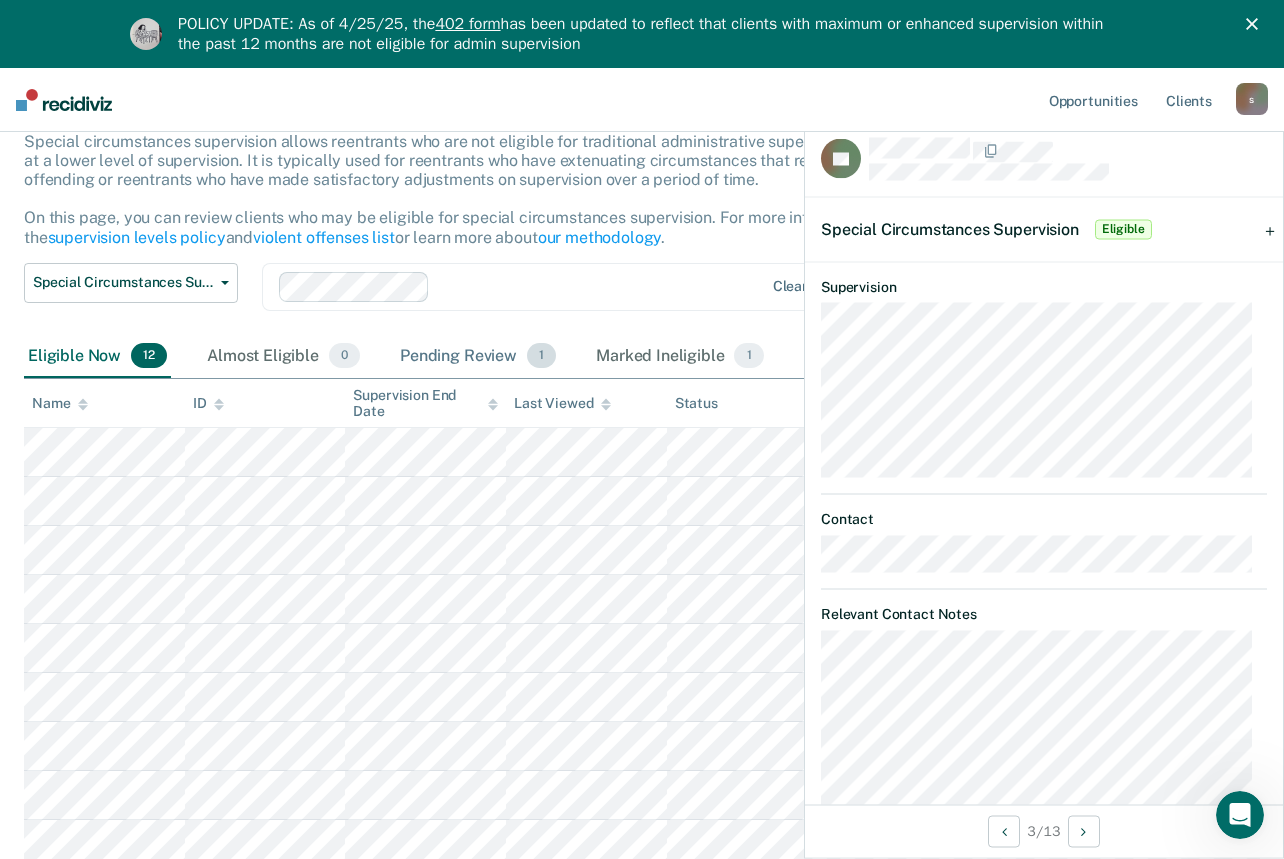 click on "Pending Review 1" at bounding box center [478, 357] 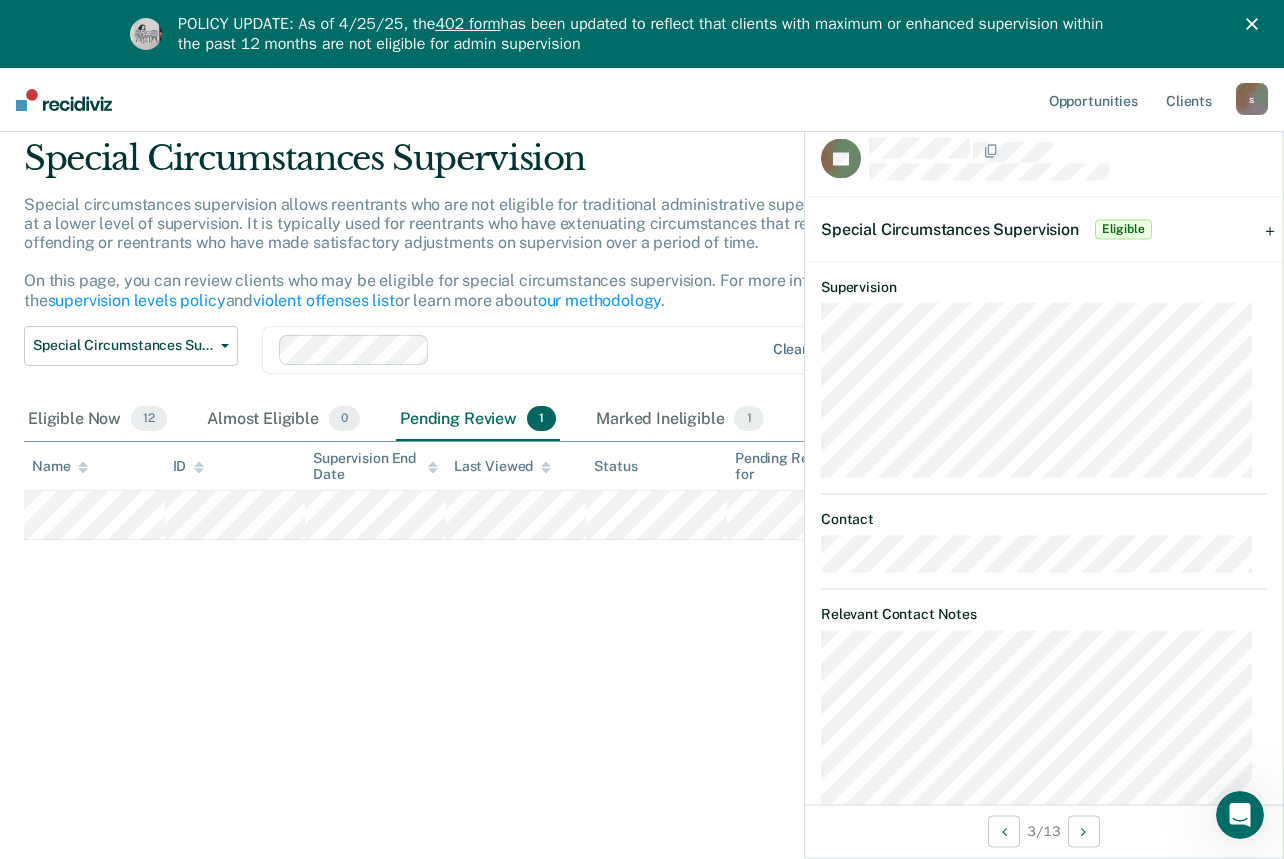 click at bounding box center [642, 515] 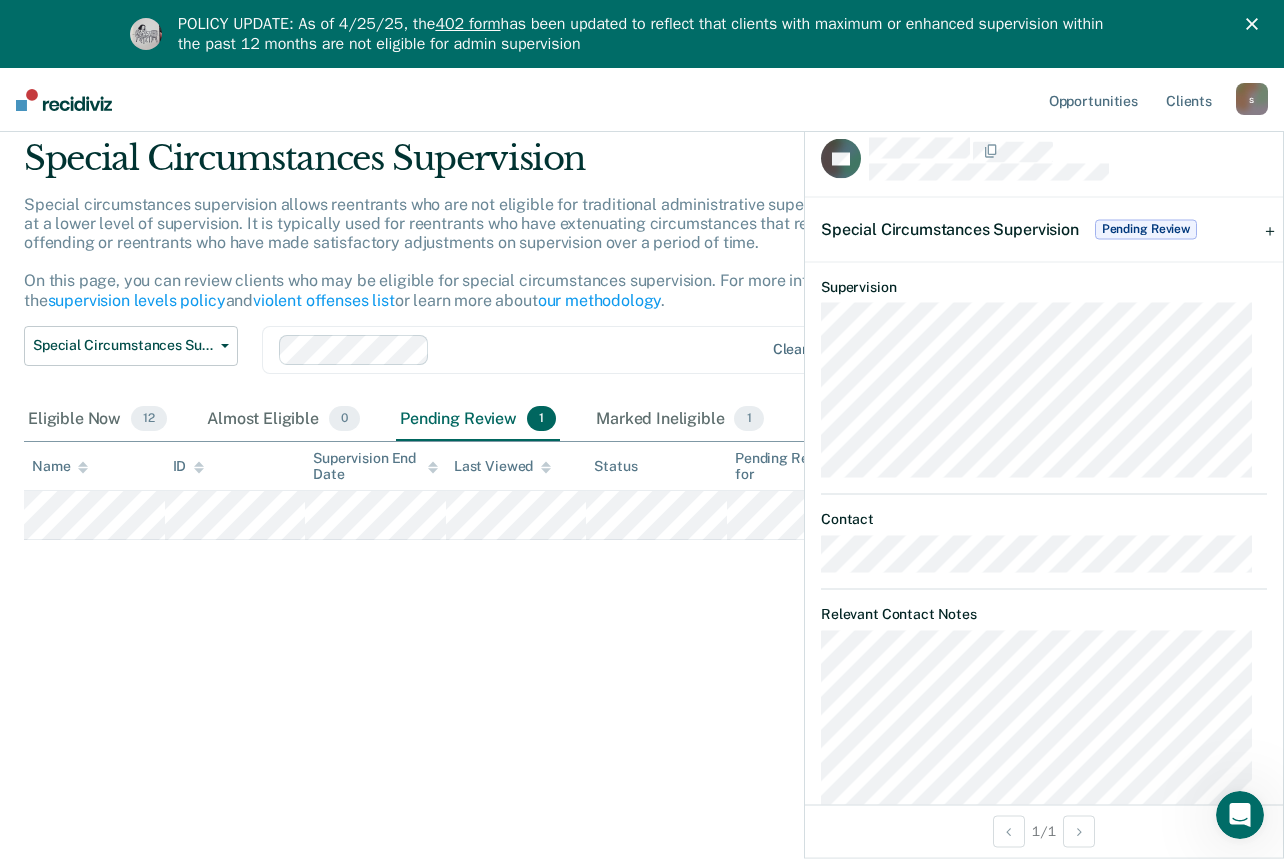drag, startPoint x: 805, startPoint y: 512, endPoint x: 591, endPoint y: 589, distance: 227.4313 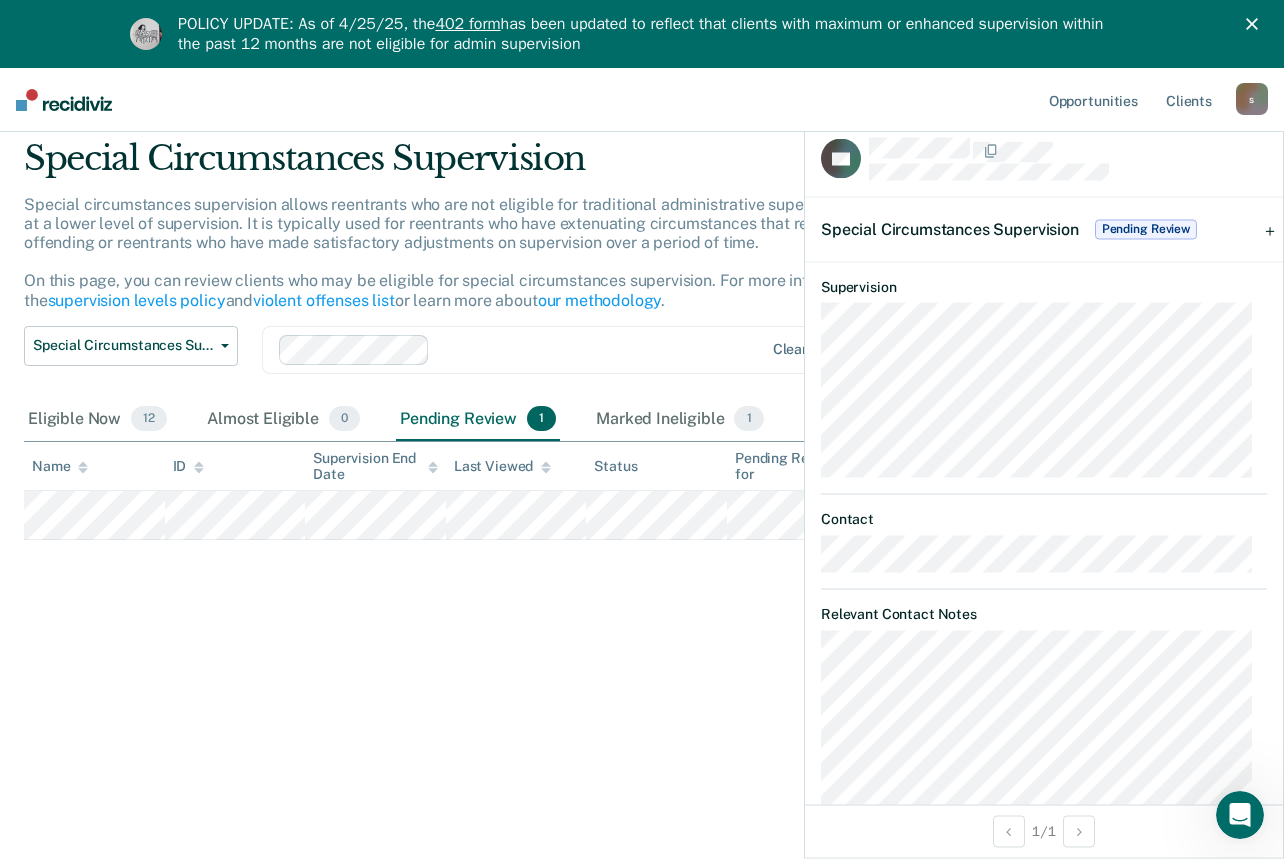 click on "Pending Review 1" at bounding box center [478, 420] 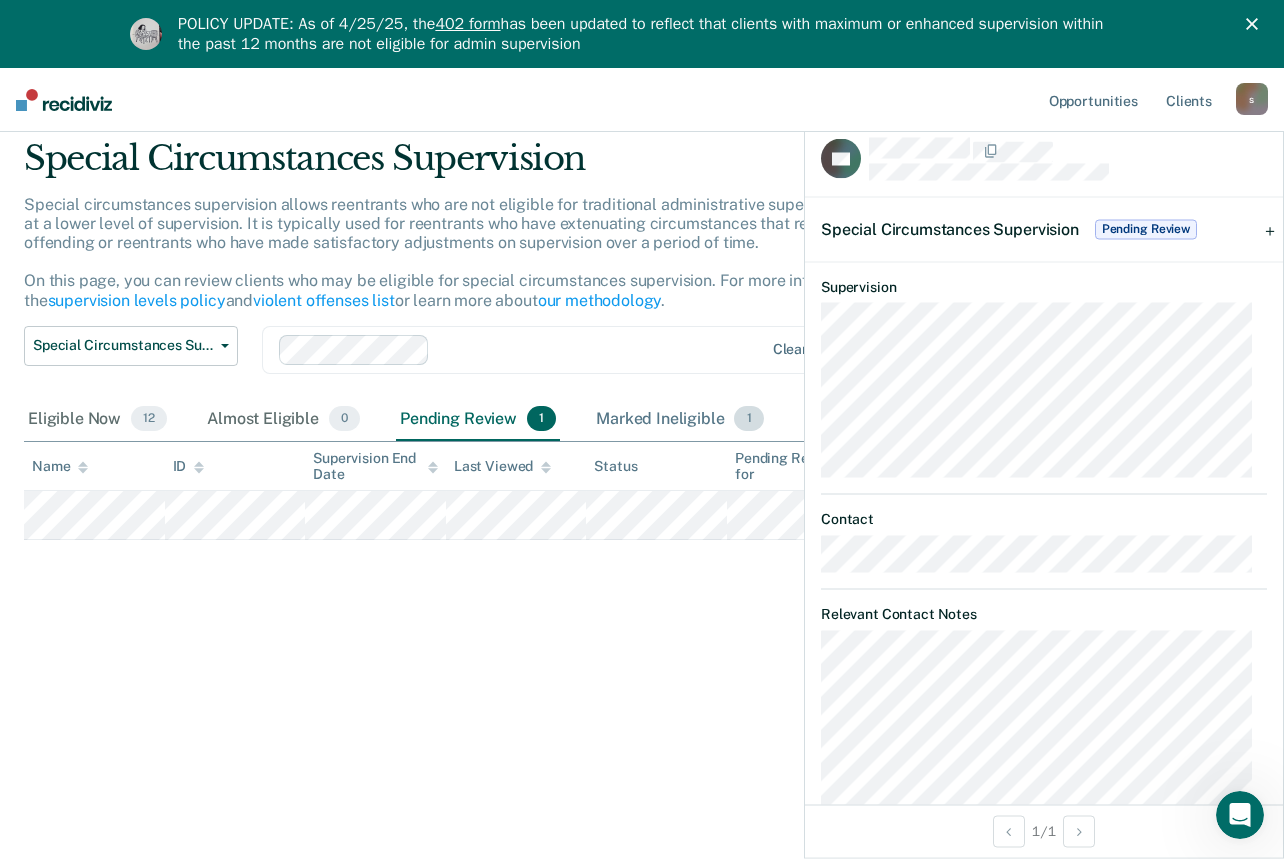 click on "Marked Ineligible 1" at bounding box center (680, 420) 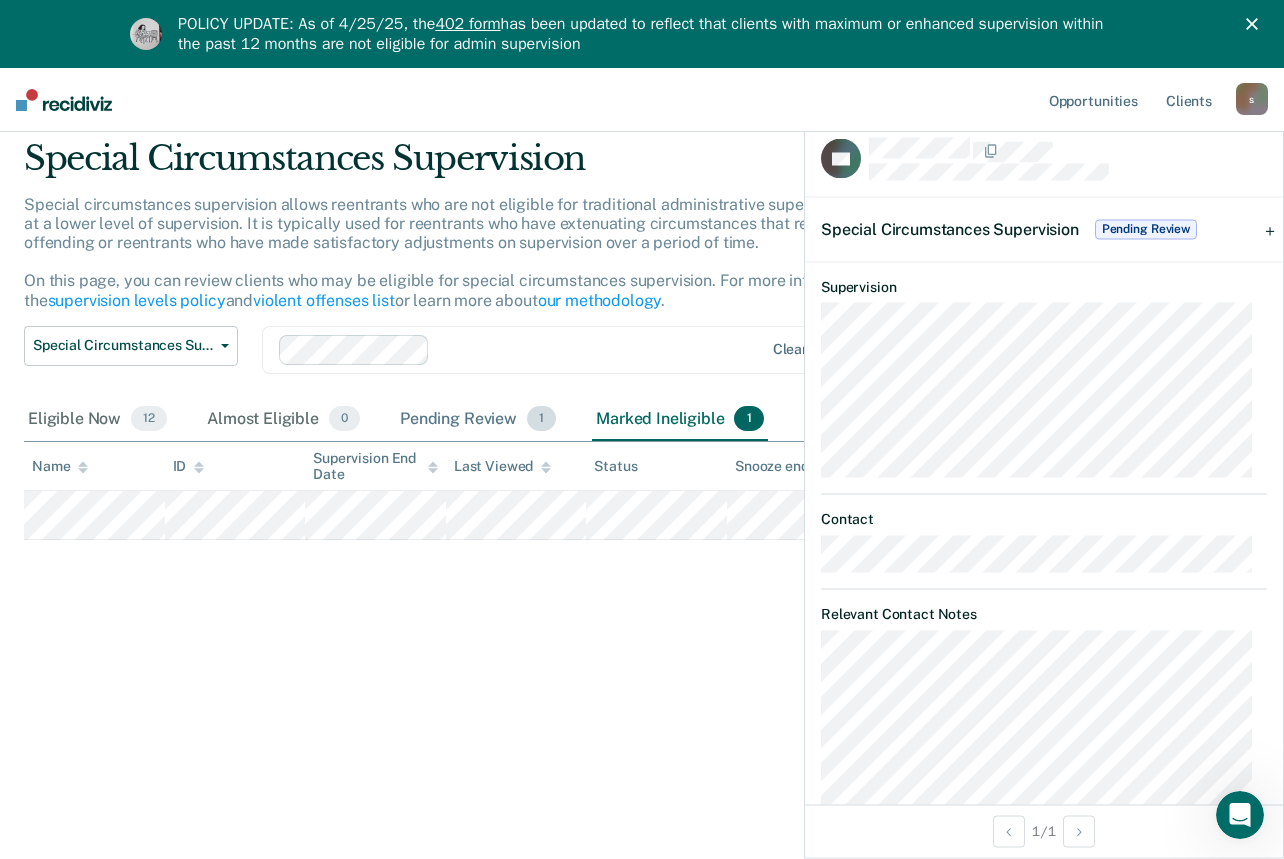 click on "Pending Review 1" at bounding box center [478, 420] 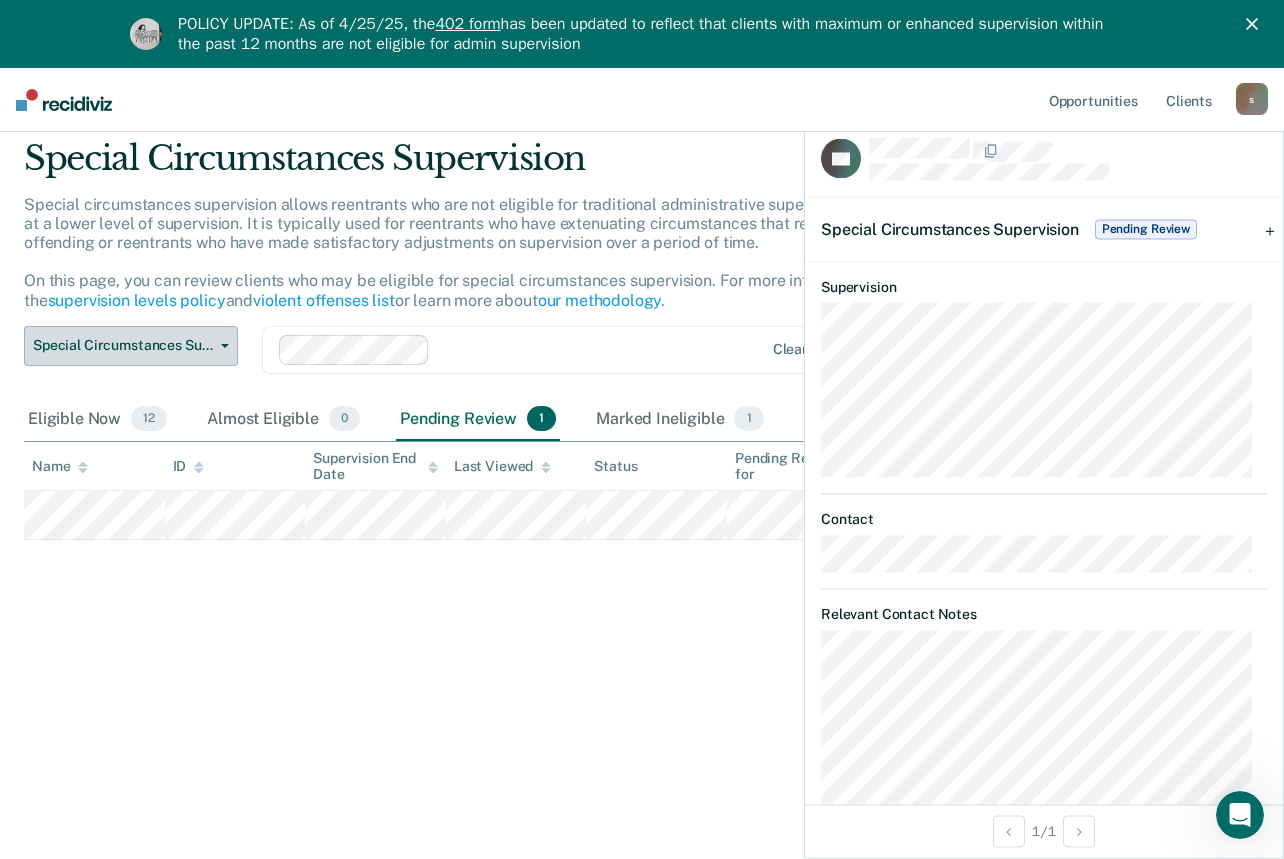 click on "Special Circumstances Supervision" at bounding box center [131, 346] 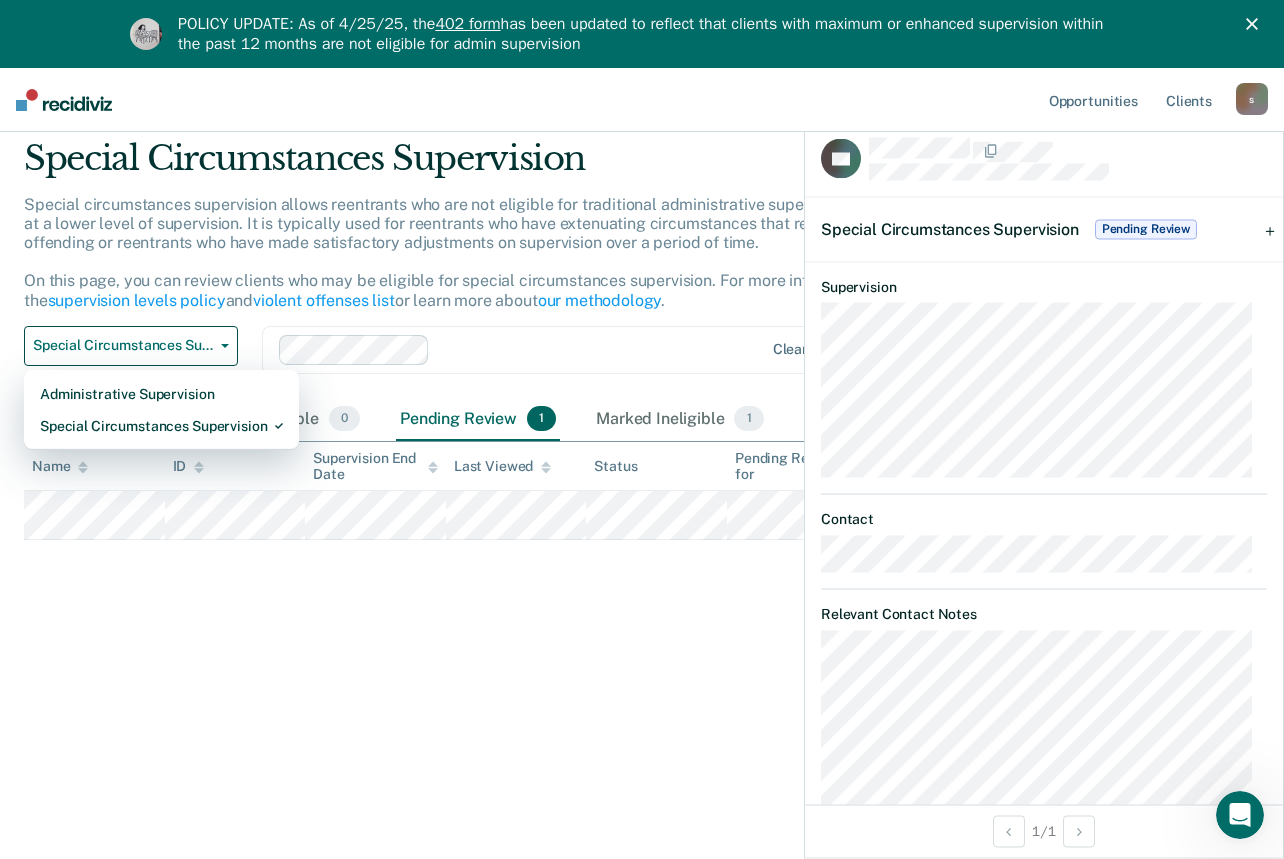 click on "Special circumstances supervision allows reentrants who are not eligible for traditional administrative supervision to be supervised at a lower level of supervision. It is typically used for reentrants who have extenuating circumstances that reduce the risk of re-offending or reentrants who have made satisfactory adjustments on supervision over a period of time. On this page, you can review clients who may be eligible for special circumstances supervision. For more information, please refer to the  supervision levels policy  and  violent offenses list  or learn more about  our methodology ." at bounding box center (505, 260) 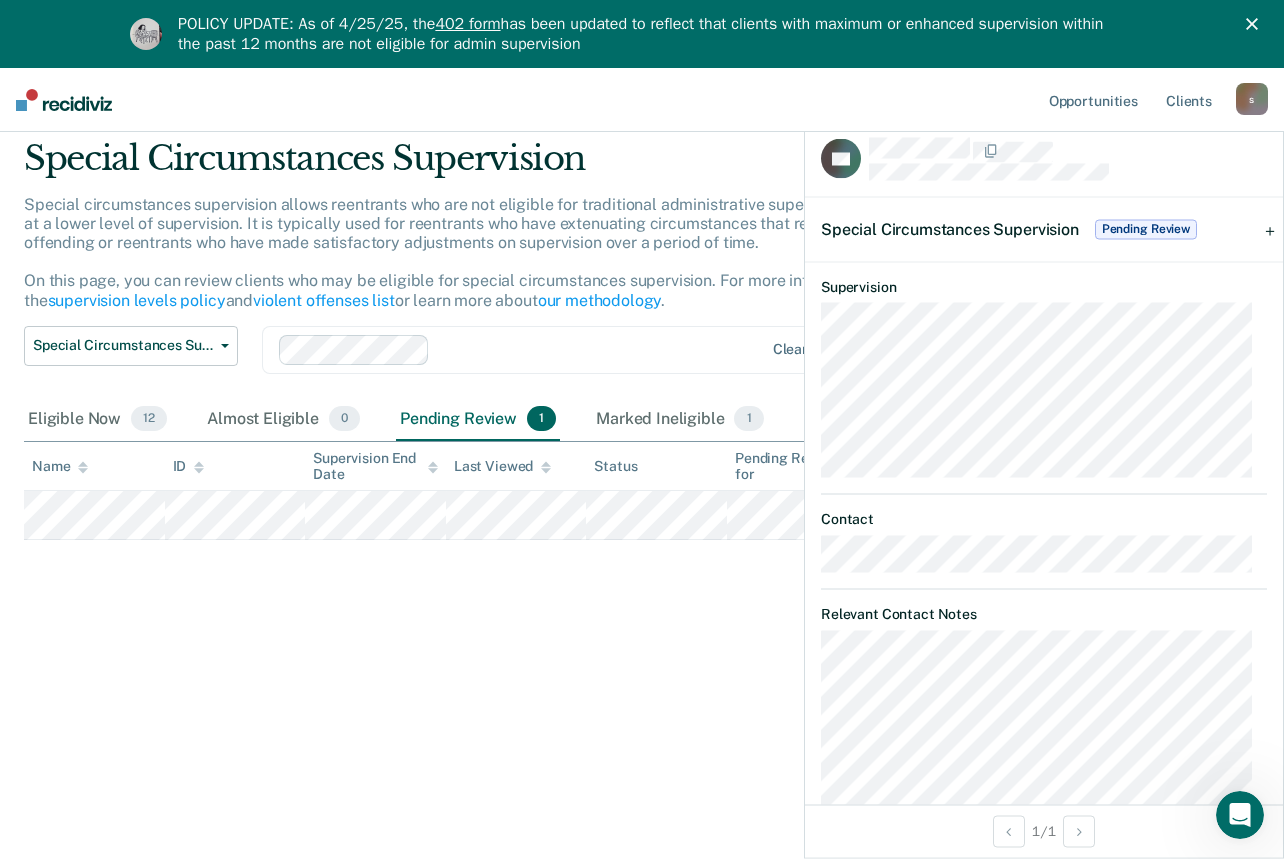 click on "Pending Review 1" at bounding box center (478, 420) 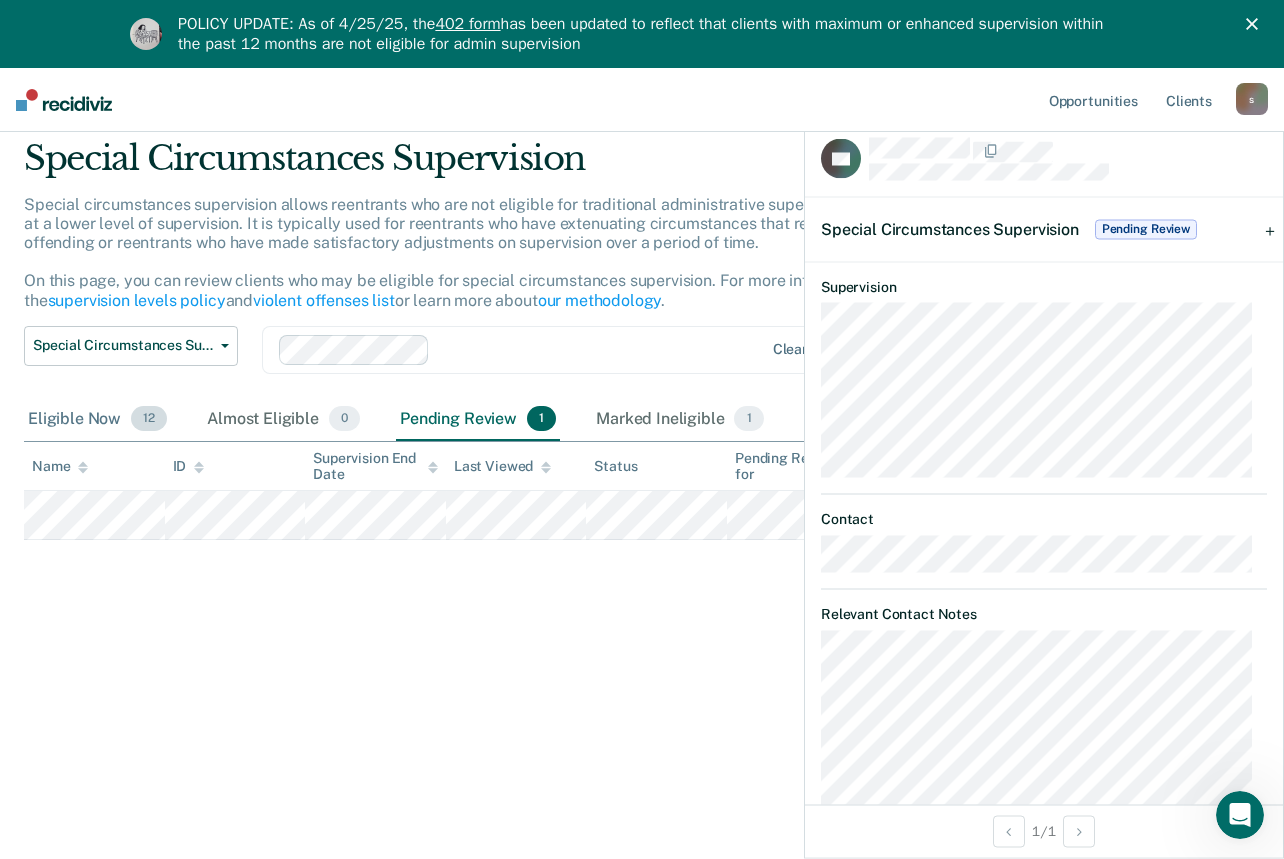 click on "Eligible Now 12" at bounding box center (97, 420) 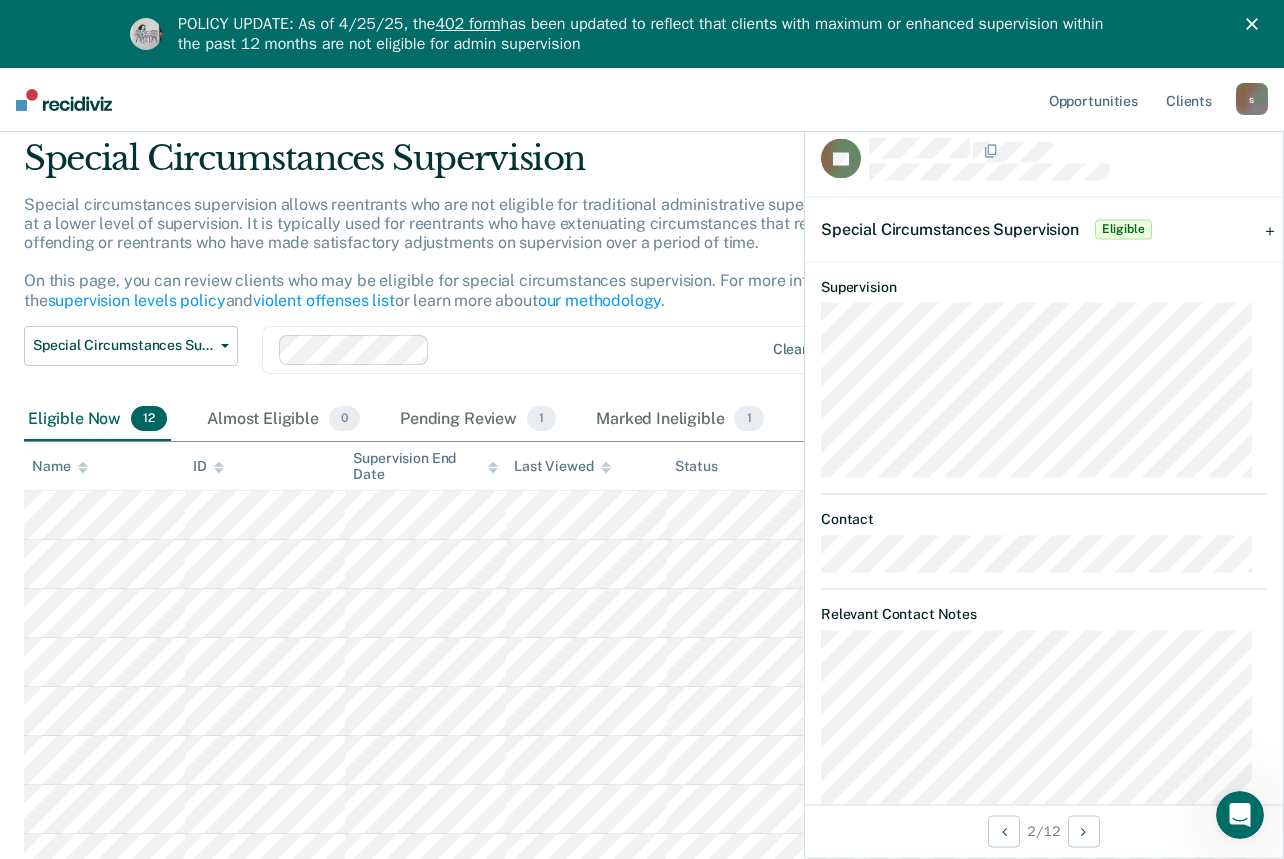 click on "Eligible" at bounding box center [1123, 229] 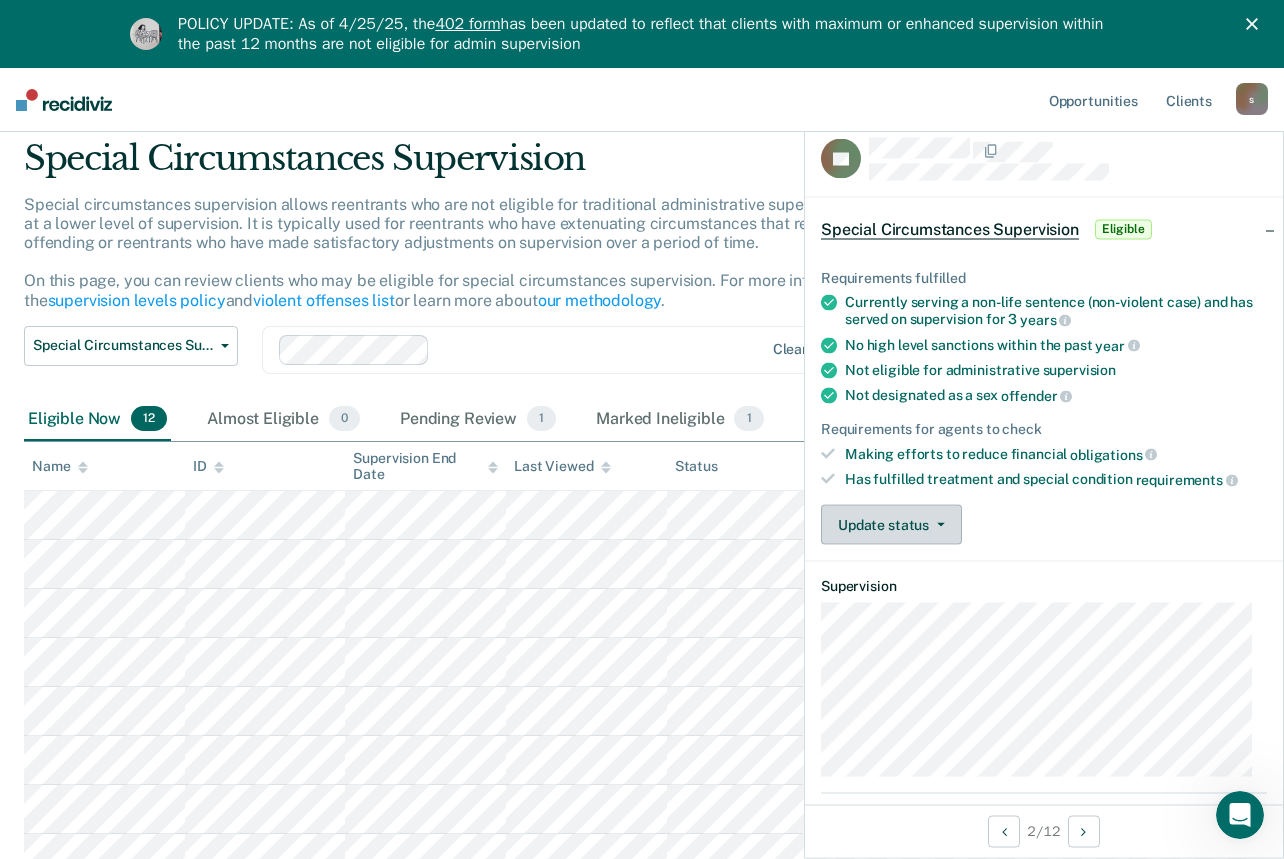 click on "Update status" at bounding box center (891, 525) 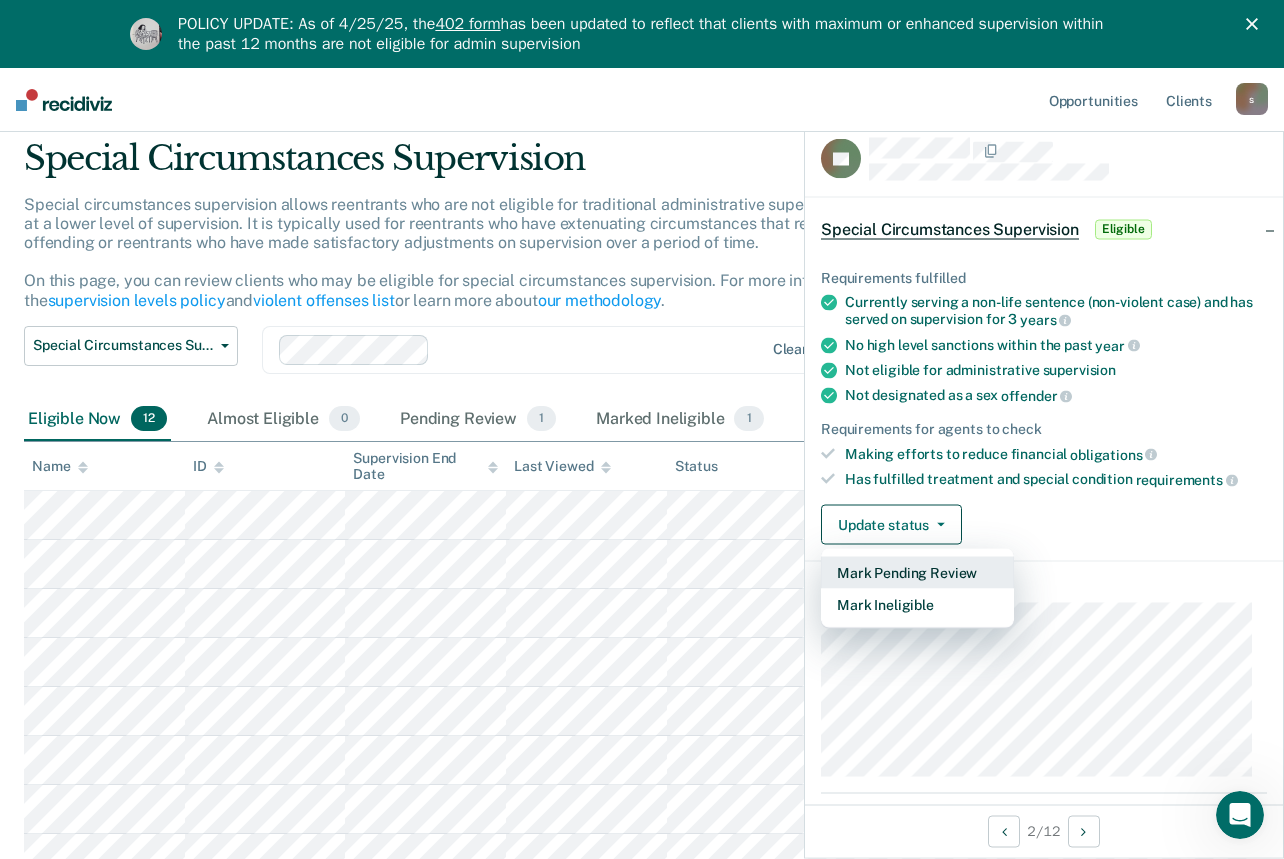 click on "Mark Pending Review" at bounding box center (917, 573) 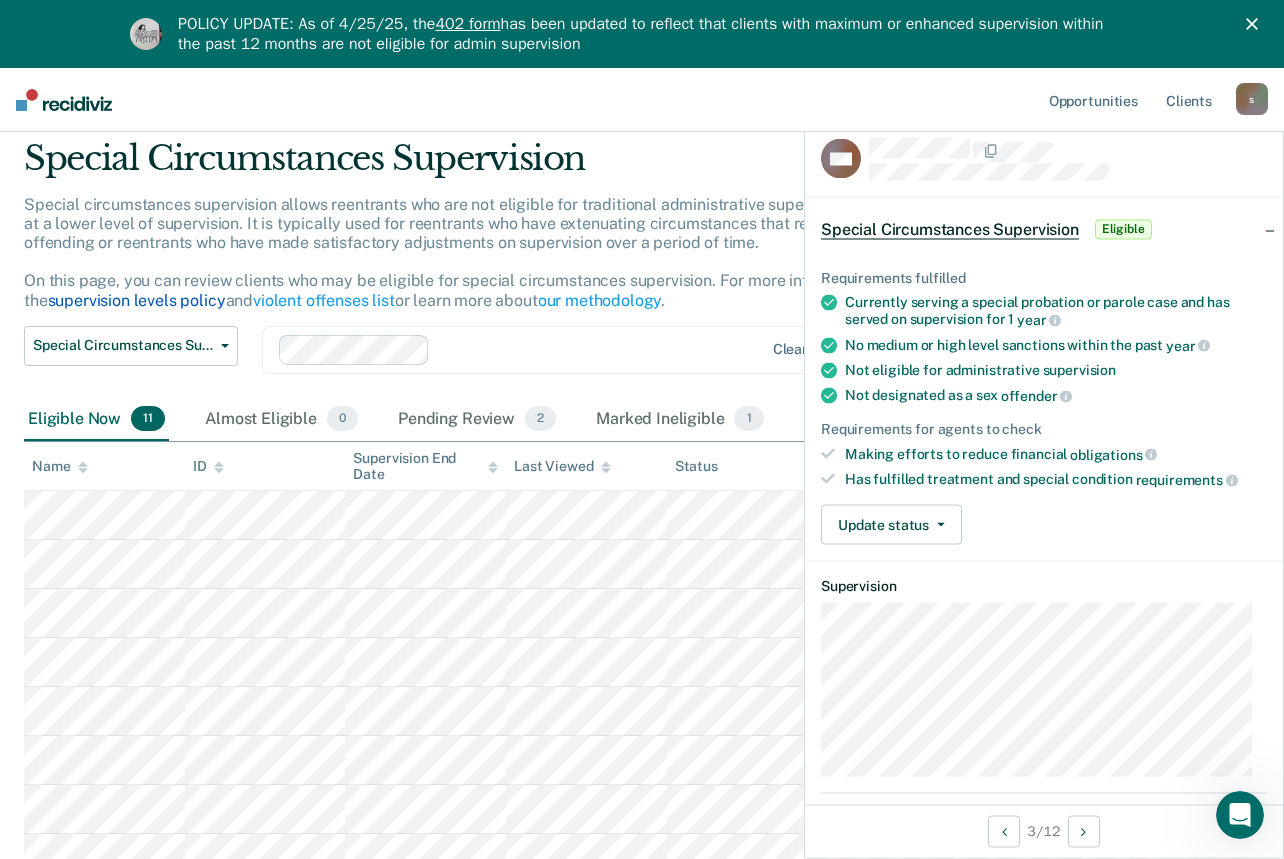 click on "supervision levels policy" at bounding box center [137, 300] 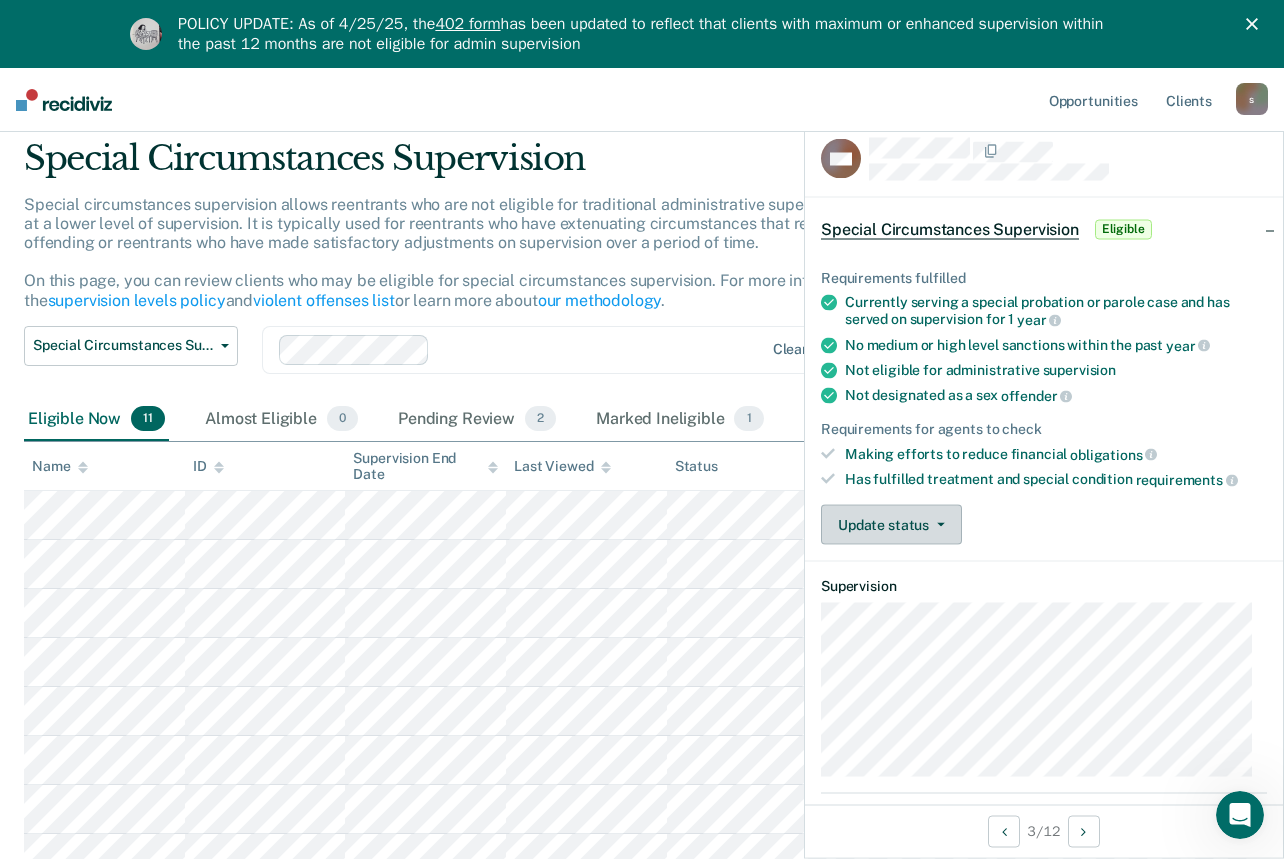 click on "Update status" at bounding box center [891, 525] 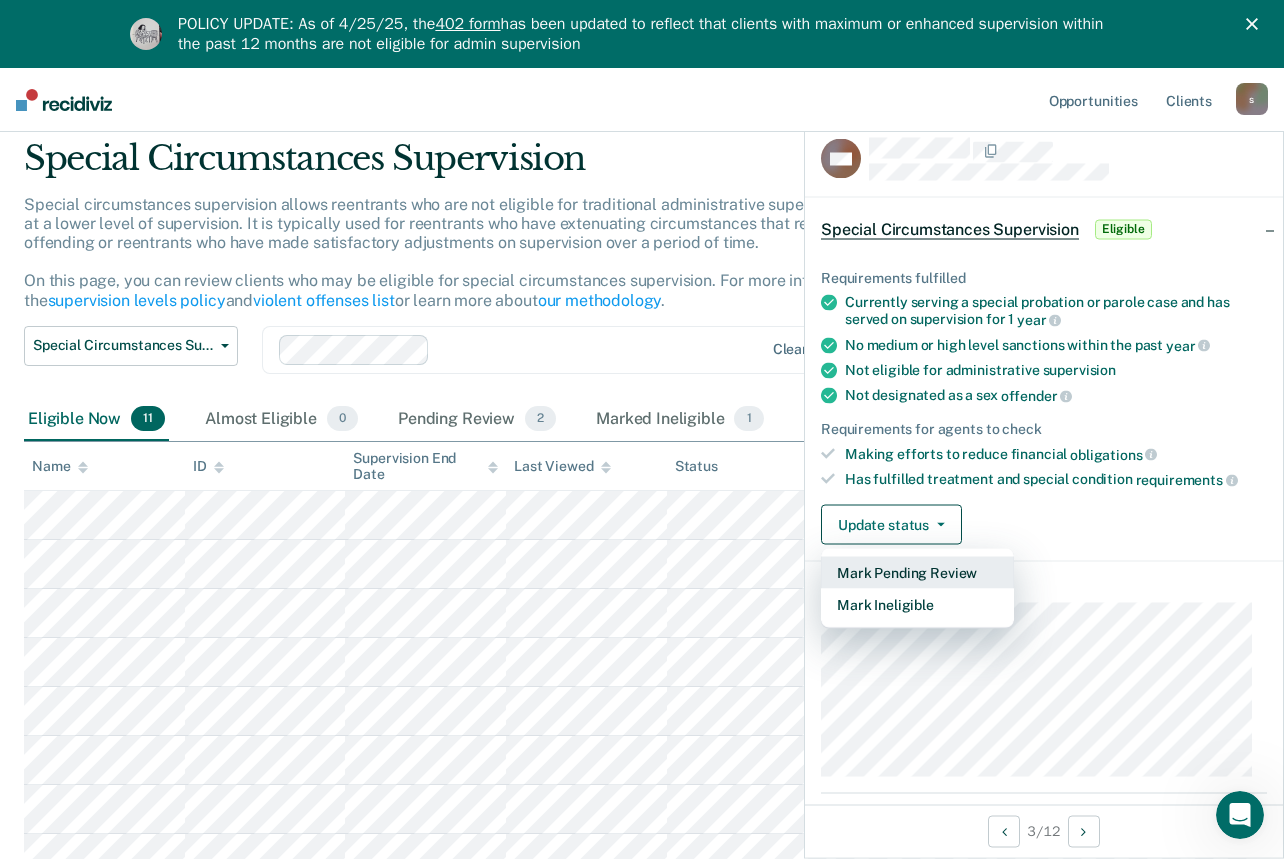 click on "Mark Pending Review" at bounding box center (917, 573) 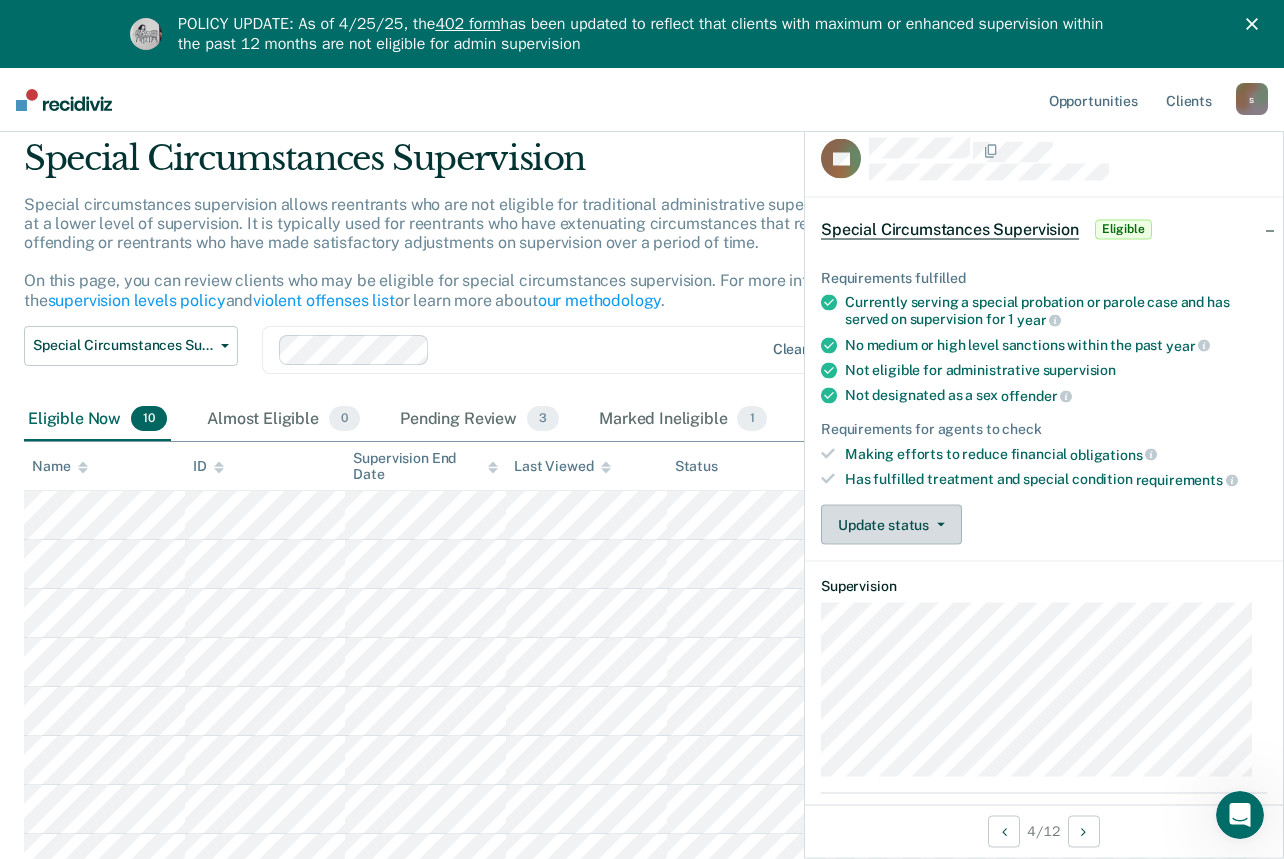 click on "Update status" at bounding box center [891, 525] 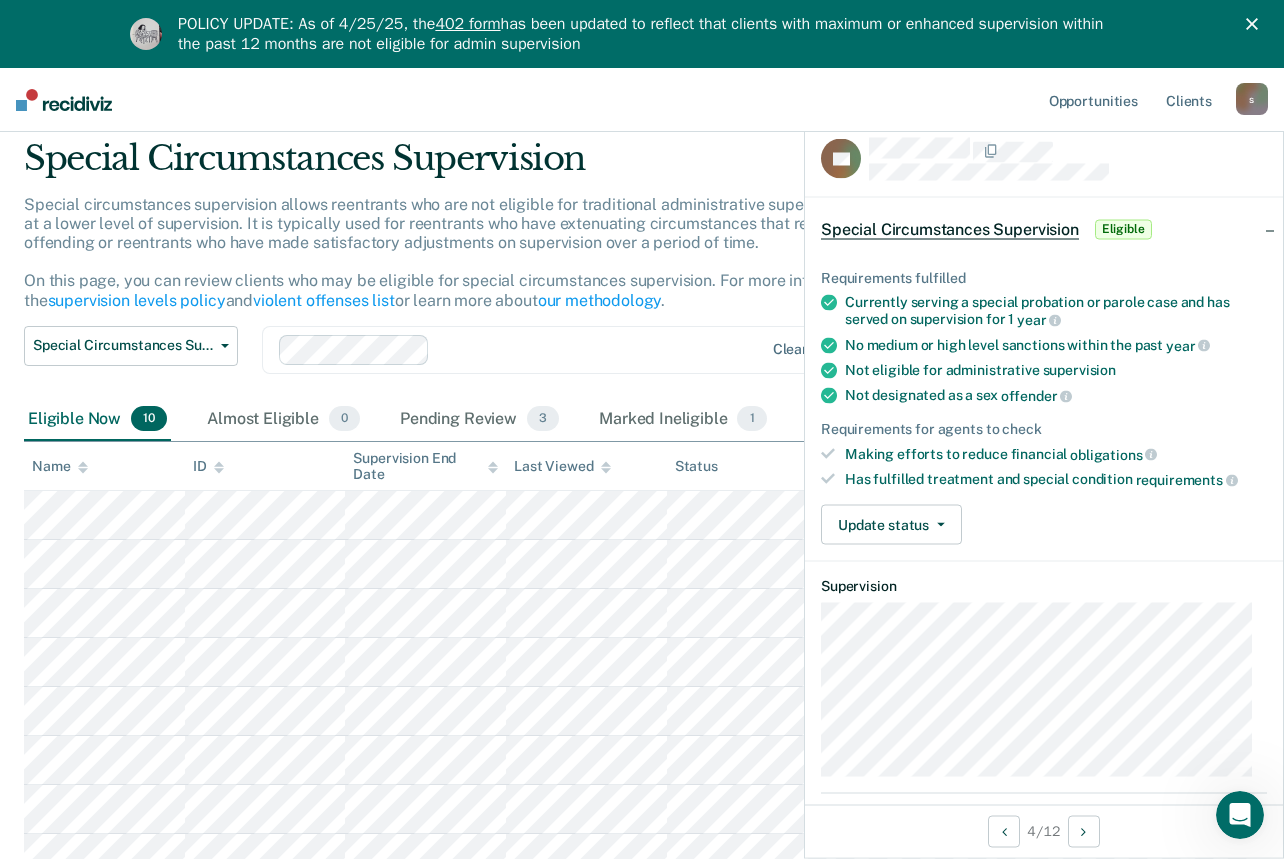 click on "Supervision" at bounding box center [1044, 586] 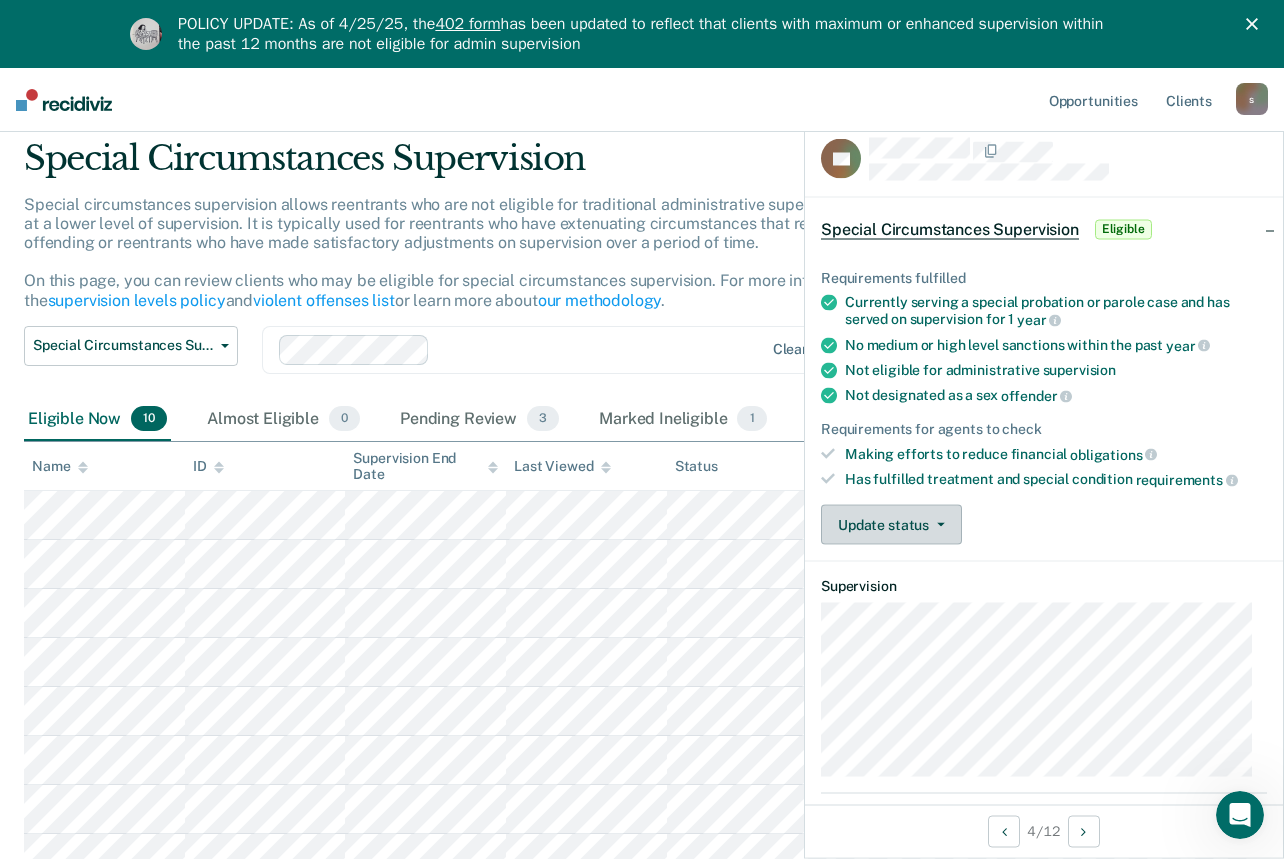 click on "Update status" at bounding box center [891, 525] 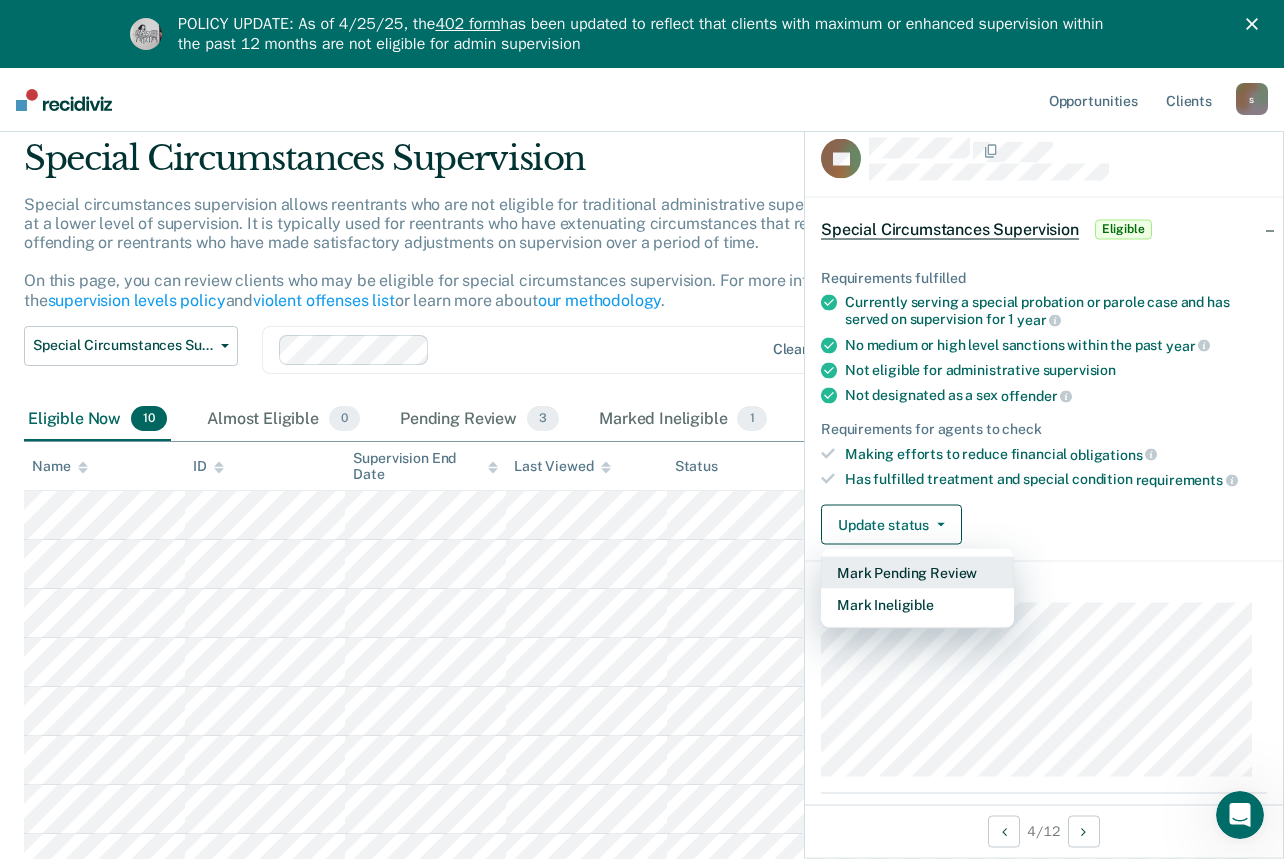 click on "Mark Pending Review" at bounding box center (917, 573) 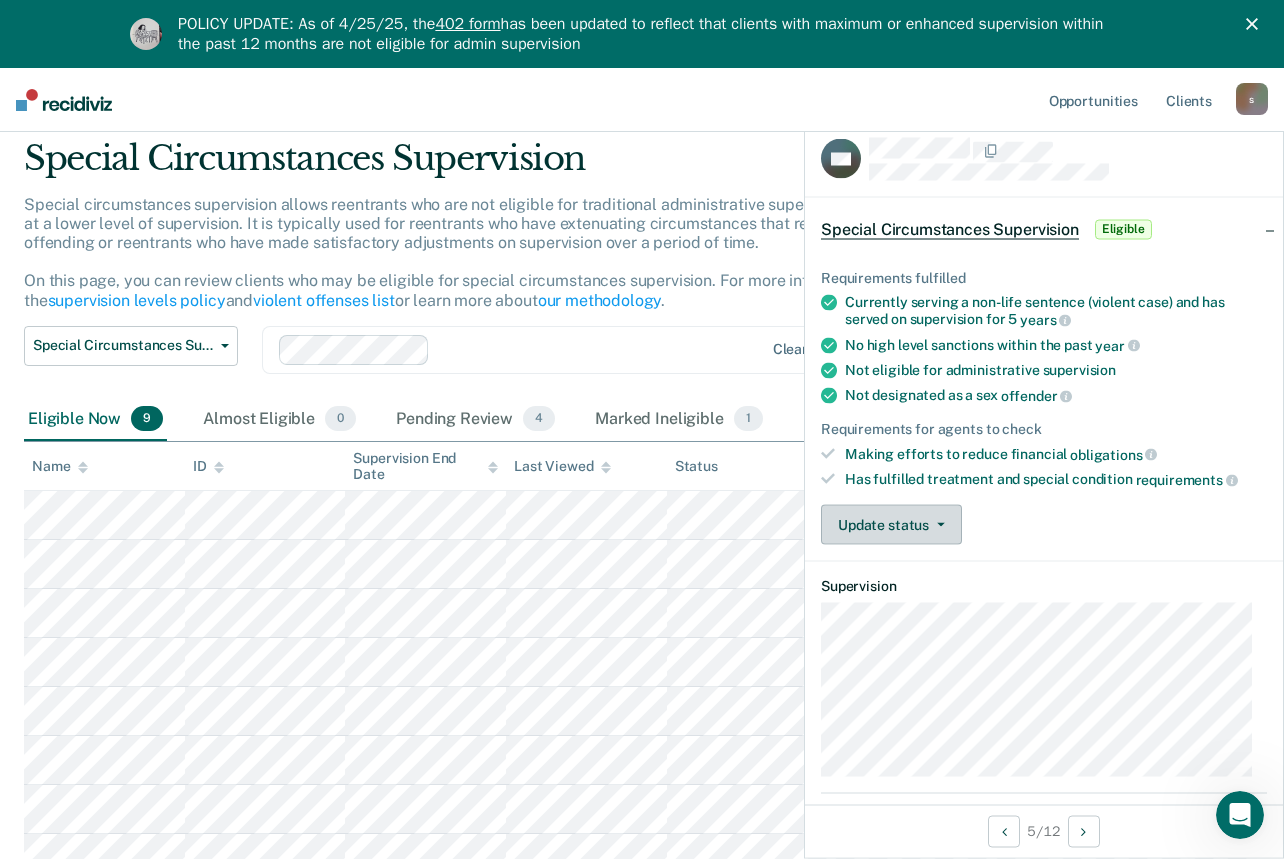 click on "Update status" at bounding box center (891, 525) 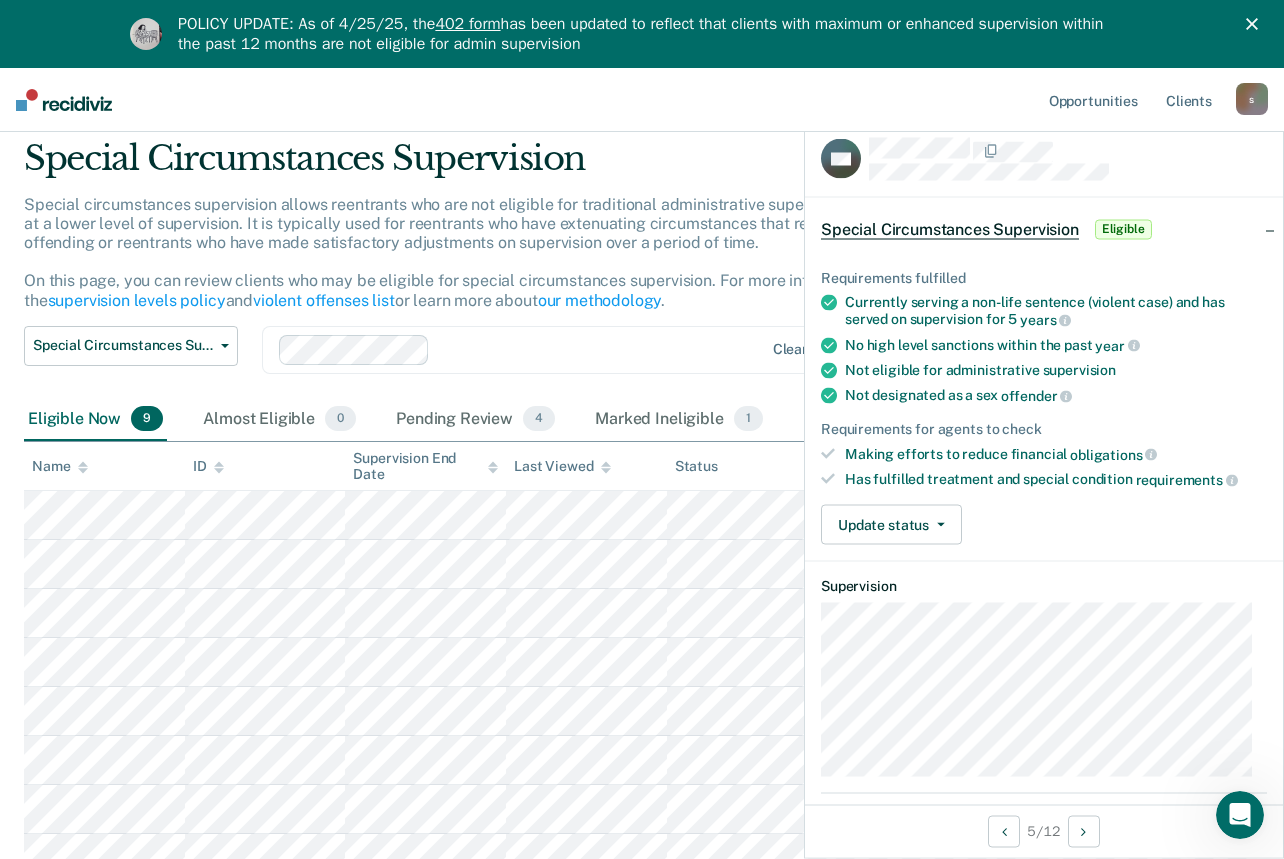 click on "Eligible" at bounding box center [1123, 229] 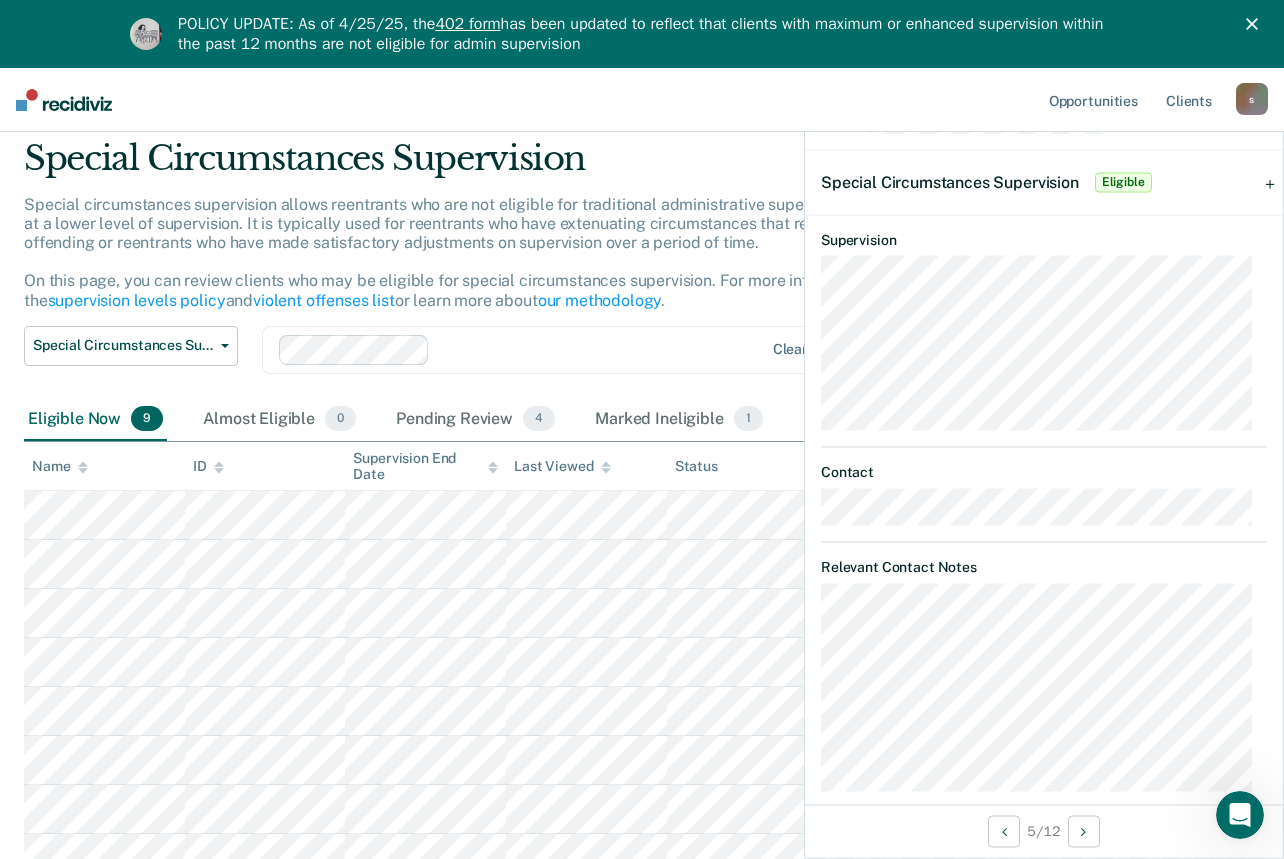 scroll, scrollTop: 72, scrollLeft: 0, axis: vertical 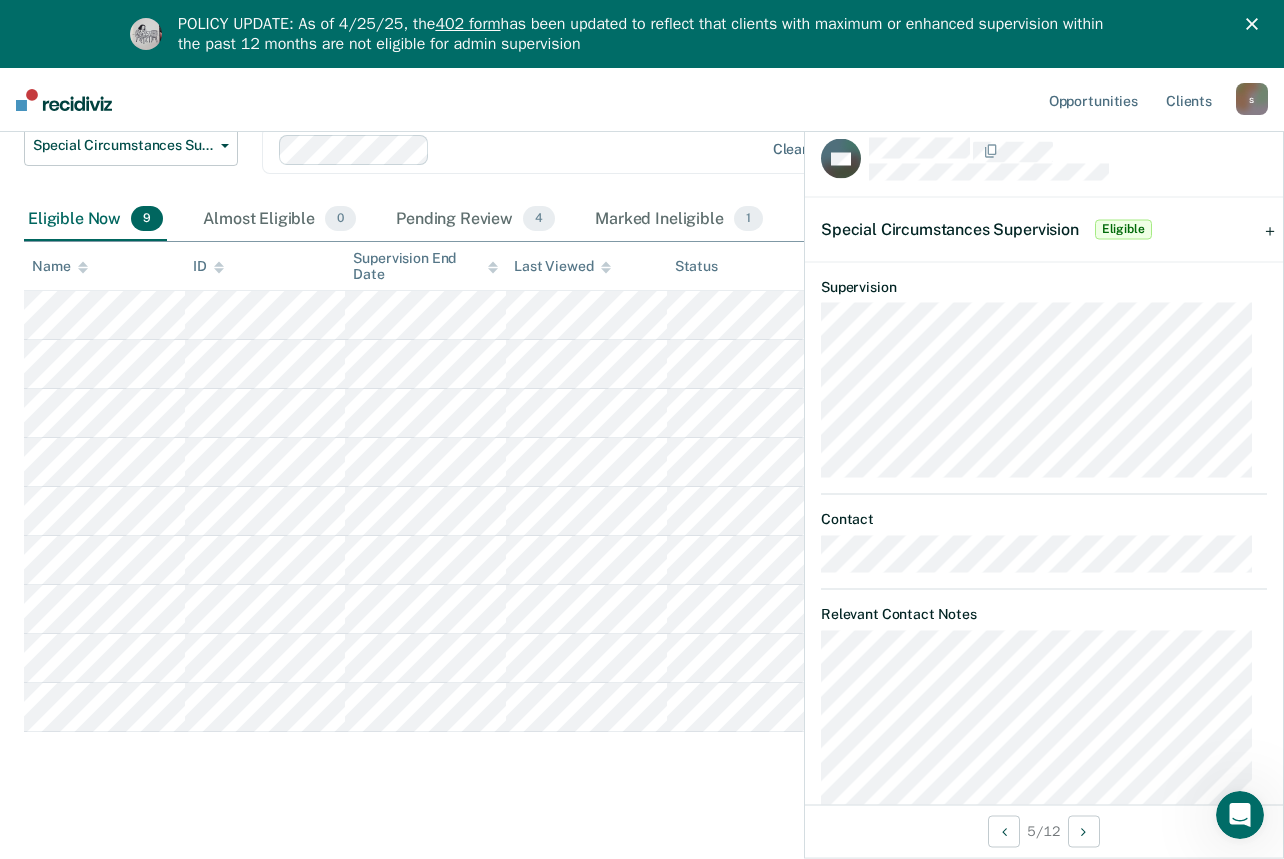 click on "Eligible" at bounding box center [1123, 229] 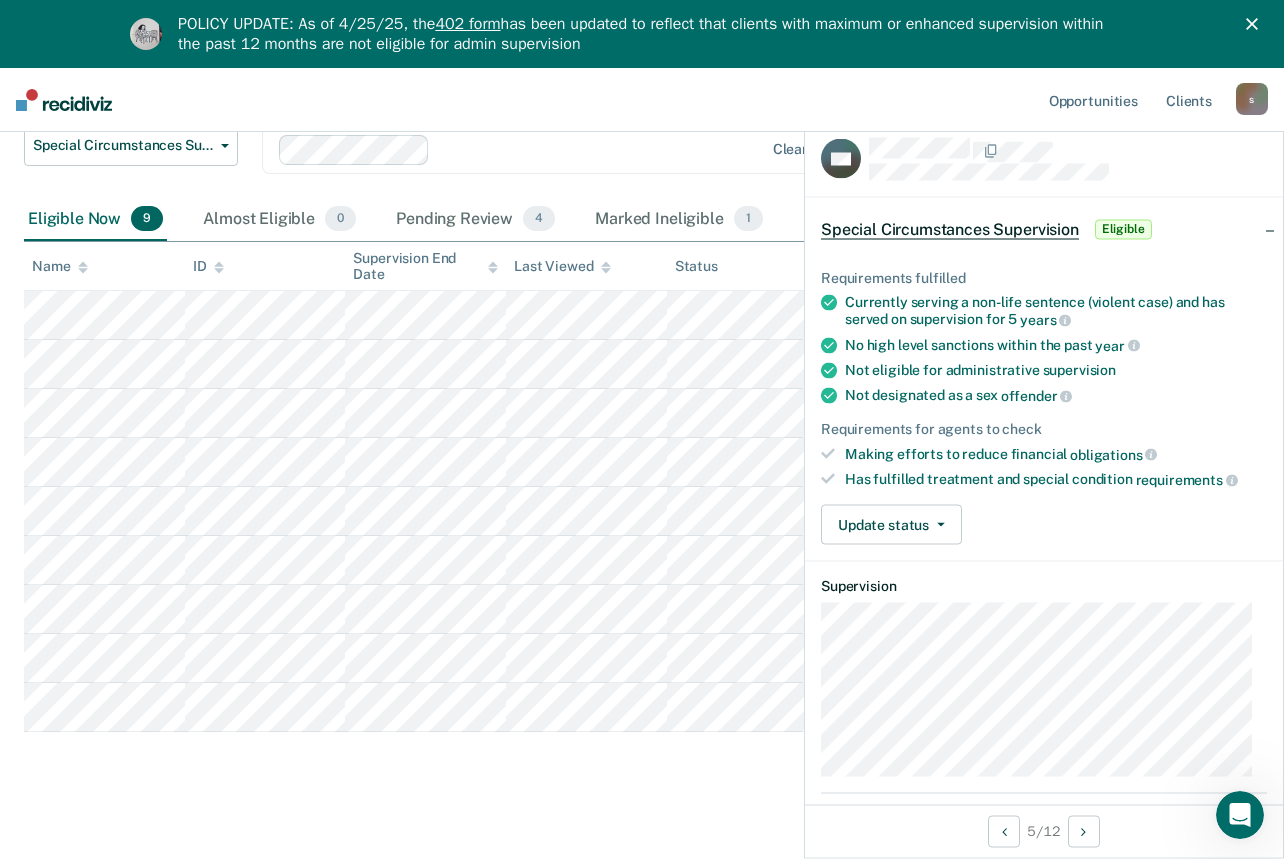 click on "Requirements fulfilled Currently serving a non-life sentence (violent case) and has served on supervision for 5   years   No high level sanctions within the past   year   Not eligible for administrative   supervision Not designated as a sex   offender   Requirements for agents to check Making efforts to reduce financial   obligations   Has fulfilled treatment and special condition   requirements   Update status Mark Pending Review Mark Ineligible" at bounding box center (1044, 398) 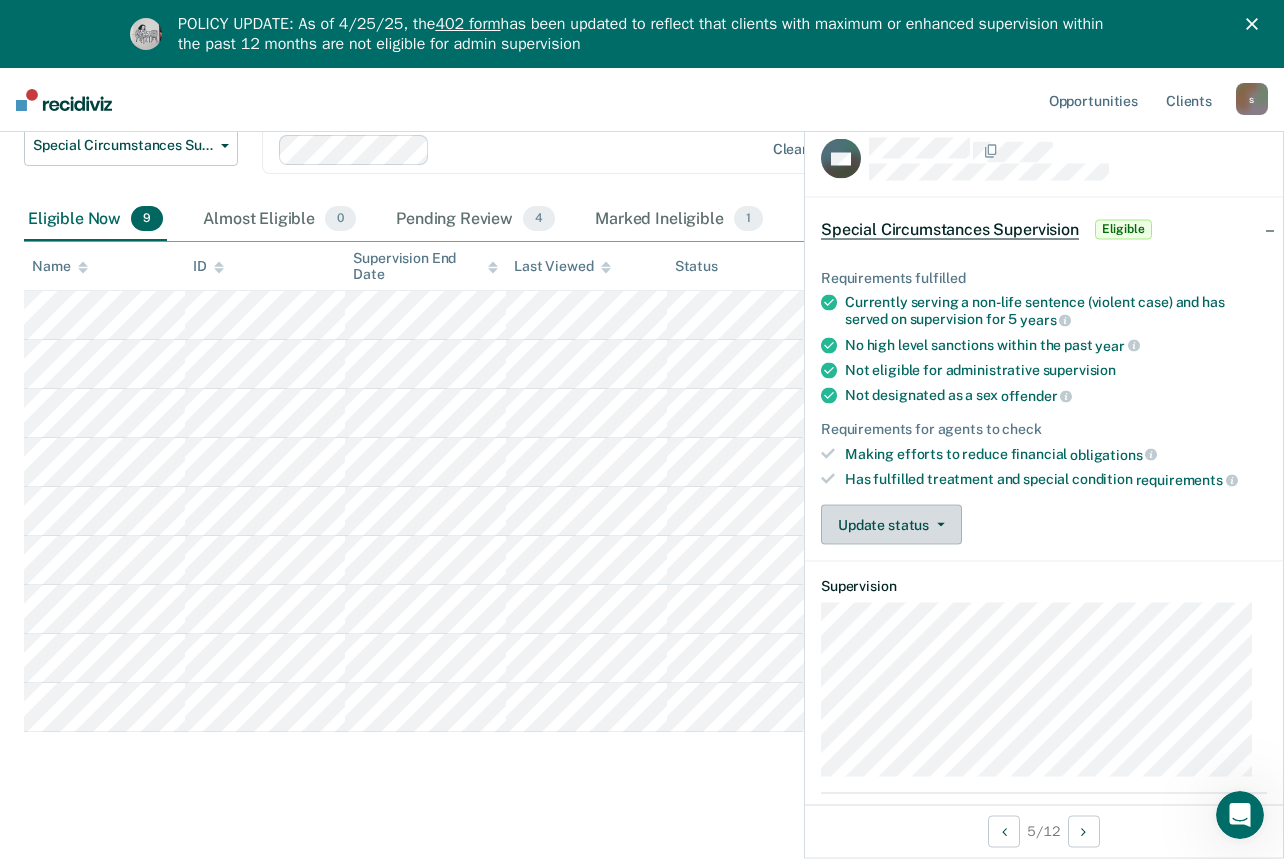 click on "Update status" at bounding box center (891, 525) 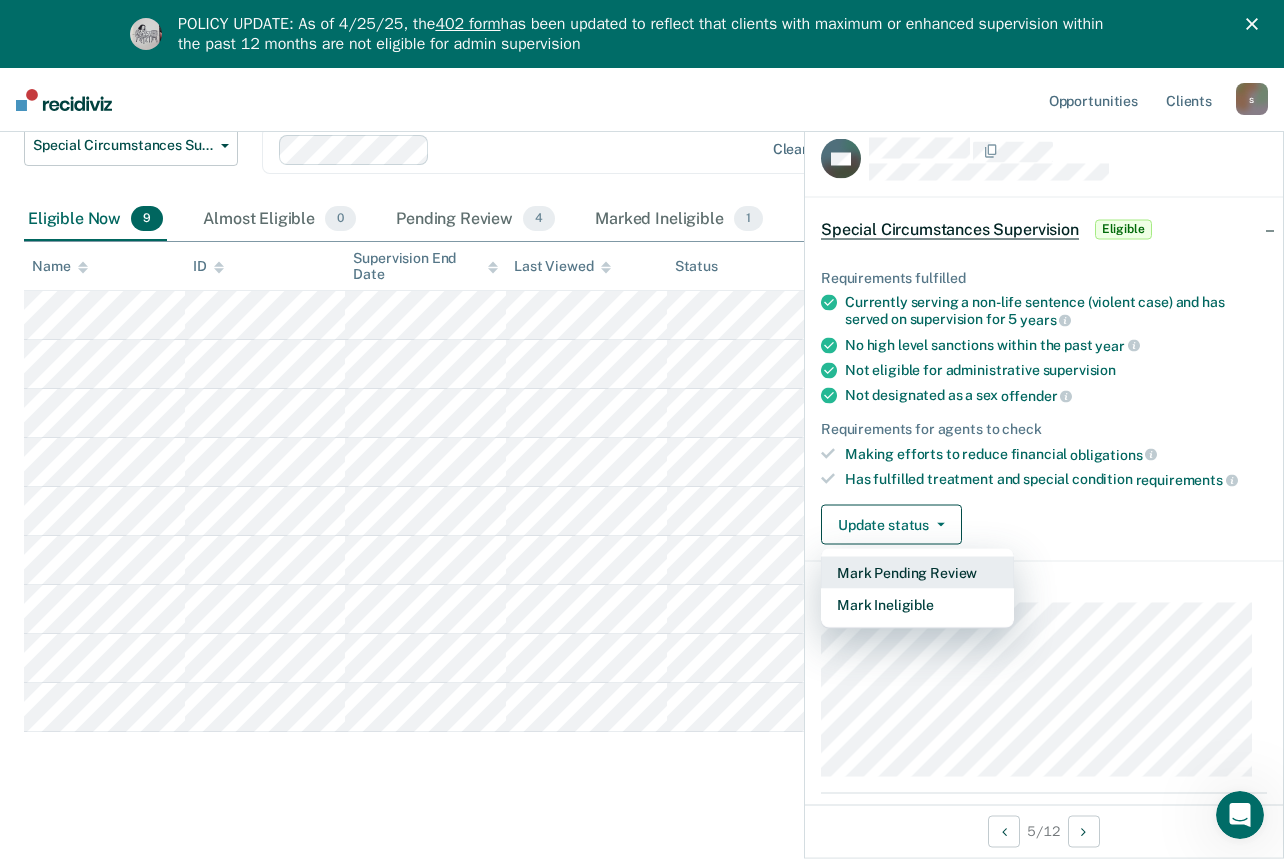 click on "Mark Pending Review" at bounding box center [917, 573] 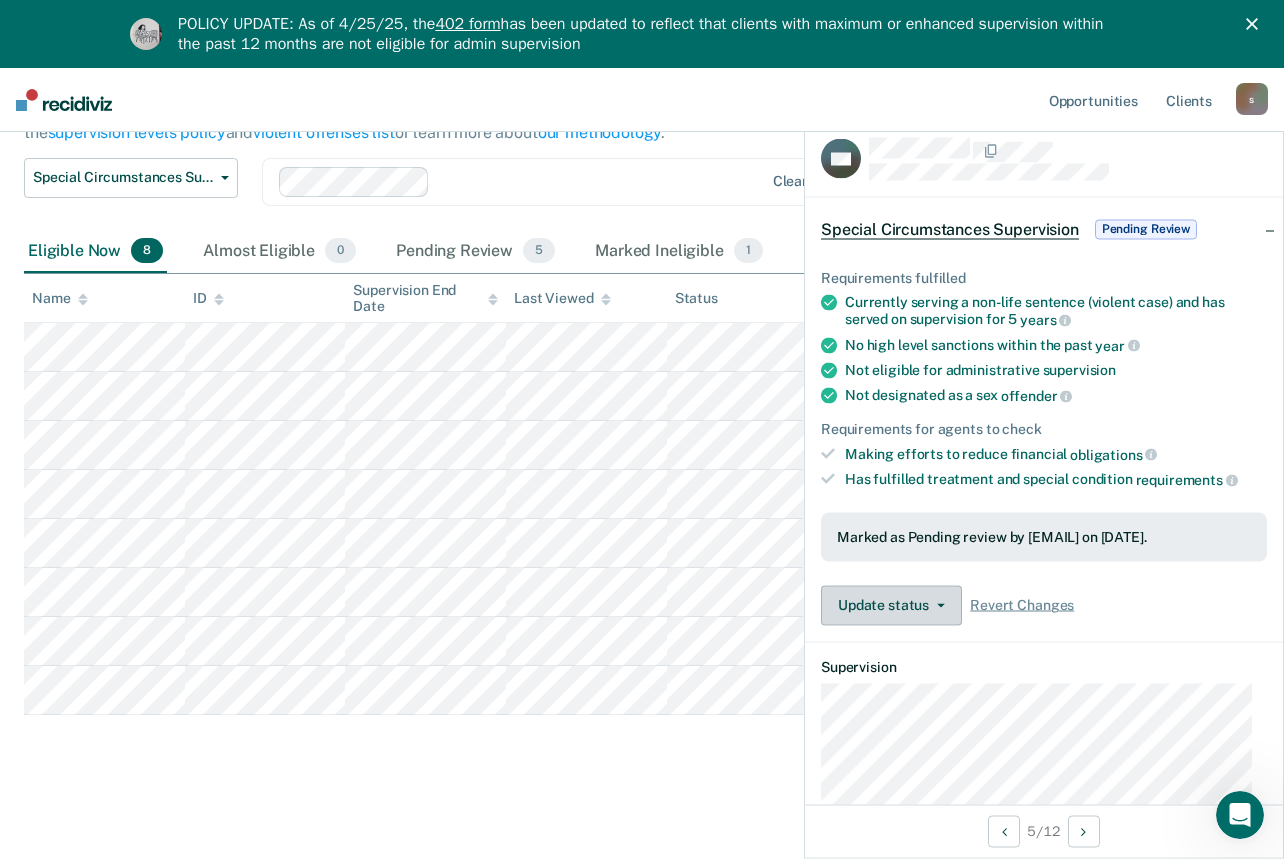 scroll, scrollTop: 235, scrollLeft: 0, axis: vertical 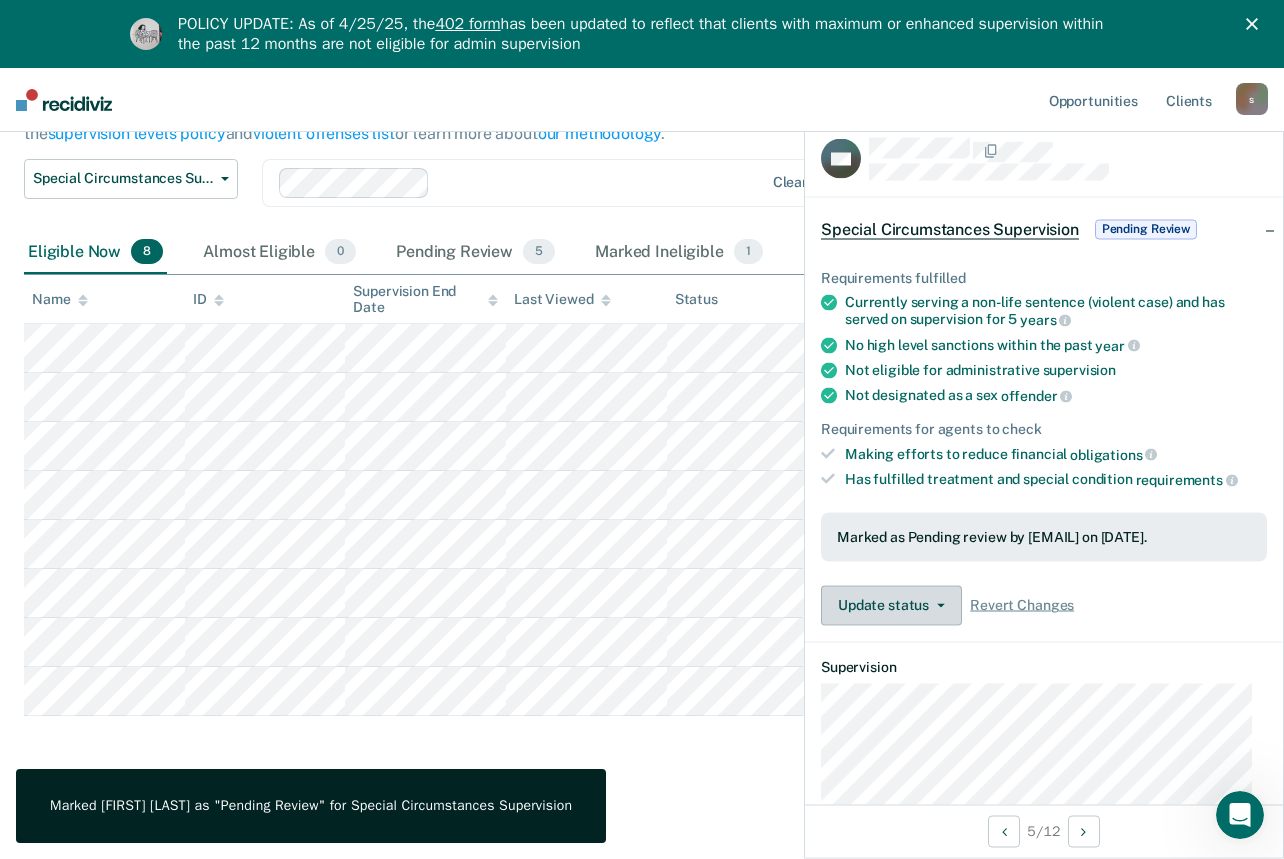 click on "Update status" at bounding box center (891, 605) 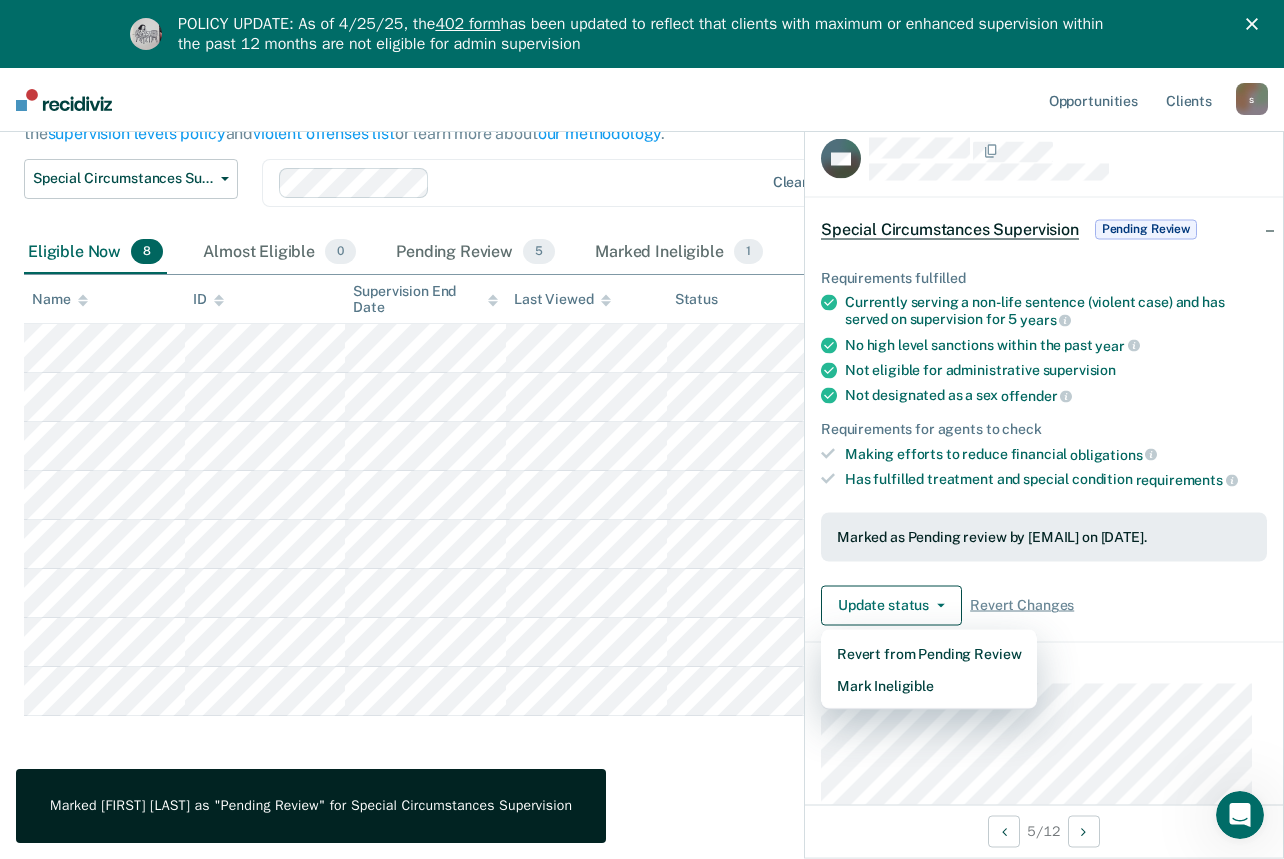 click on "HD   Special Circumstances Supervision Pending Review Requirements fulfilled Currently serving a non-life sentence (violent case) and has served on supervision for 5   years   No high level sanctions within the past   year   Not eligible for administrative   supervision Not designated as a sex   offender   Requirements for agents to check Making efforts to reduce financial   obligations   Has fulfilled treatment and special condition   requirements   Marked as Pending review by [EMAIL] on [DATE].   Update status Revert from Pending Review Mark Ineligible Revert Changes Supervision Contact Relevant Contact Notes" at bounding box center (1044, 678) 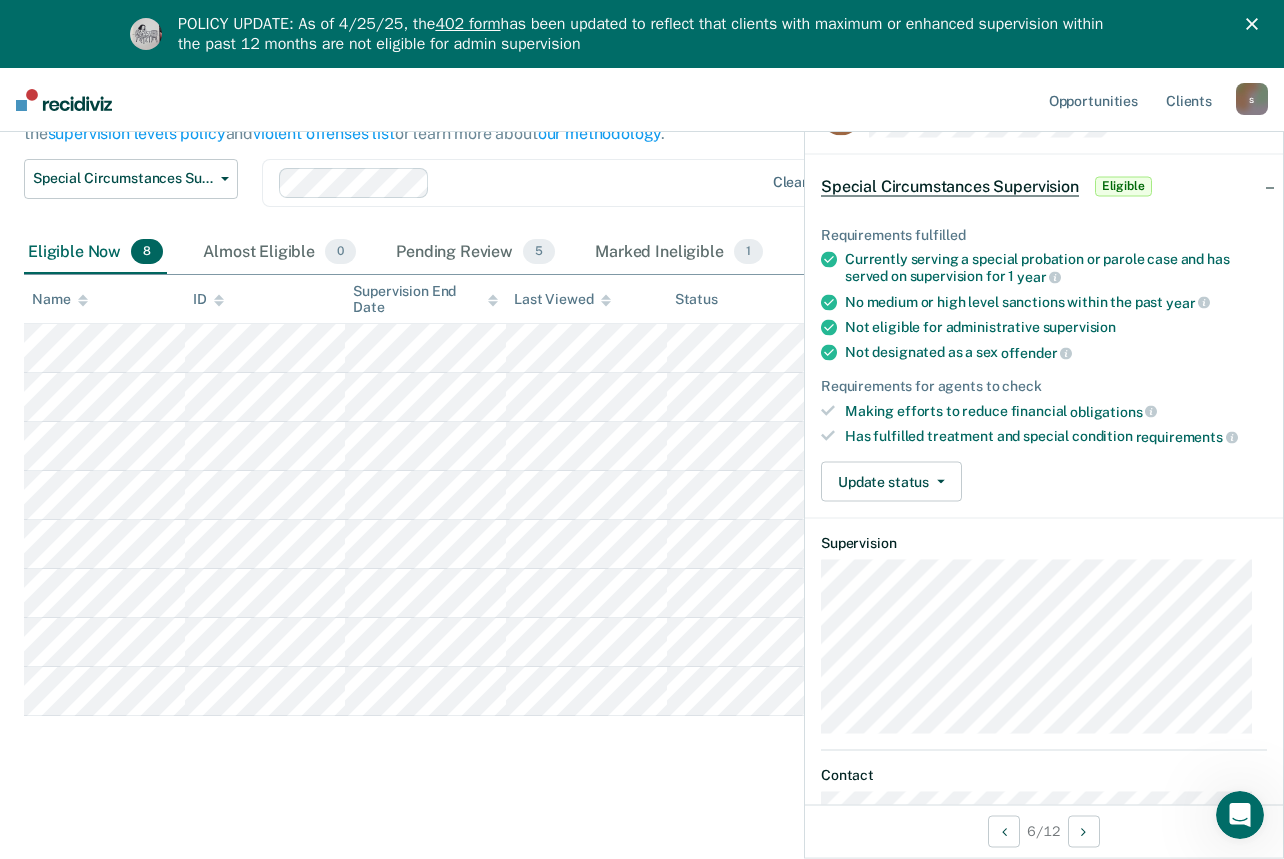 scroll, scrollTop: 35, scrollLeft: 0, axis: vertical 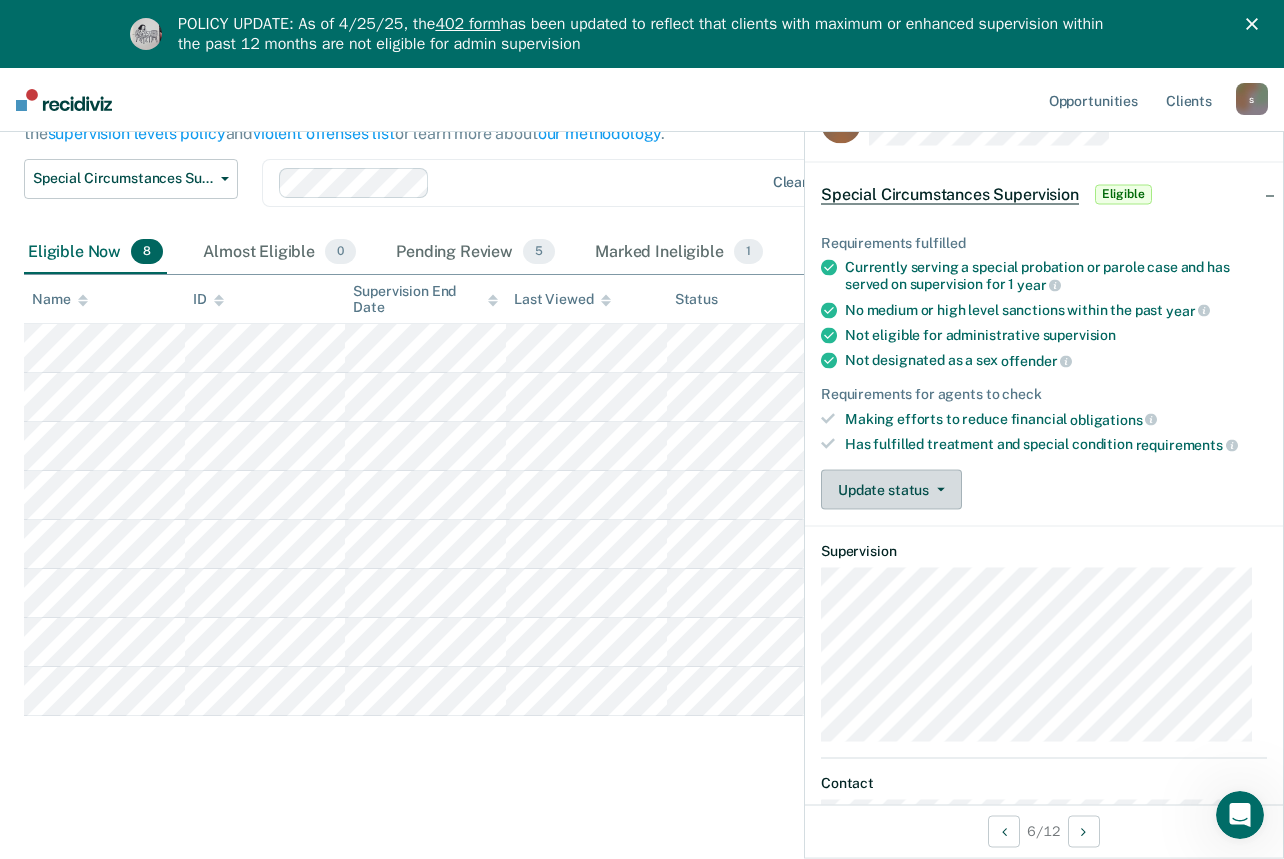 click on "Update status" at bounding box center [891, 490] 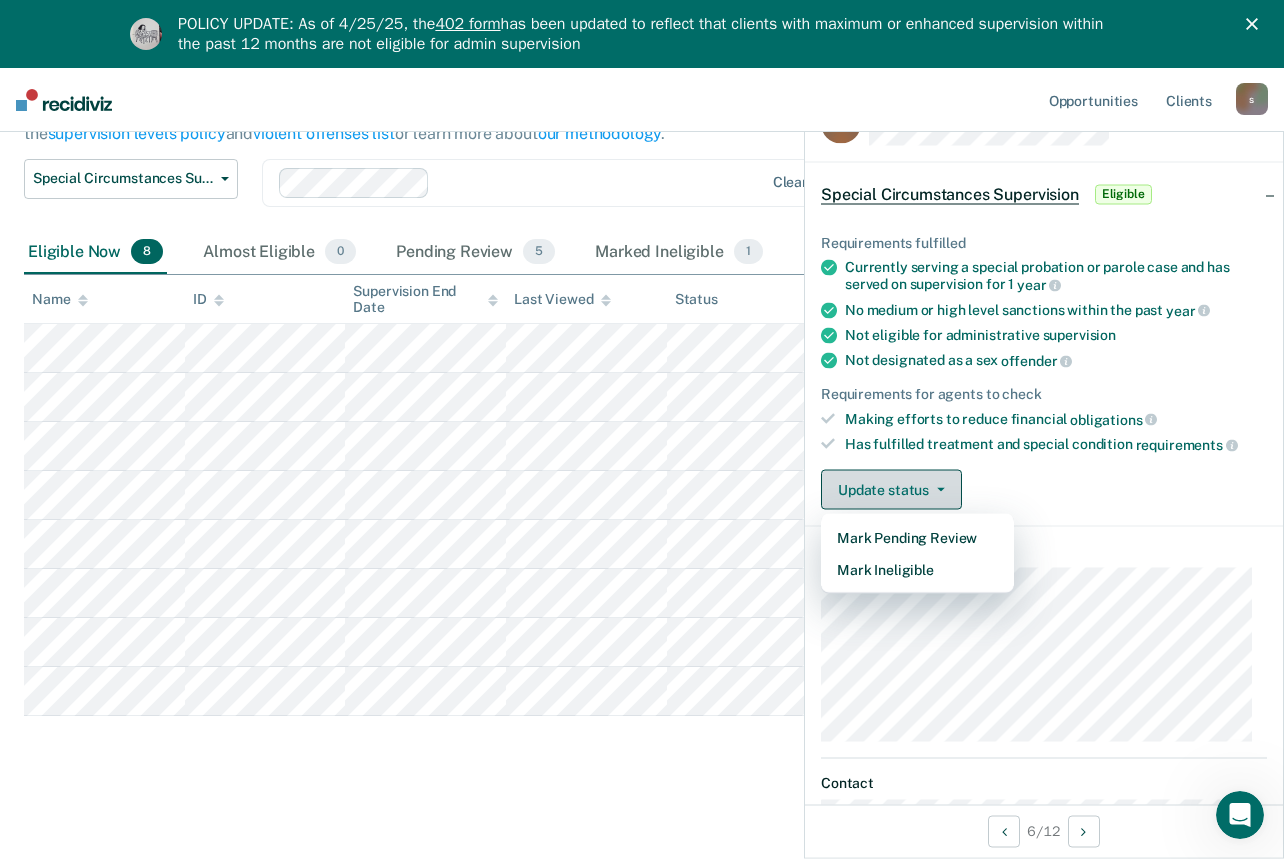 click on "Update status" at bounding box center [891, 490] 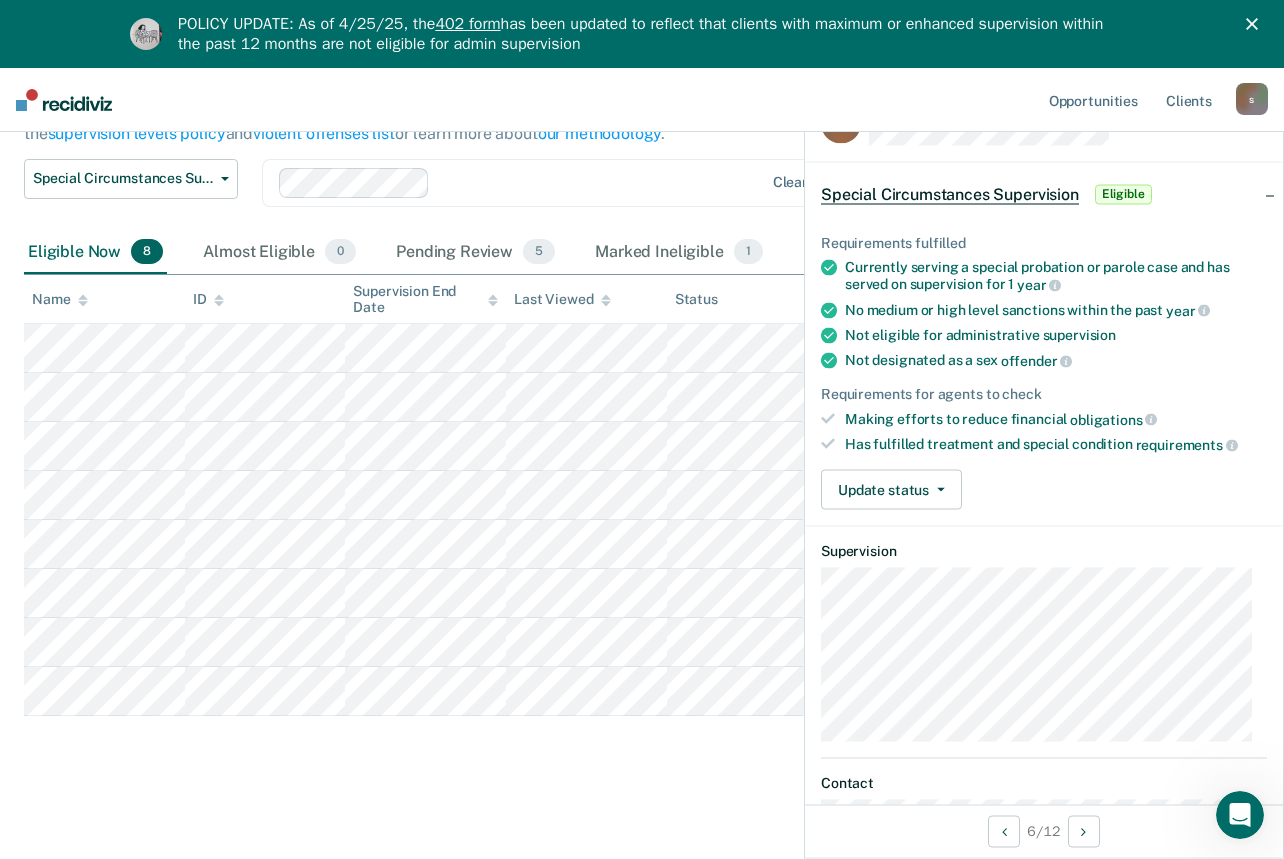 click on "Special Circumstances Supervision Eligible" at bounding box center [988, 194] 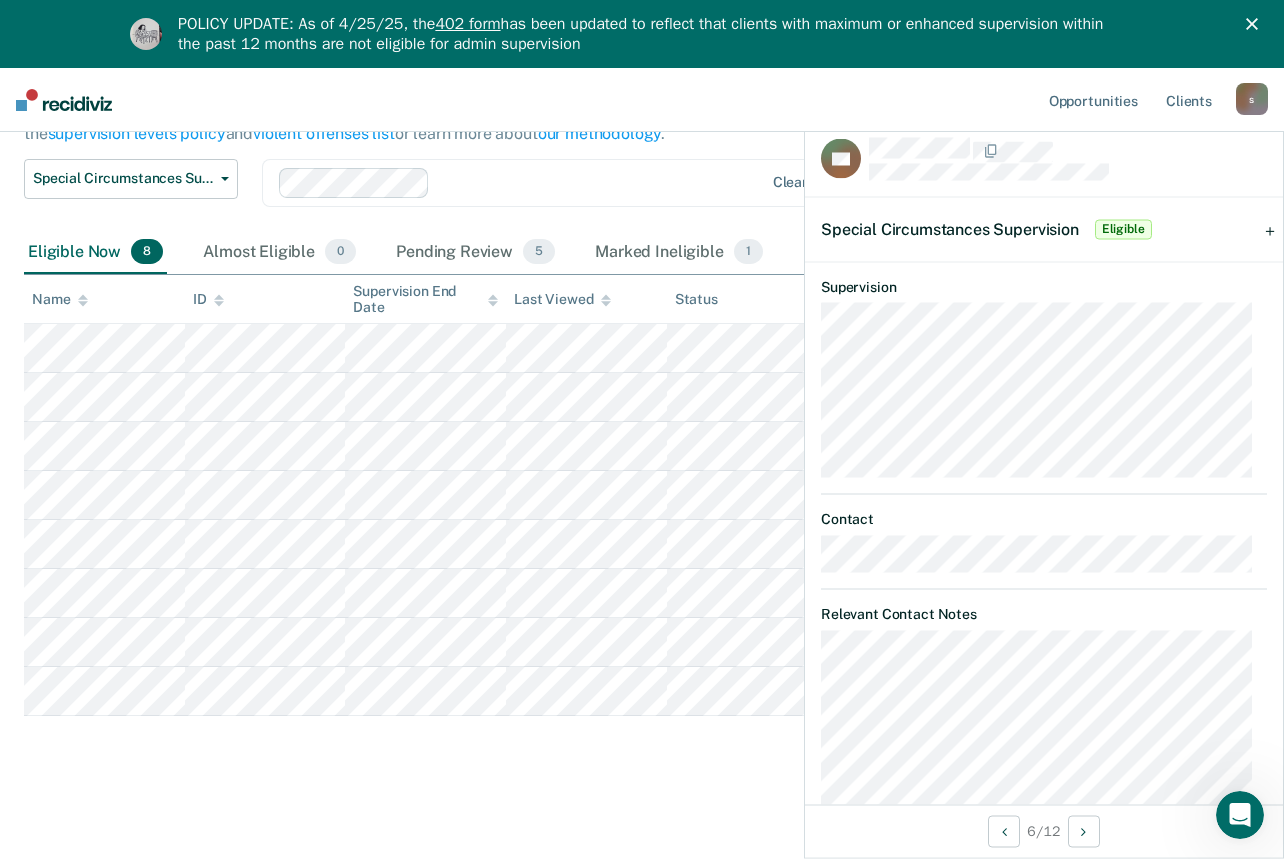scroll, scrollTop: 38, scrollLeft: 0, axis: vertical 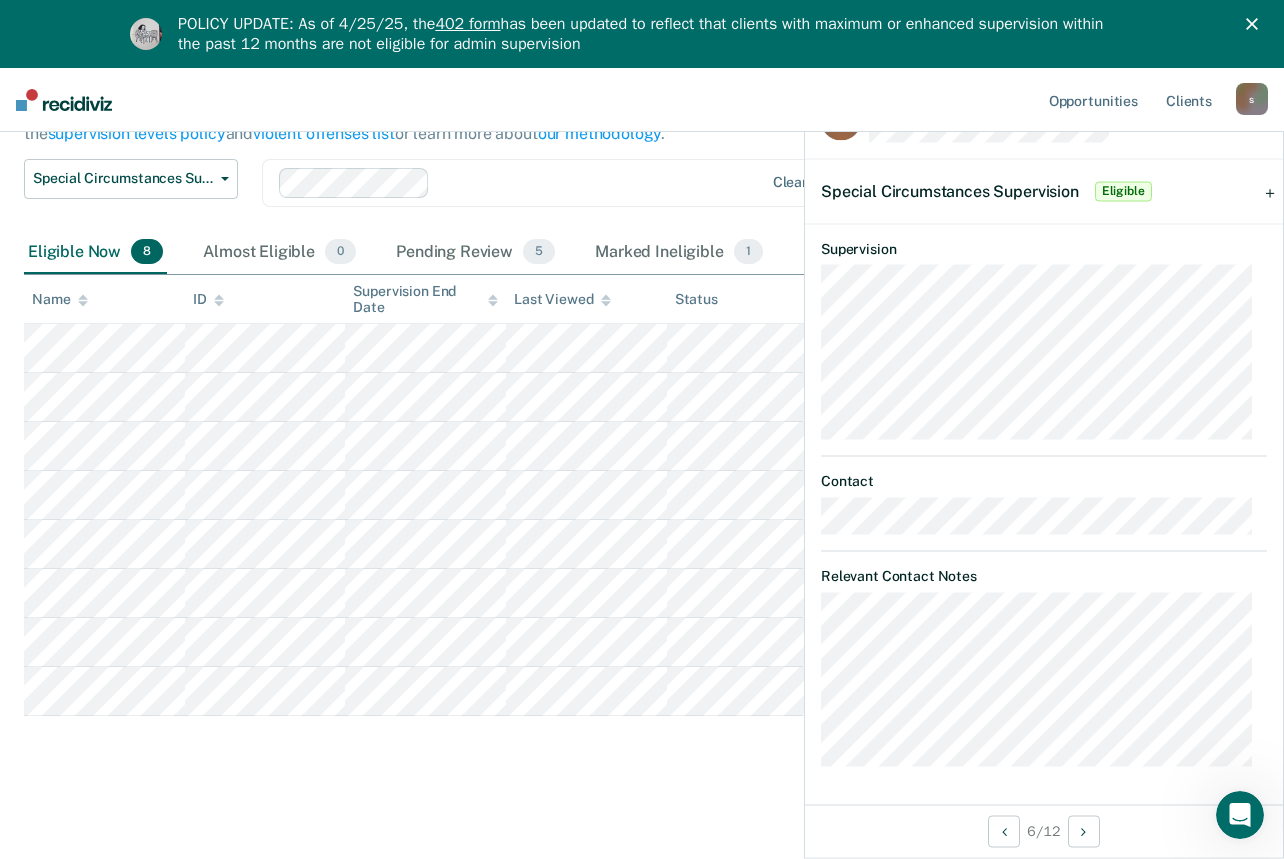 click on "Special Circumstances Supervision Eligible" at bounding box center [1044, 191] 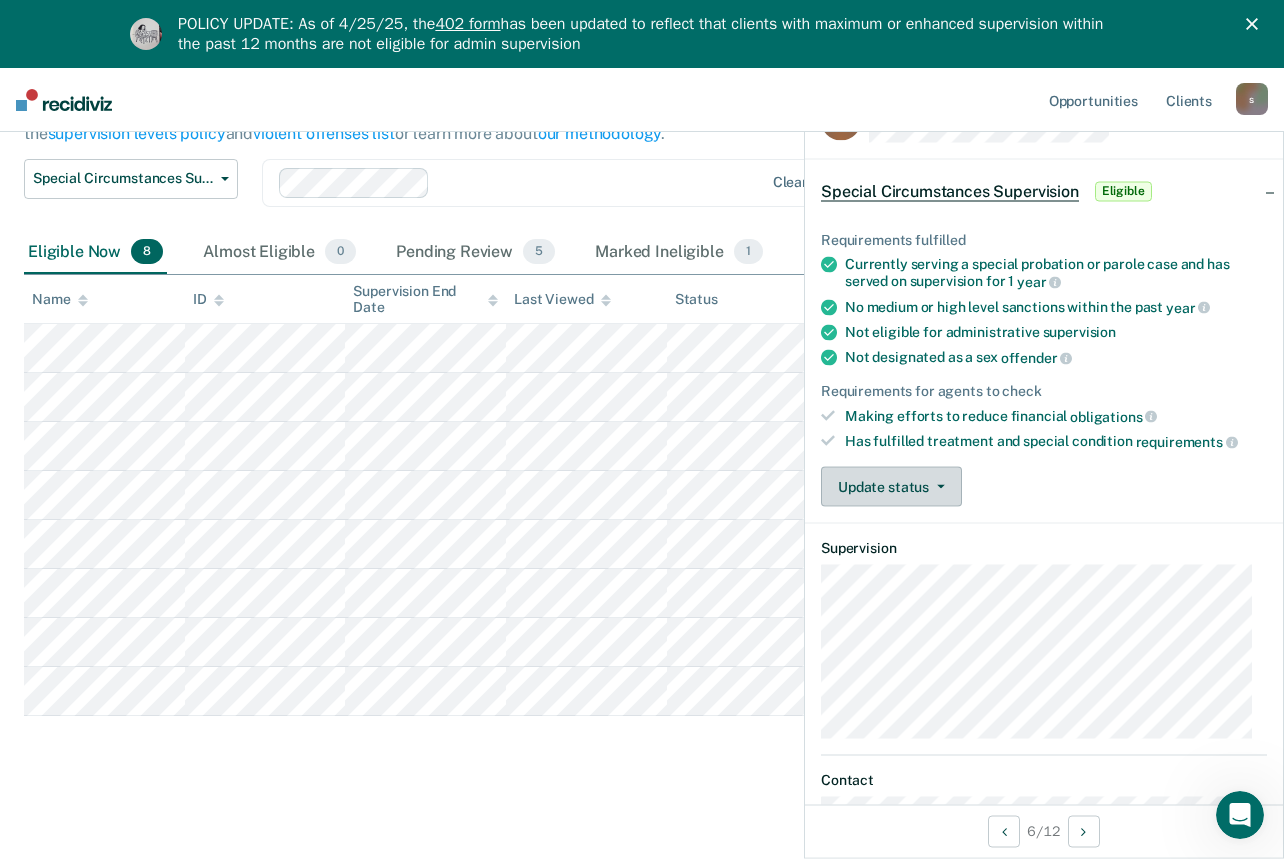 click on "Update status" at bounding box center (891, 487) 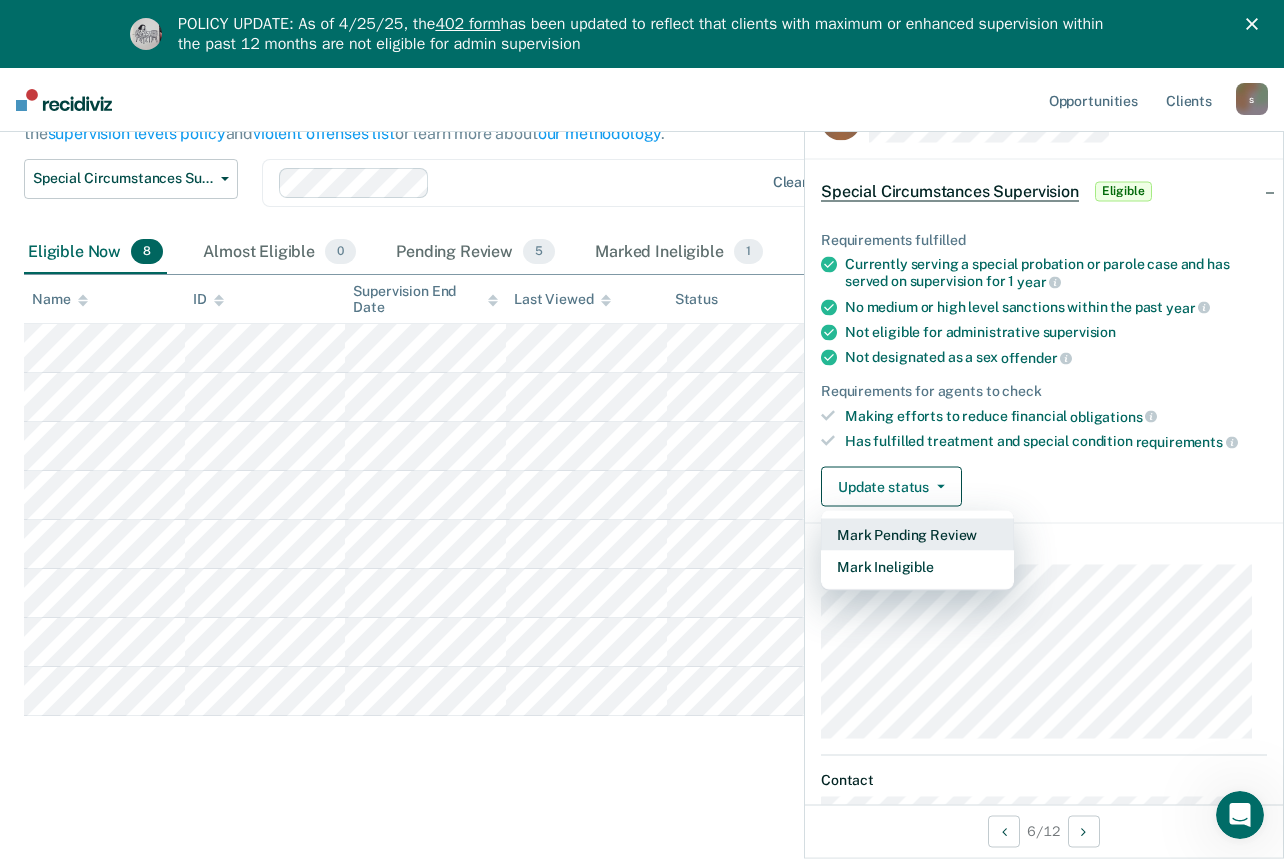click on "Mark Pending Review" at bounding box center [917, 535] 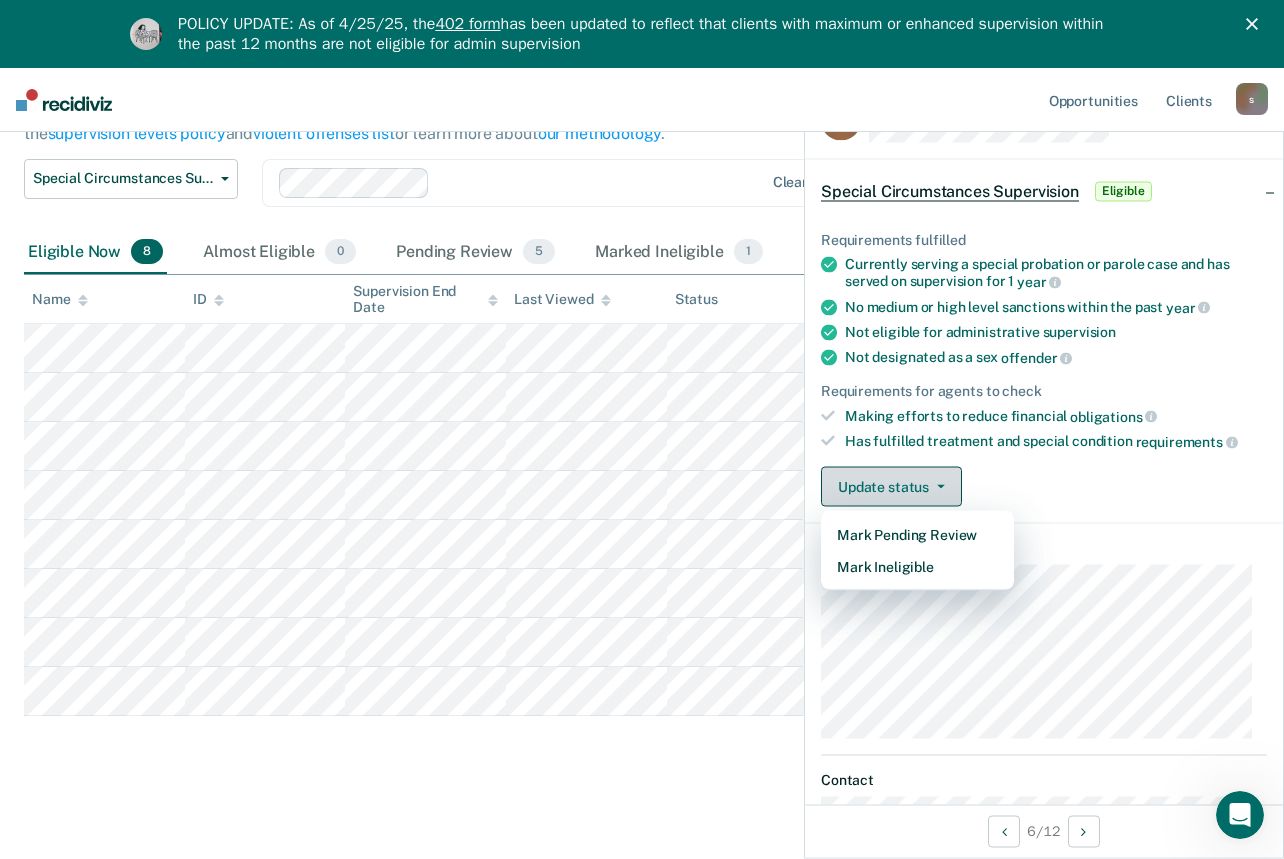 scroll, scrollTop: 186, scrollLeft: 0, axis: vertical 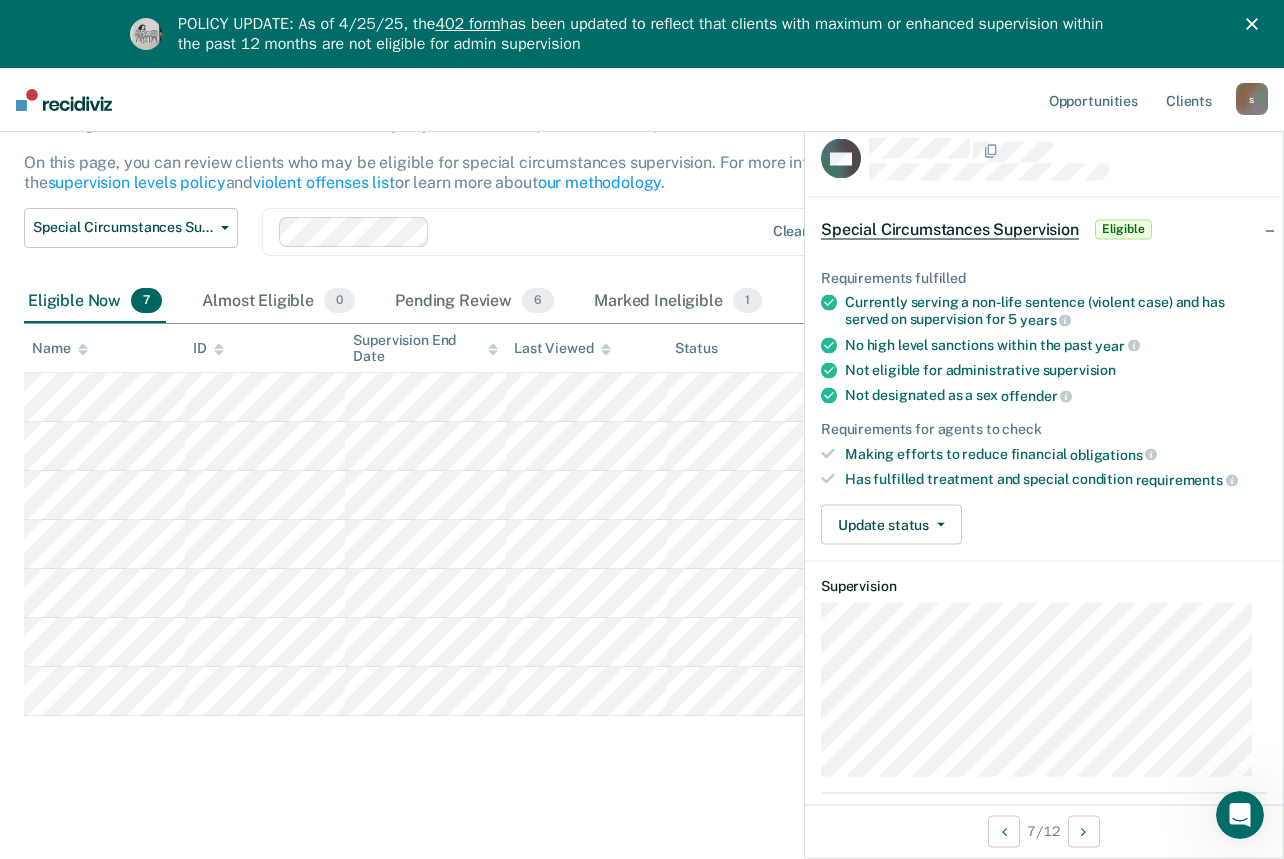 click on "Special Circumstances Supervision" at bounding box center (950, 229) 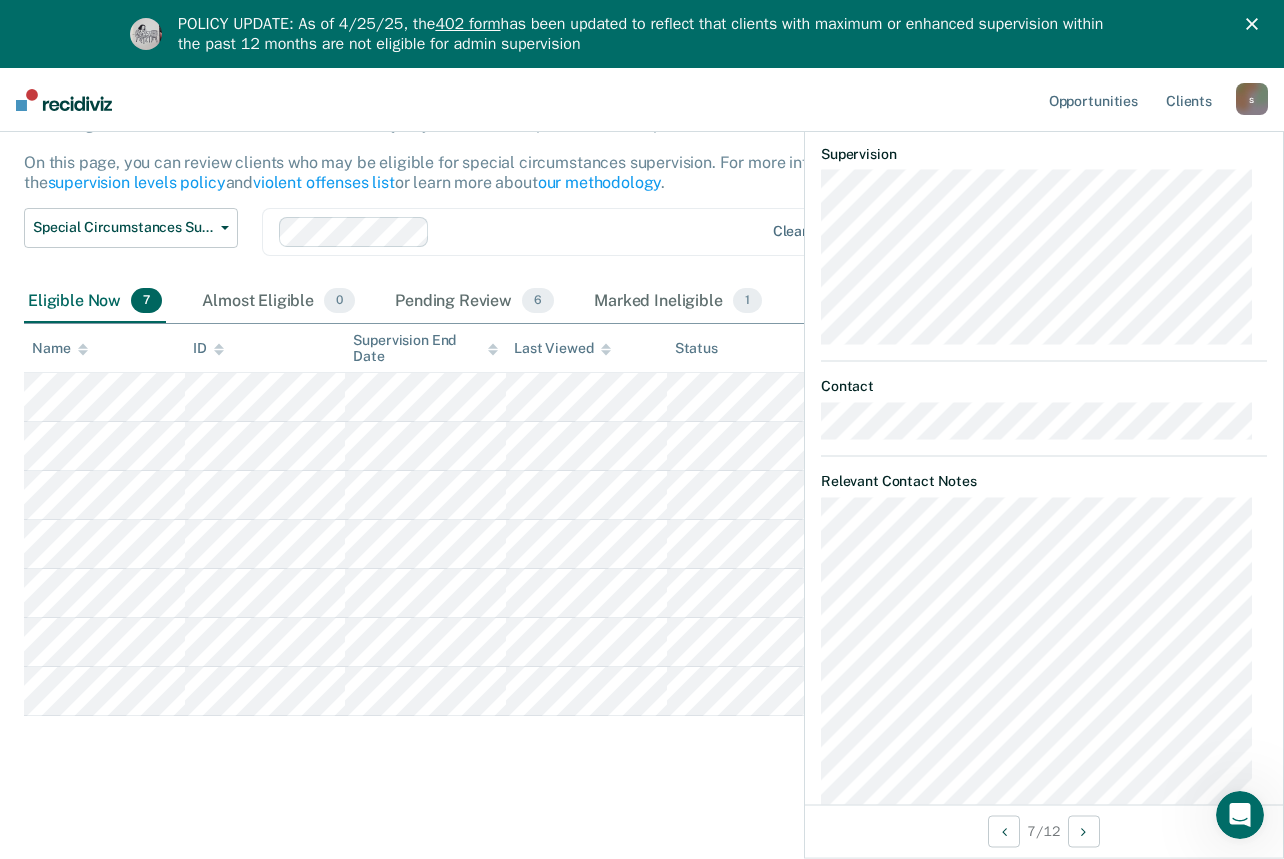 scroll, scrollTop: 0, scrollLeft: 0, axis: both 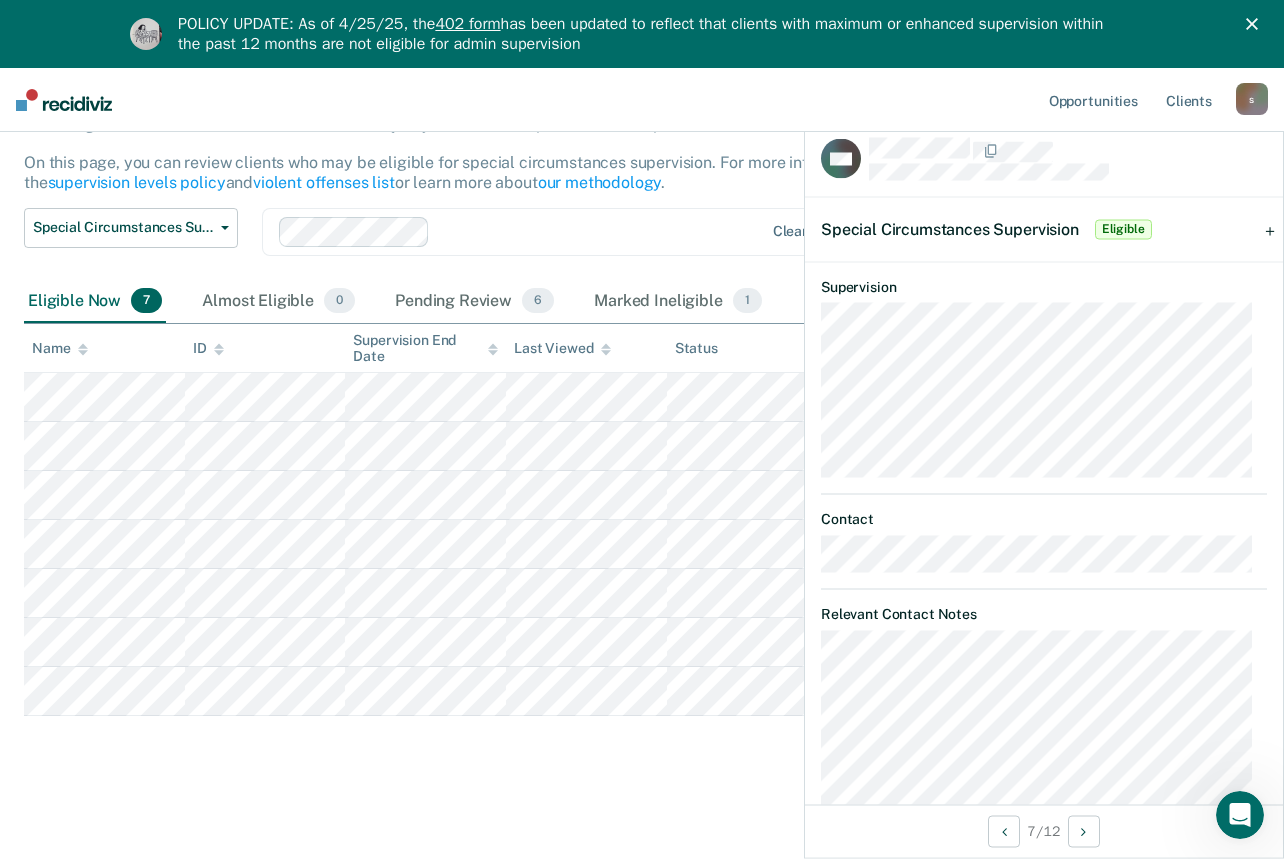click on "Eligible" at bounding box center (1123, 229) 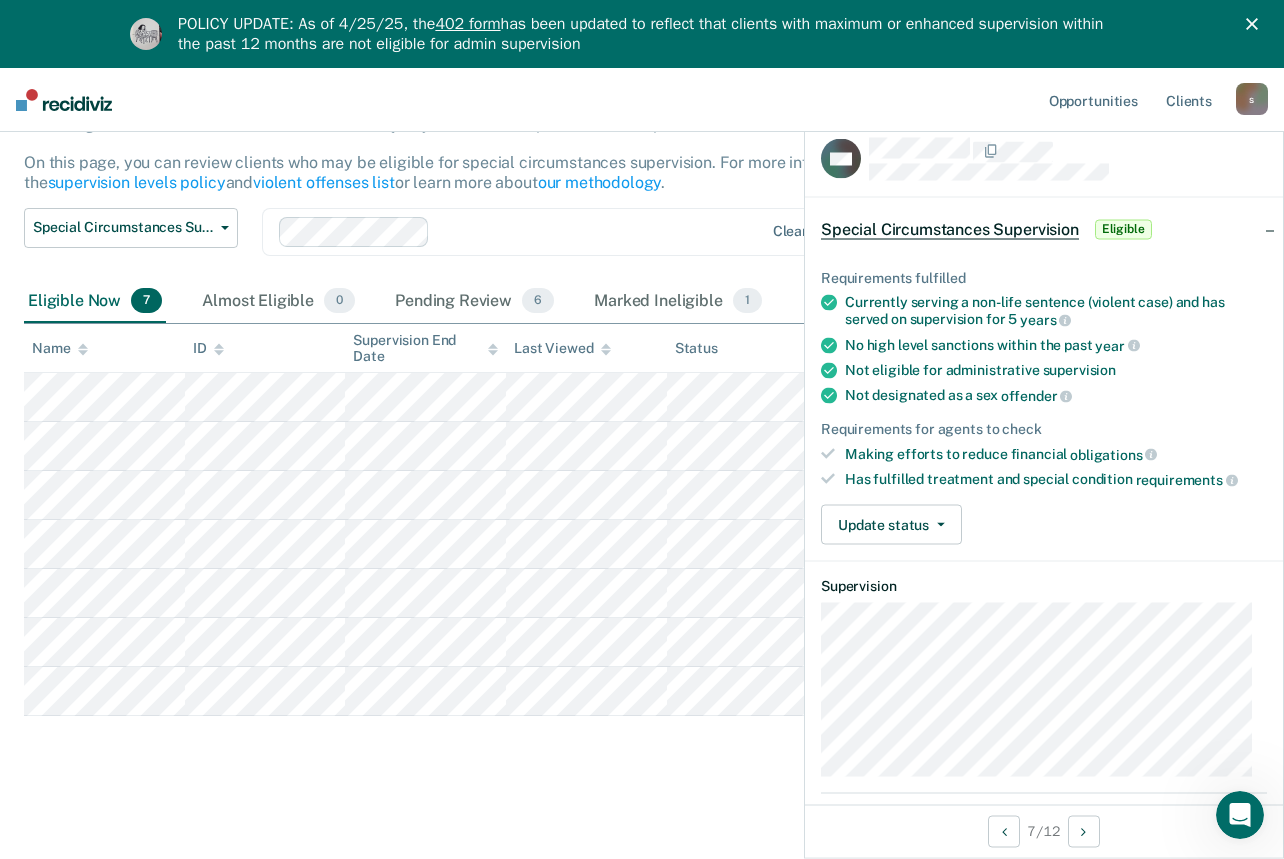 click on "Special Circumstances Supervision   Special circumstances supervision allows reentrants who are not eligible for traditional administrative supervision to be supervised at a lower level of supervision. It is typically used for reentrants who have extenuating circumstances that reduce the risk of re-offending or reentrants who have made satisfactory adjustments on supervision over a period of time. On this page, you can review clients who may be eligible for special circumstances supervision. For more information, please refer to the  supervision levels policy  and  violent offenses list  or learn more about  our methodology .  Special Circumstances Supervision Administrative Supervision Special Circumstances Supervision Clear   agents Eligible Now 7 Almost Eligible 0 Pending Review 6 Marked Ineligible 1
To pick up a draggable item, press the space bar.
While dragging, use the arrow keys to move the item.
Press space again to drop the item in its new position, or press escape to cancel.
Name ID" at bounding box center [642, 421] 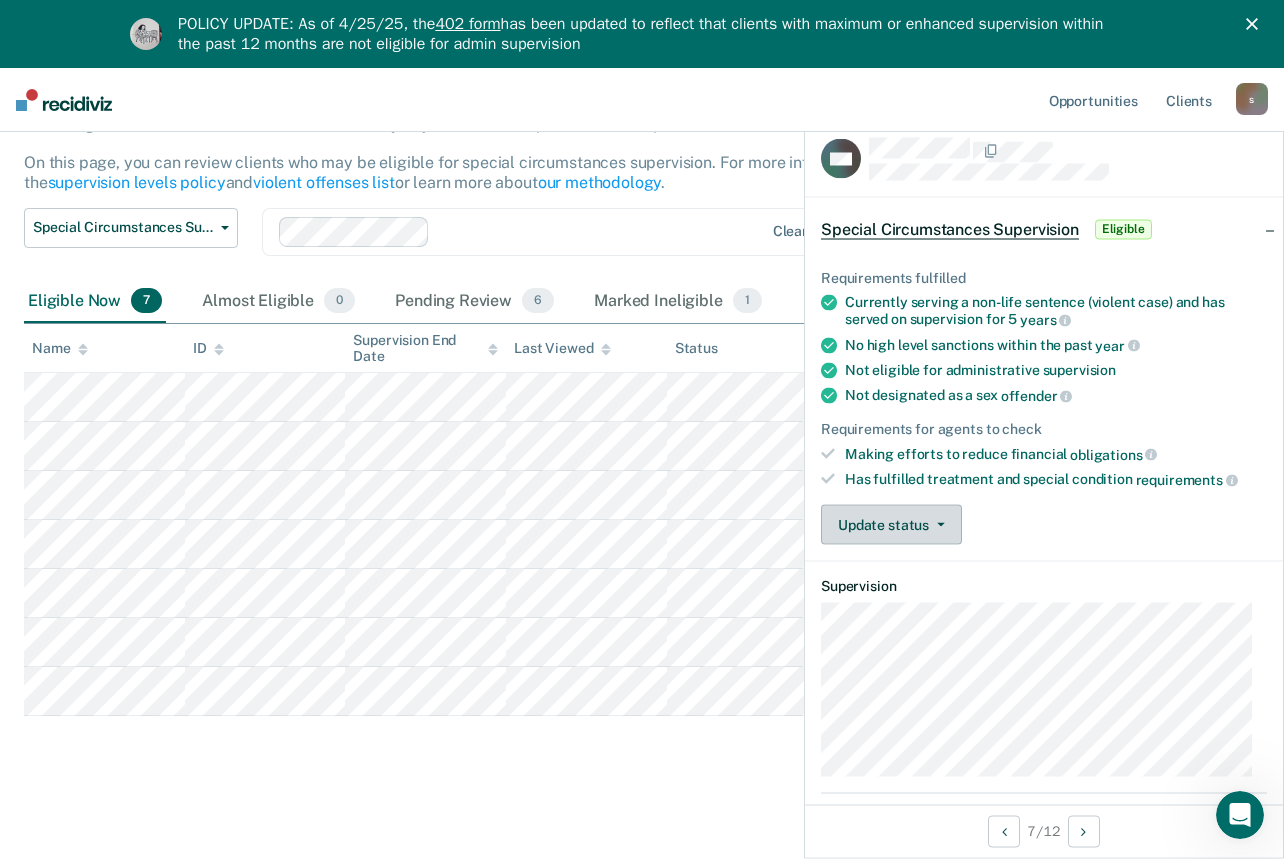 click on "Update status" at bounding box center [891, 525] 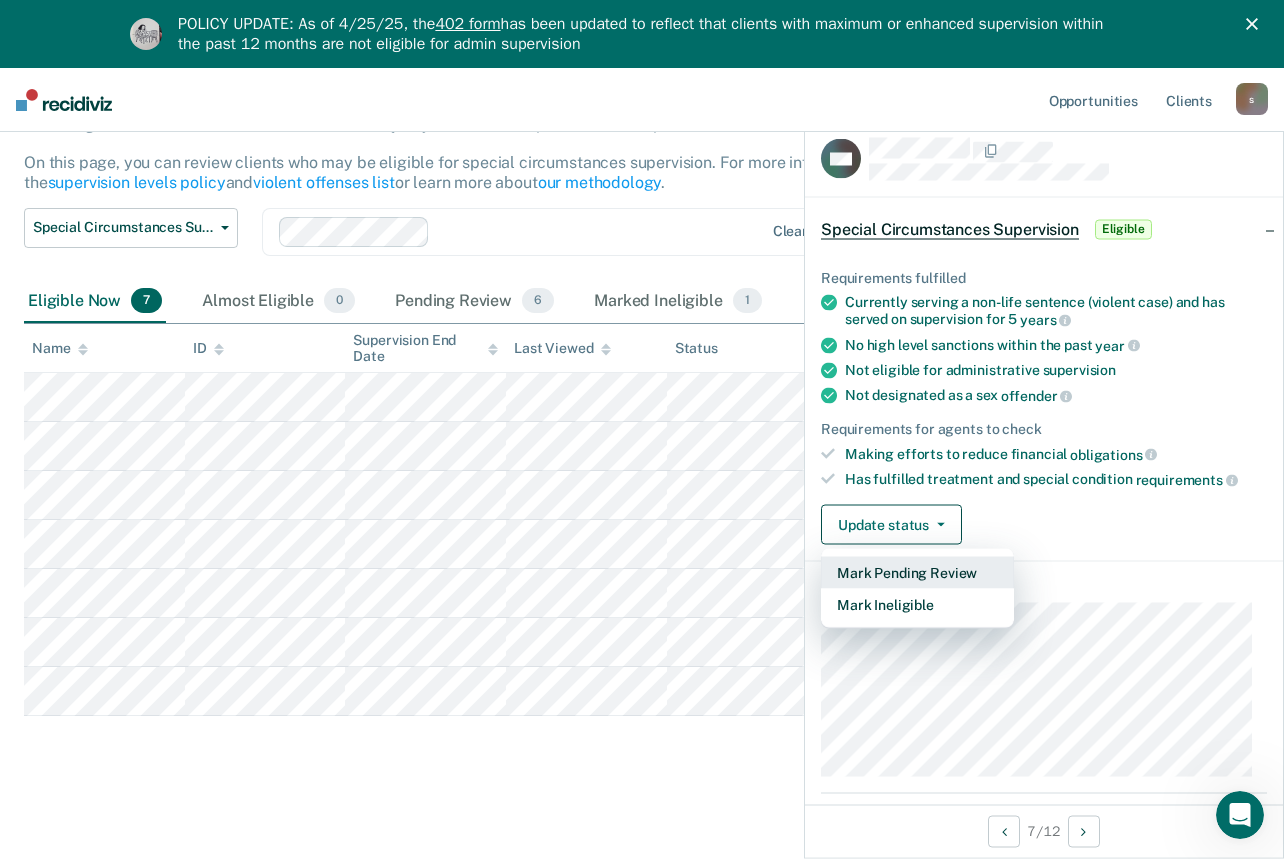 click on "Mark Pending Review" at bounding box center [917, 573] 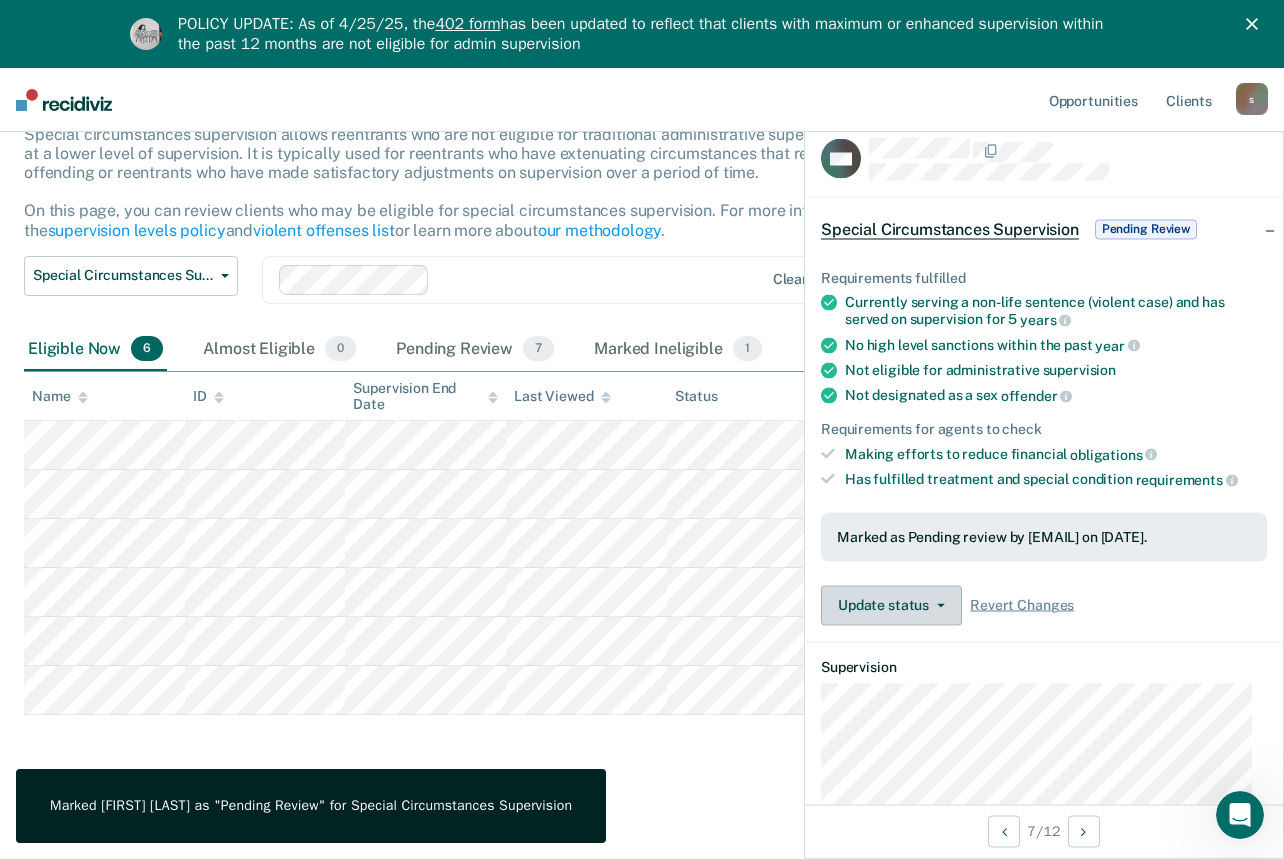 scroll, scrollTop: 137, scrollLeft: 0, axis: vertical 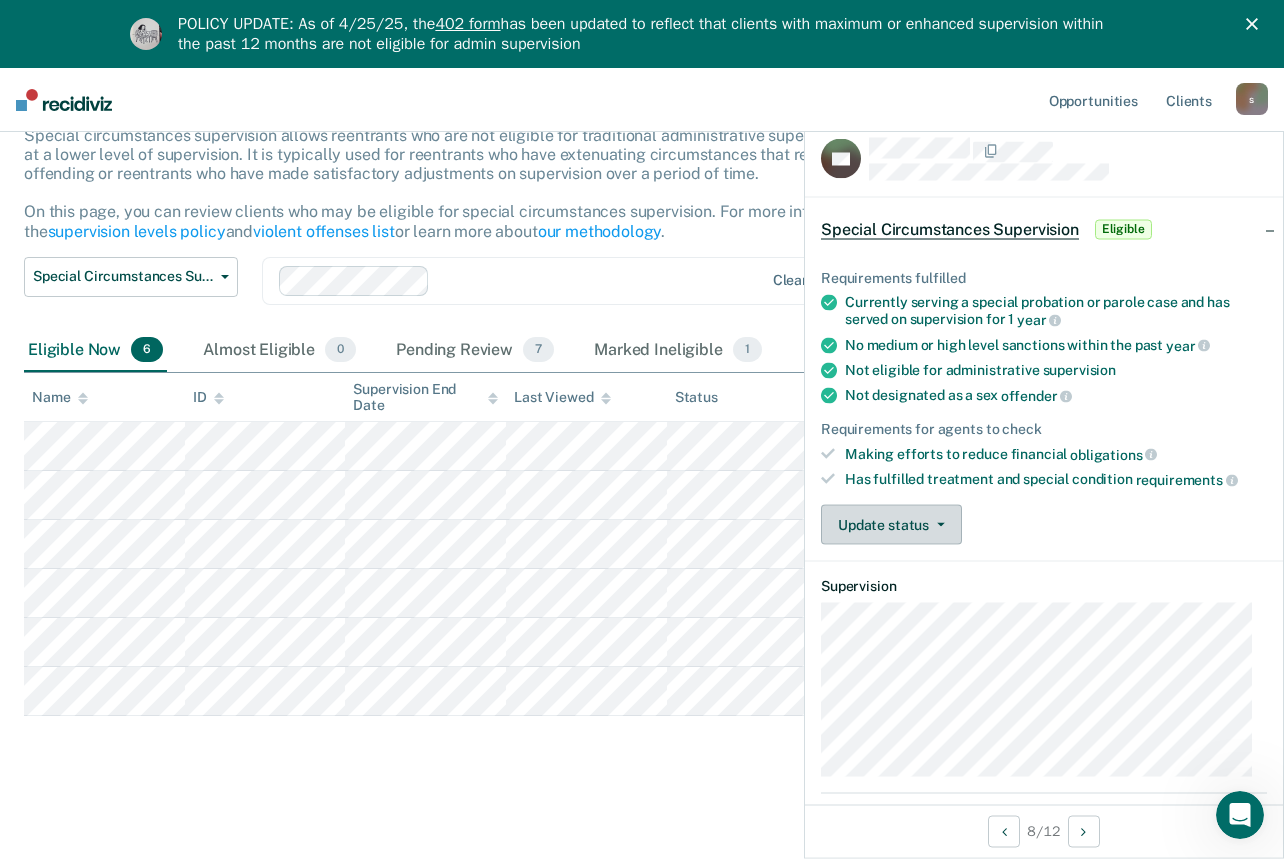click on "Update status" at bounding box center [891, 525] 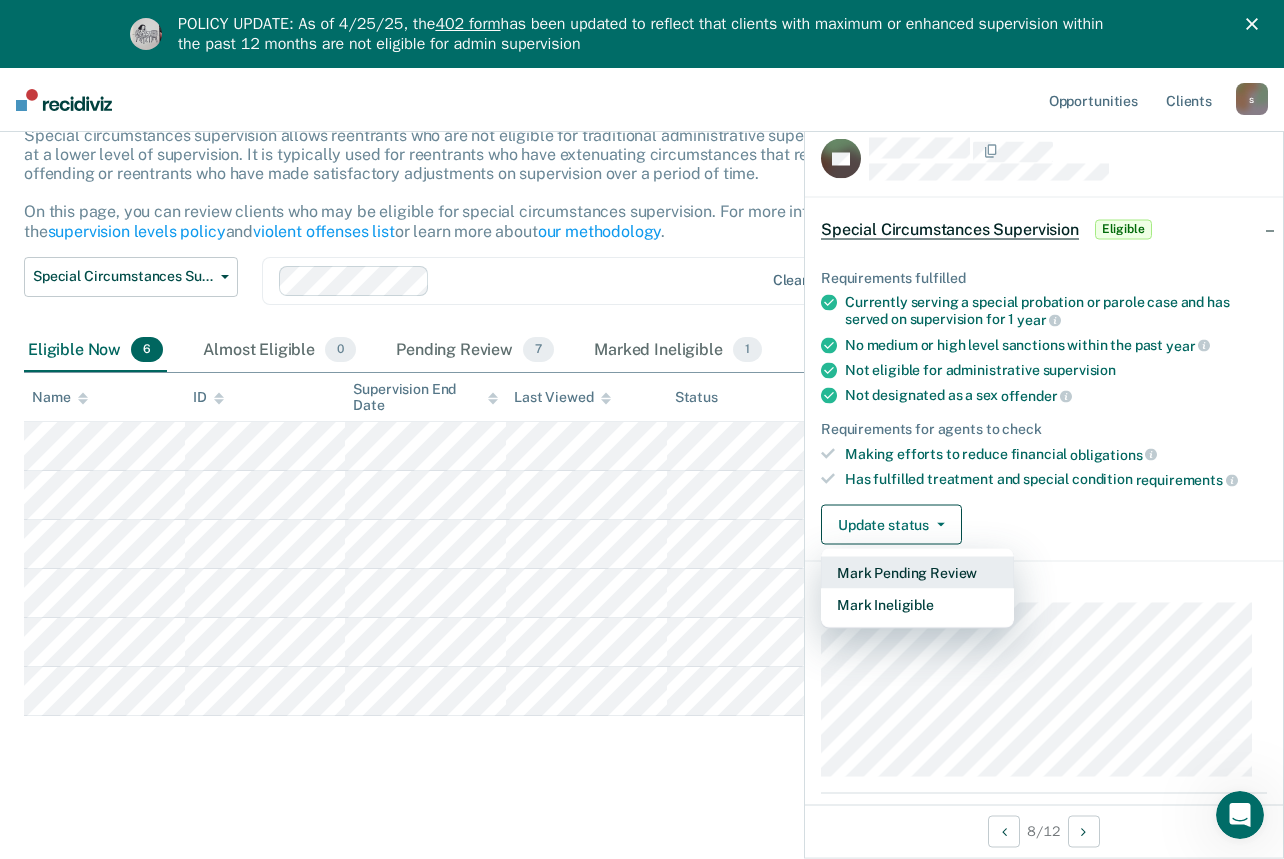 click on "Mark Pending Review" at bounding box center [917, 573] 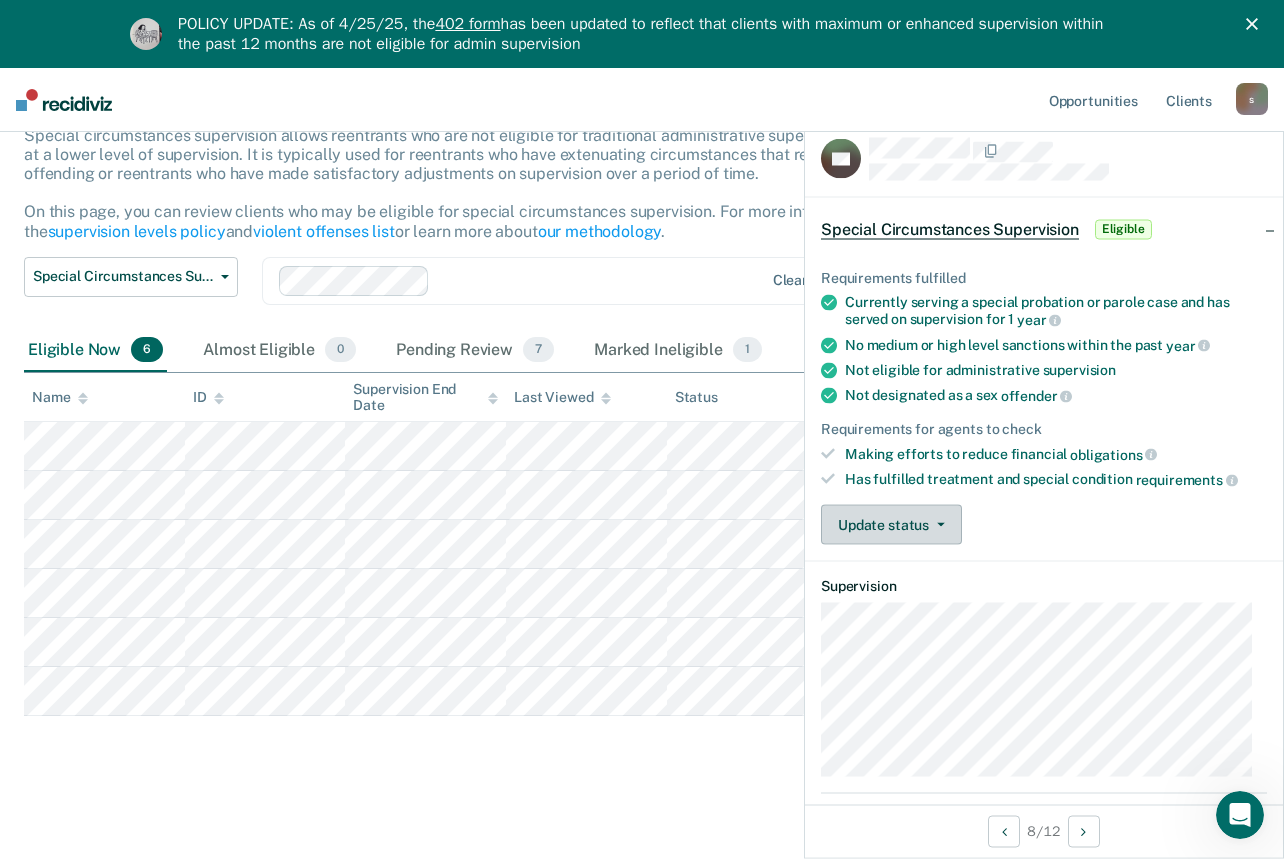 scroll, scrollTop: 88, scrollLeft: 0, axis: vertical 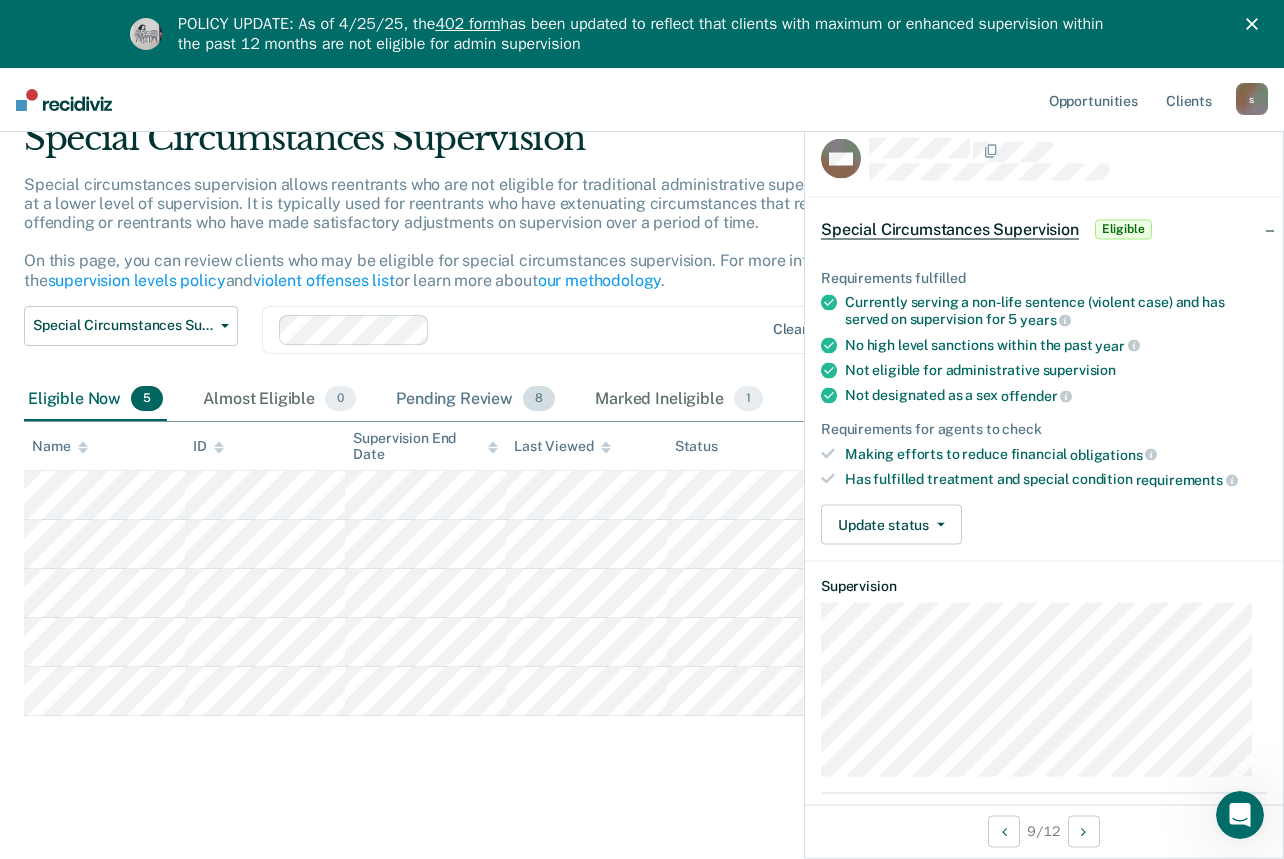 click on "Pending Review 8" at bounding box center [475, 400] 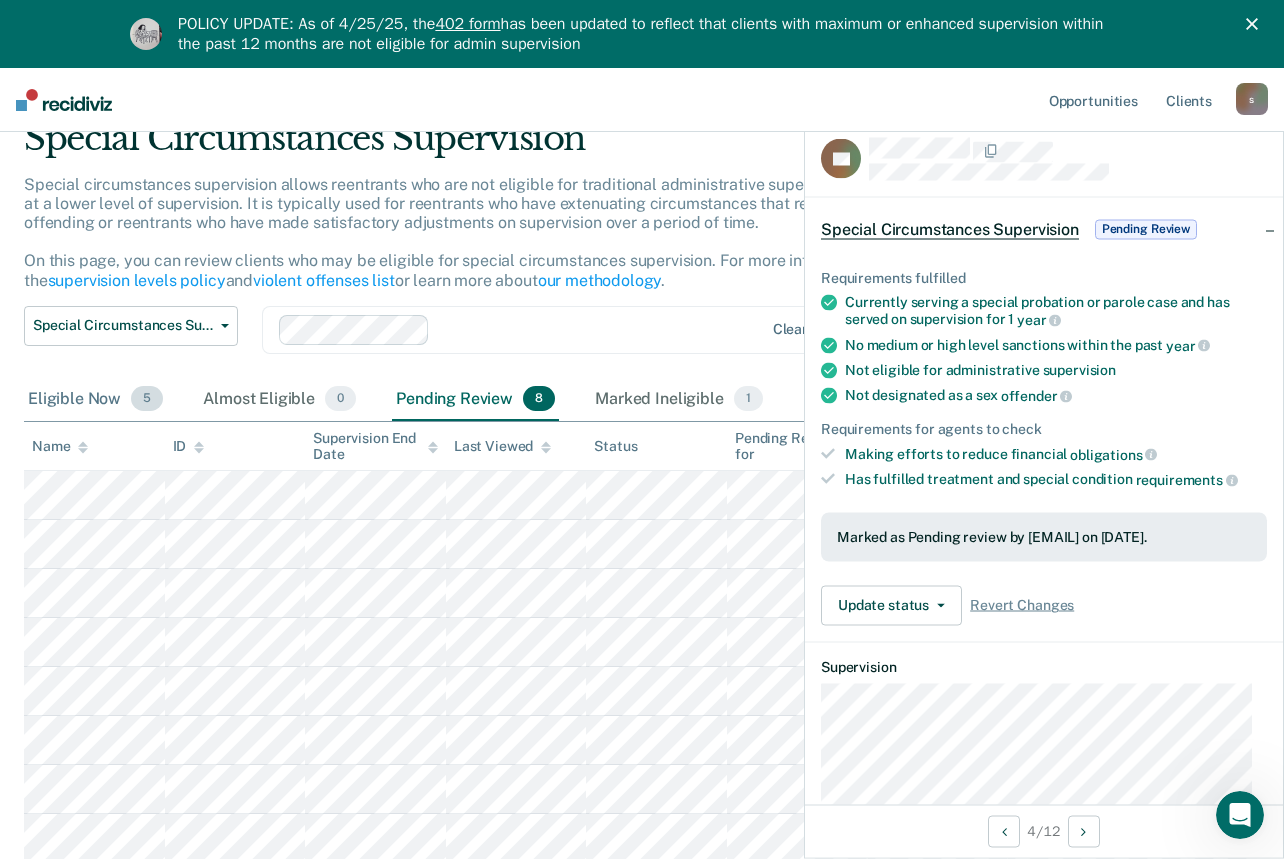 click on "Eligible Now 5" at bounding box center [95, 400] 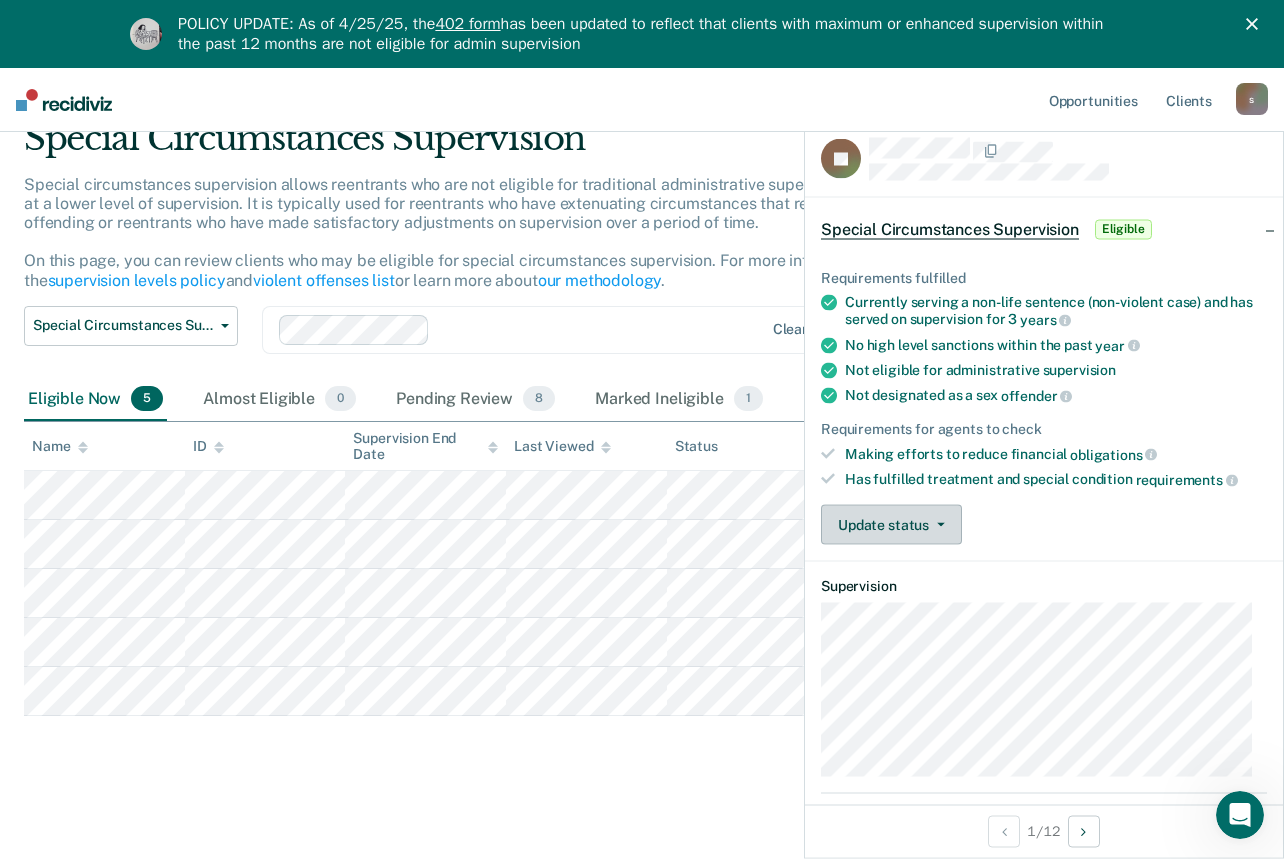 click on "Update status" at bounding box center (891, 525) 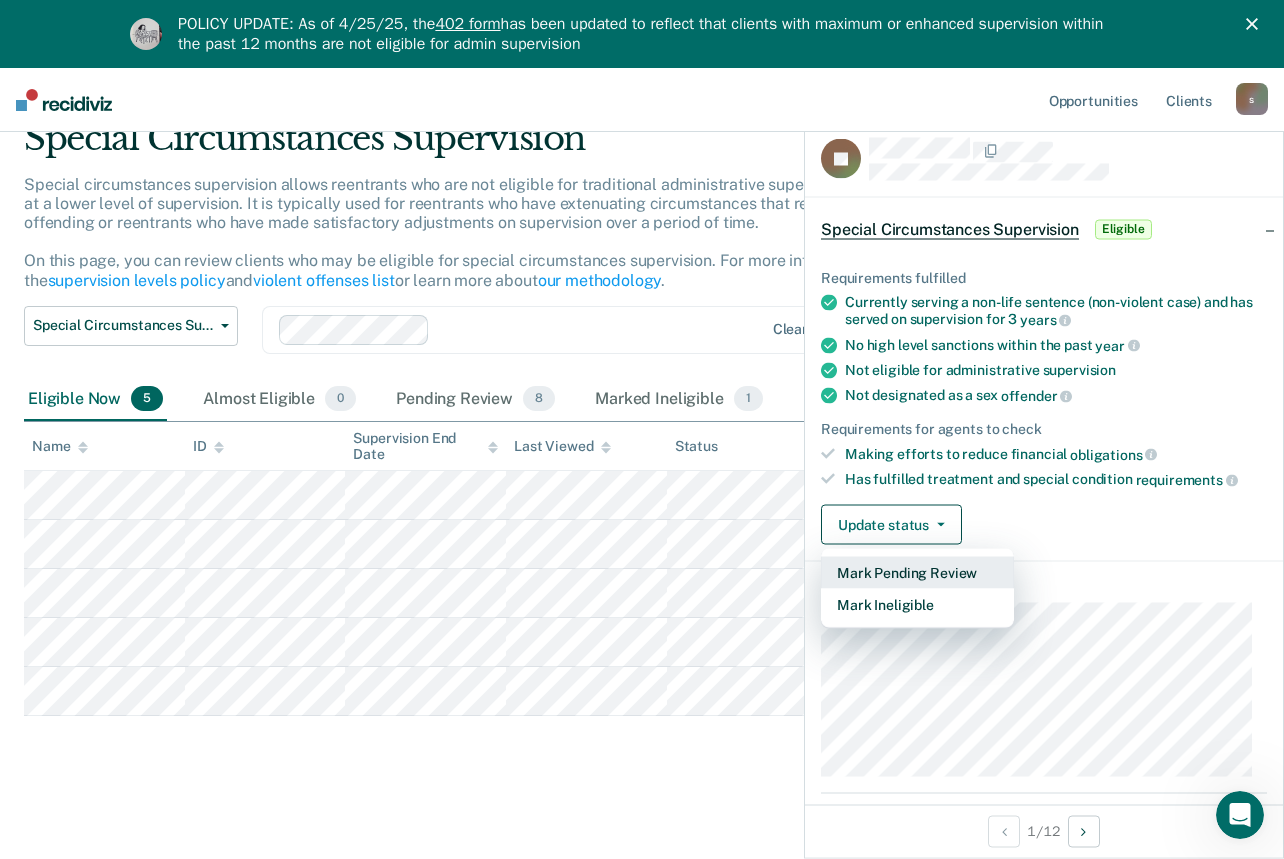 click on "Mark Pending Review" at bounding box center [917, 573] 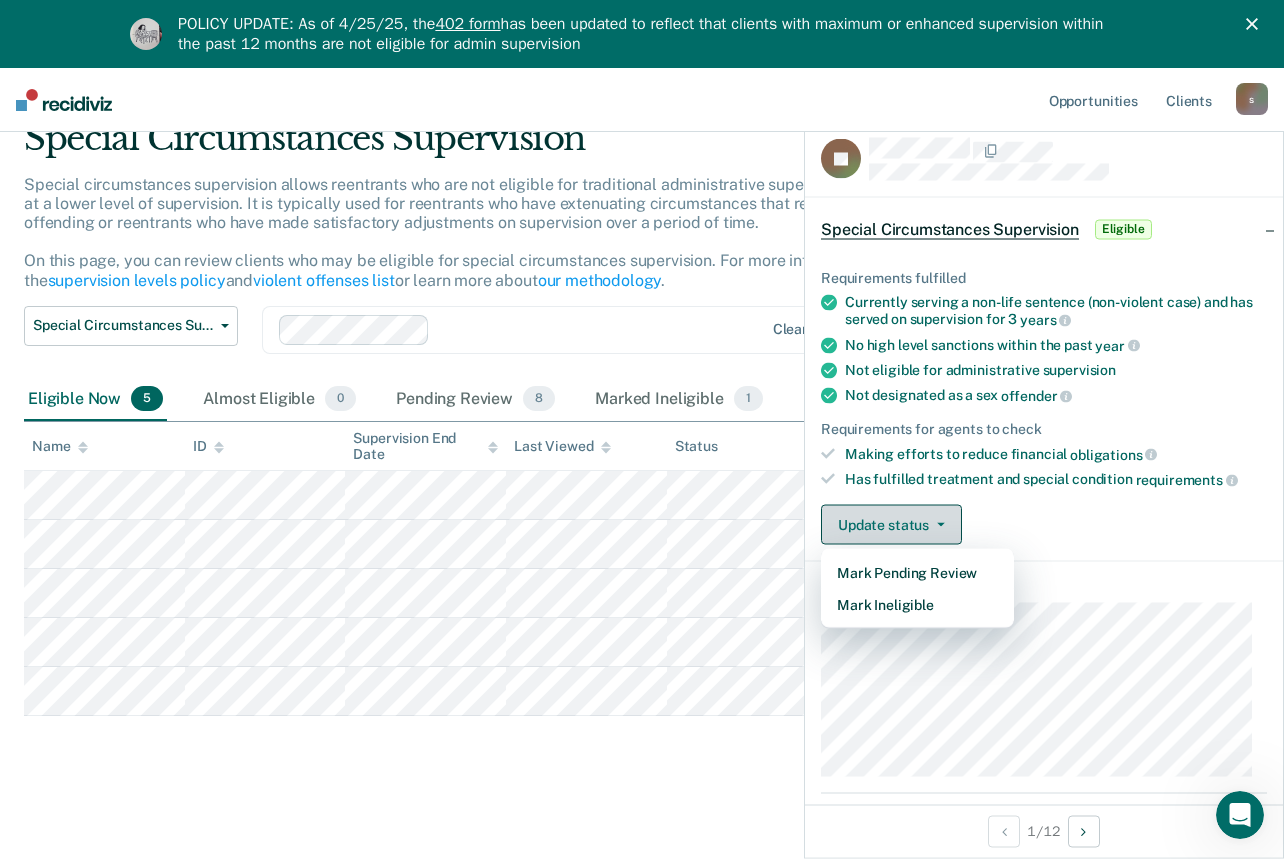 scroll, scrollTop: 68, scrollLeft: 0, axis: vertical 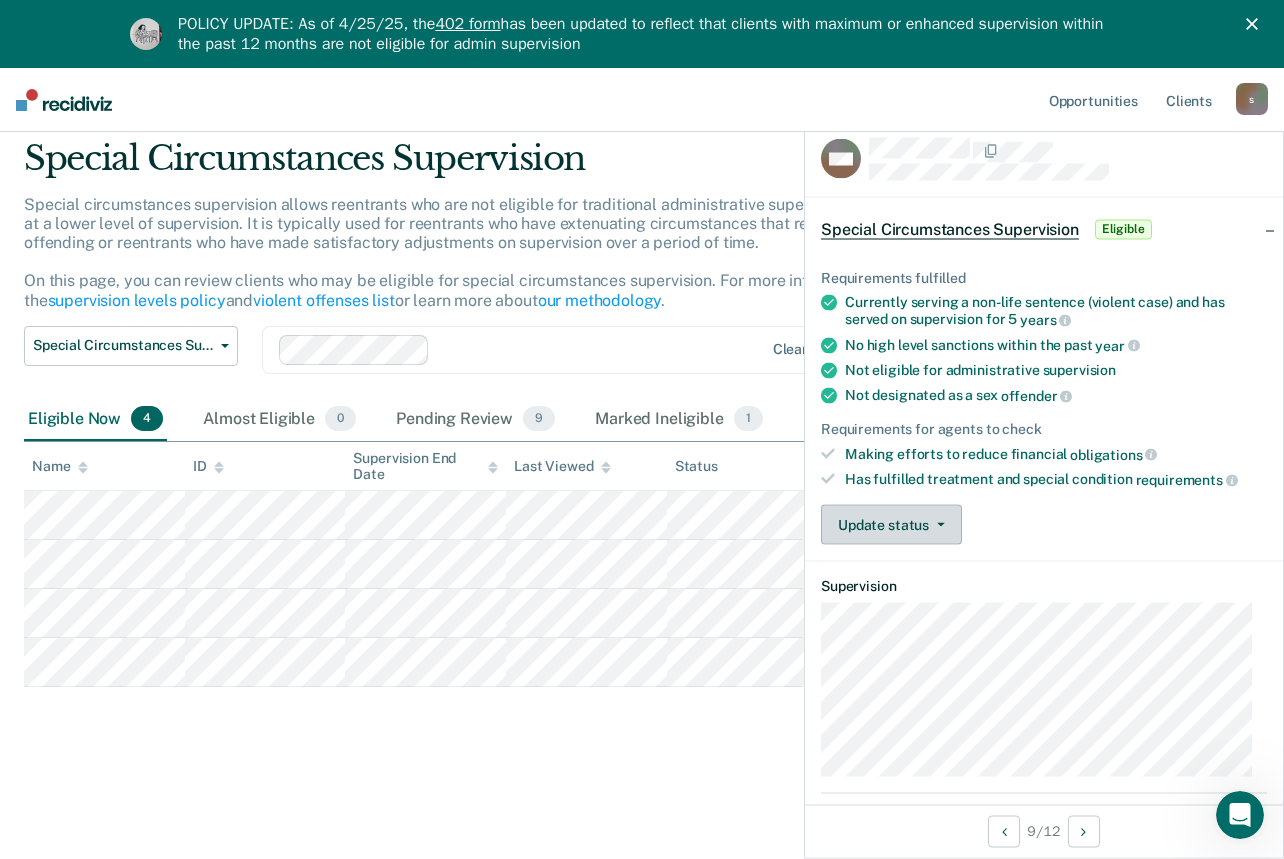 click on "Update status" at bounding box center (891, 525) 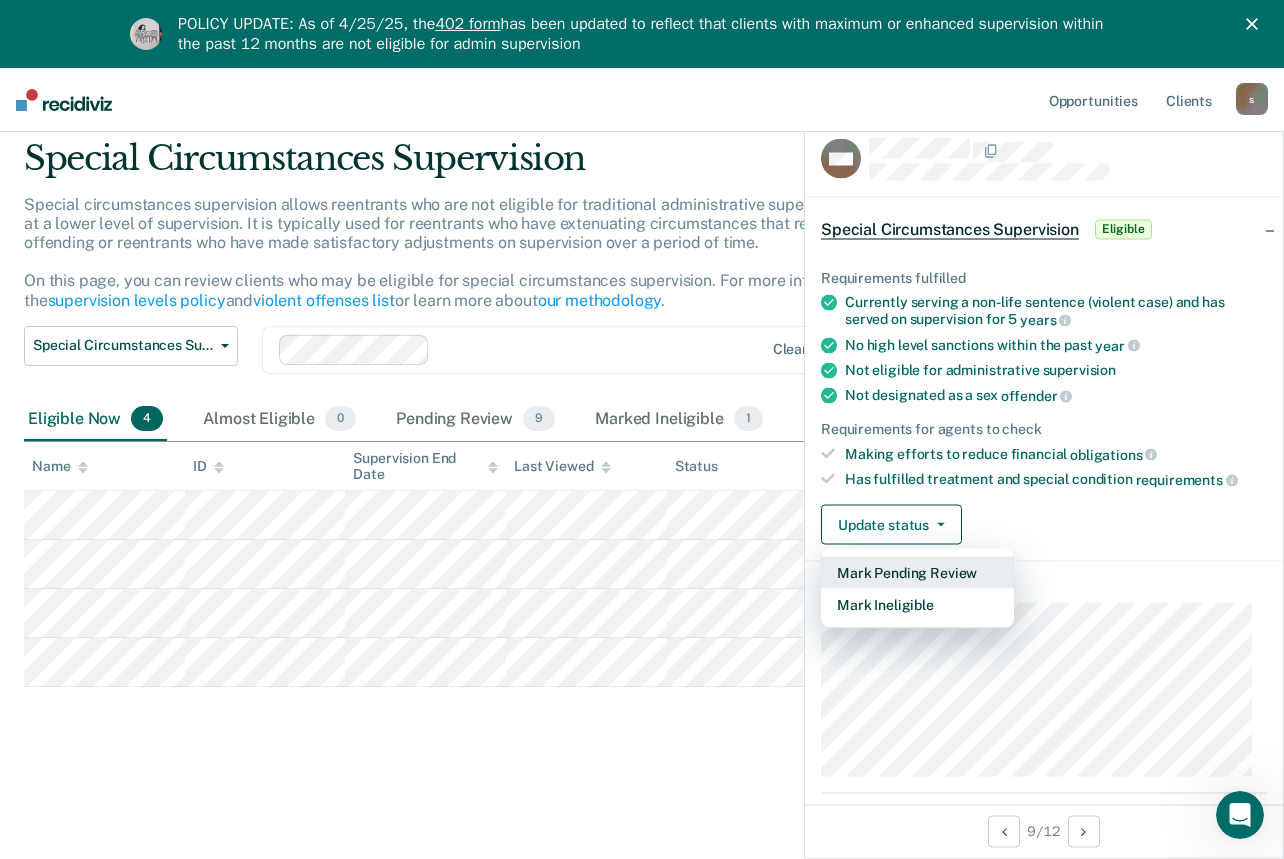 click on "Mark Pending Review" at bounding box center (917, 573) 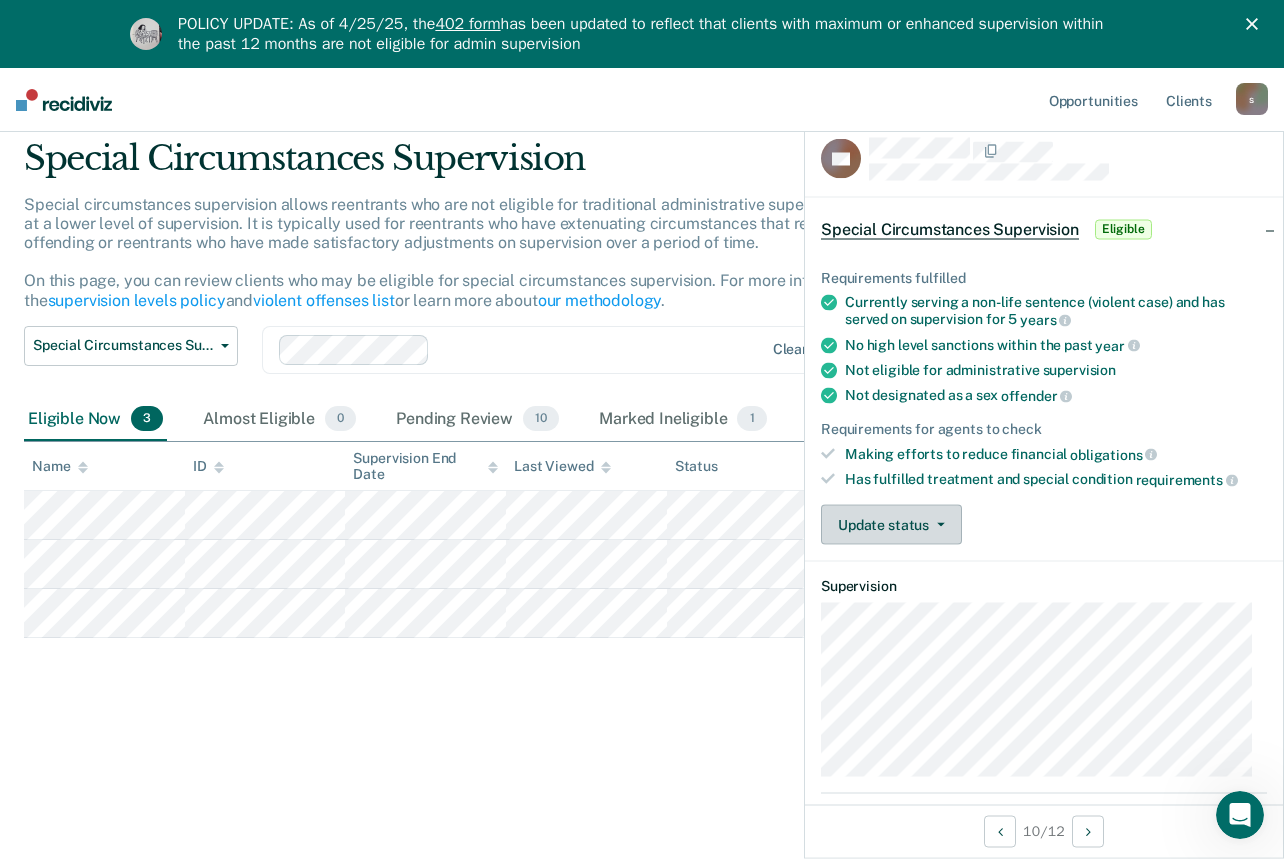 click on "Update status" at bounding box center [891, 525] 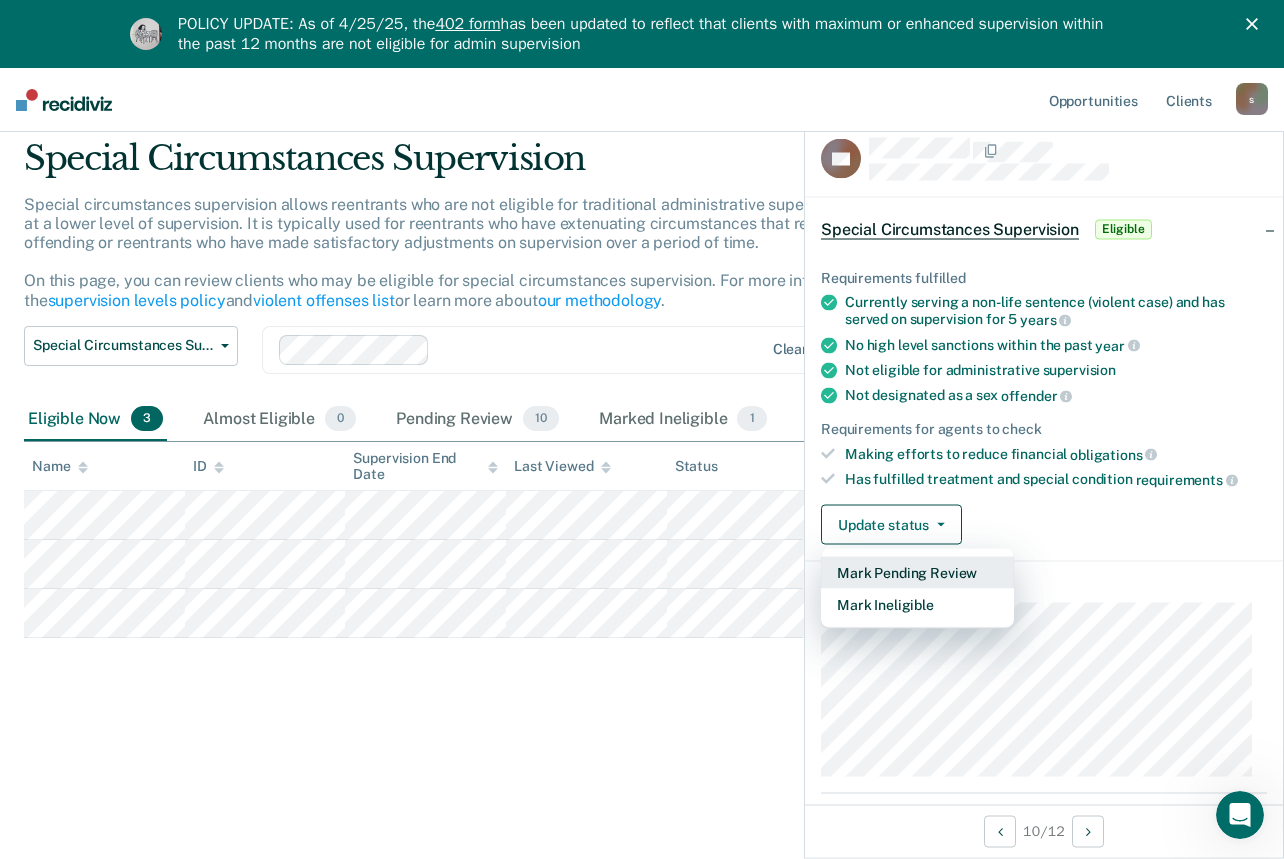 click on "Mark Pending Review" at bounding box center [917, 573] 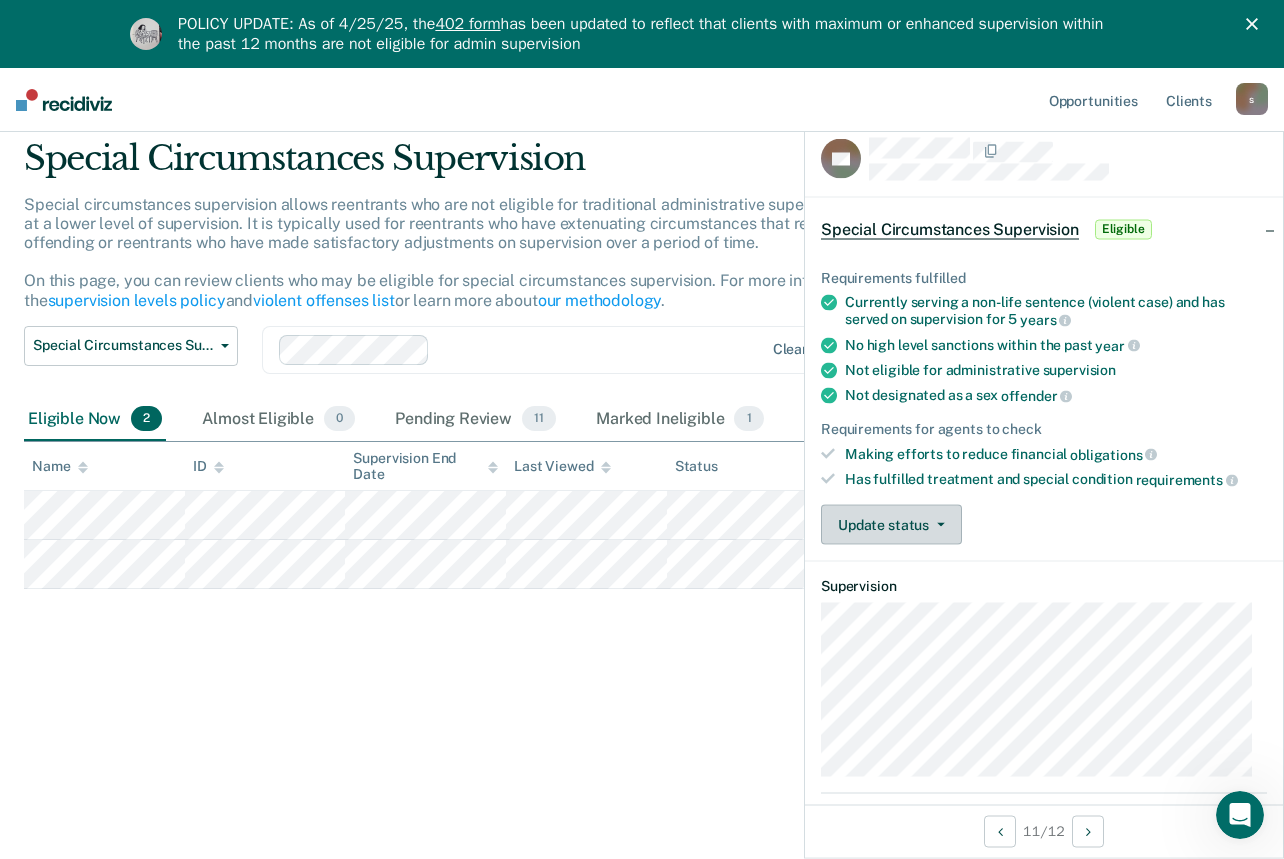 click on "Update status" at bounding box center (891, 525) 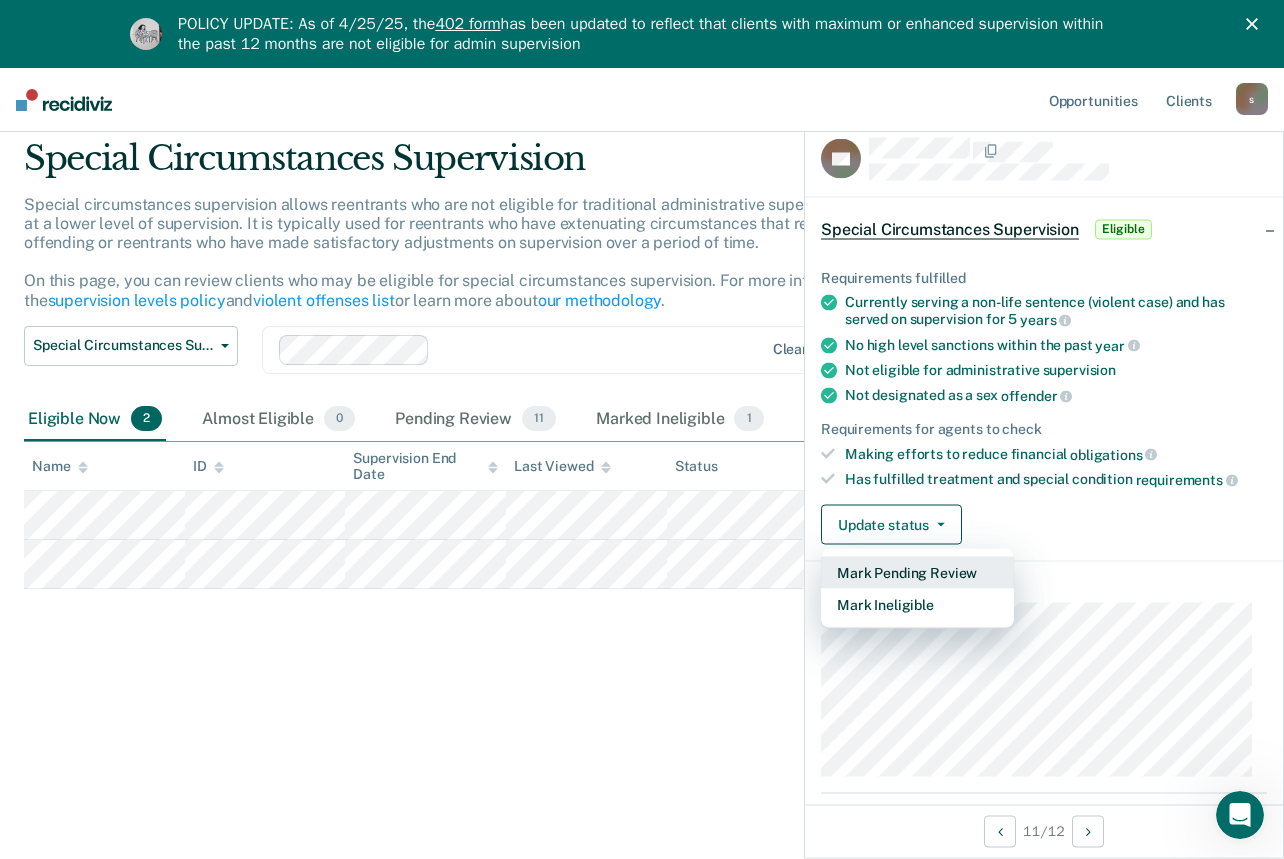 click on "Mark Pending Review" at bounding box center (917, 573) 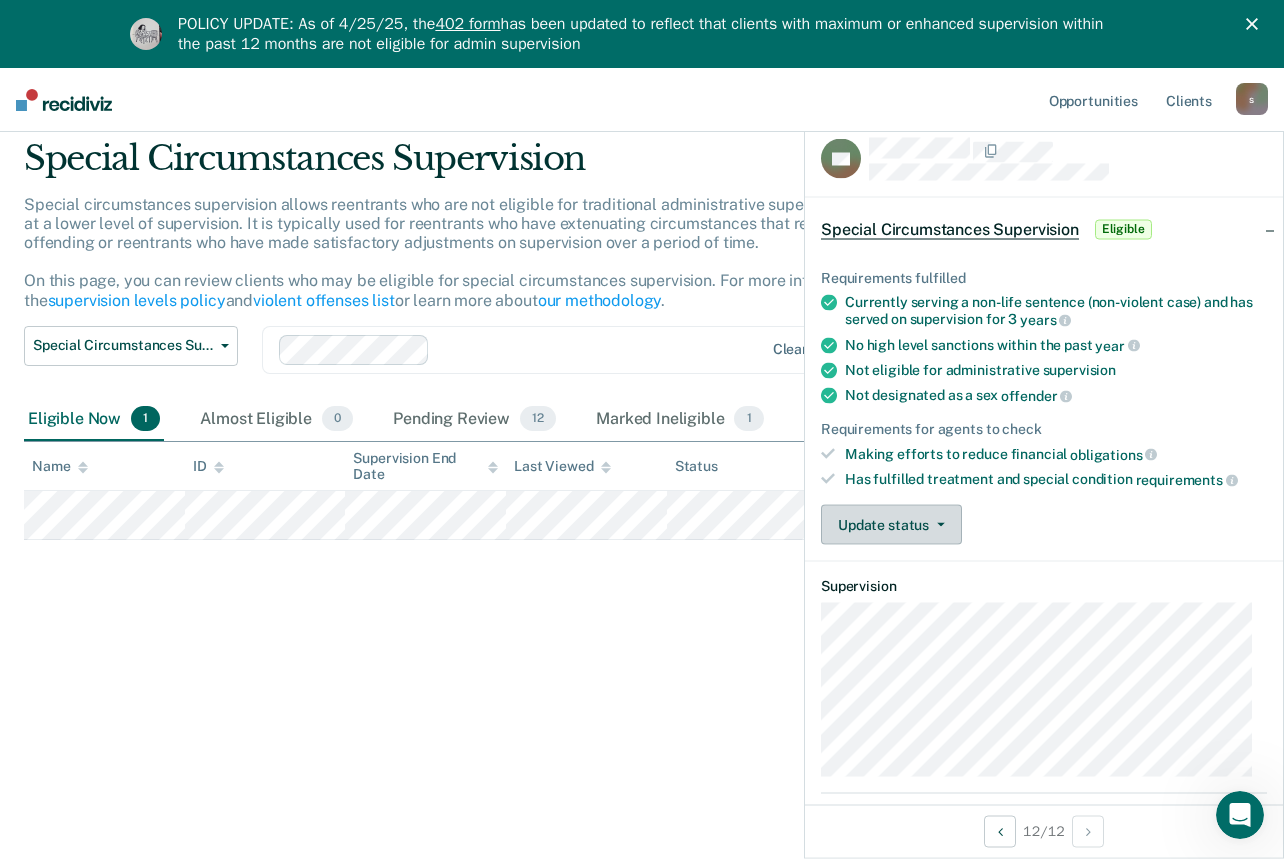 click on "Update status" at bounding box center (891, 525) 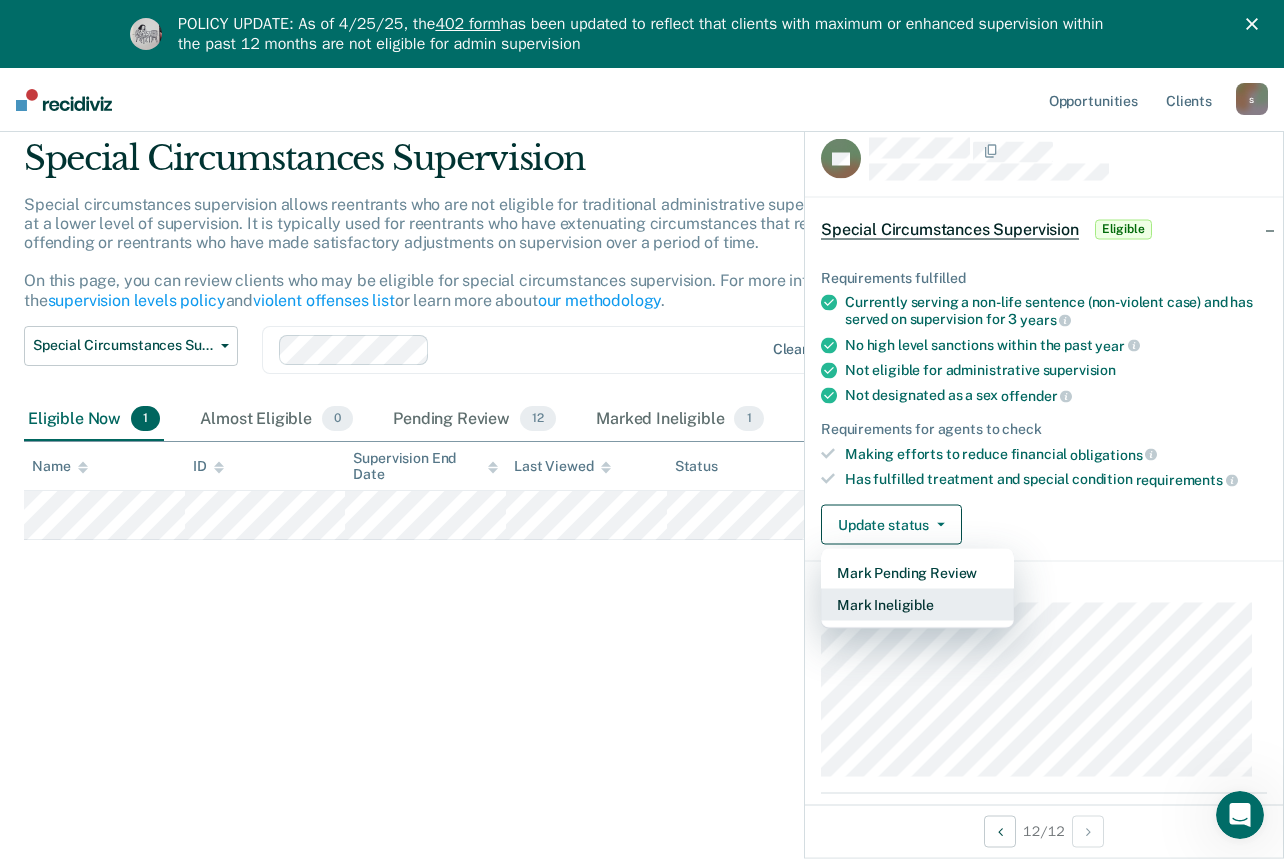 click on "Mark Ineligible" at bounding box center (917, 605) 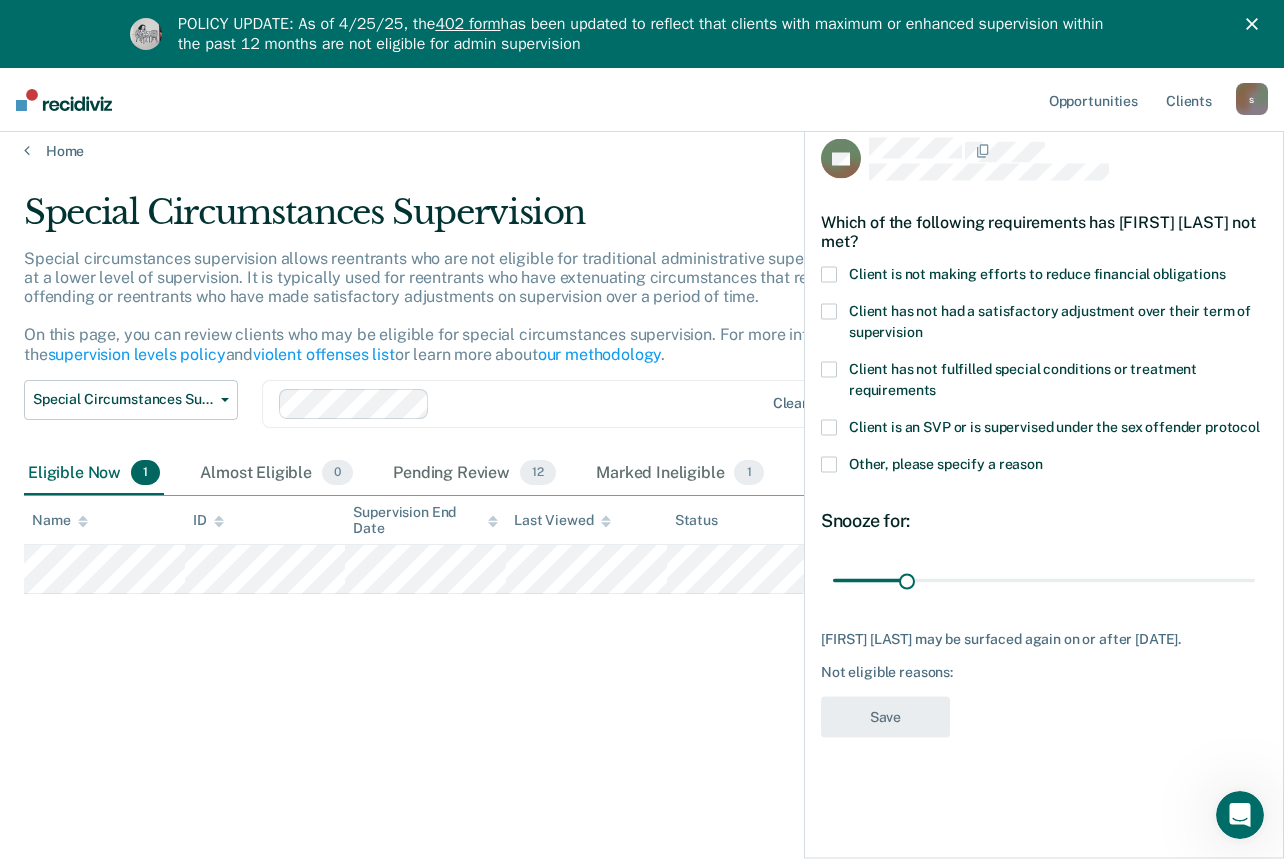 scroll, scrollTop: 0, scrollLeft: 0, axis: both 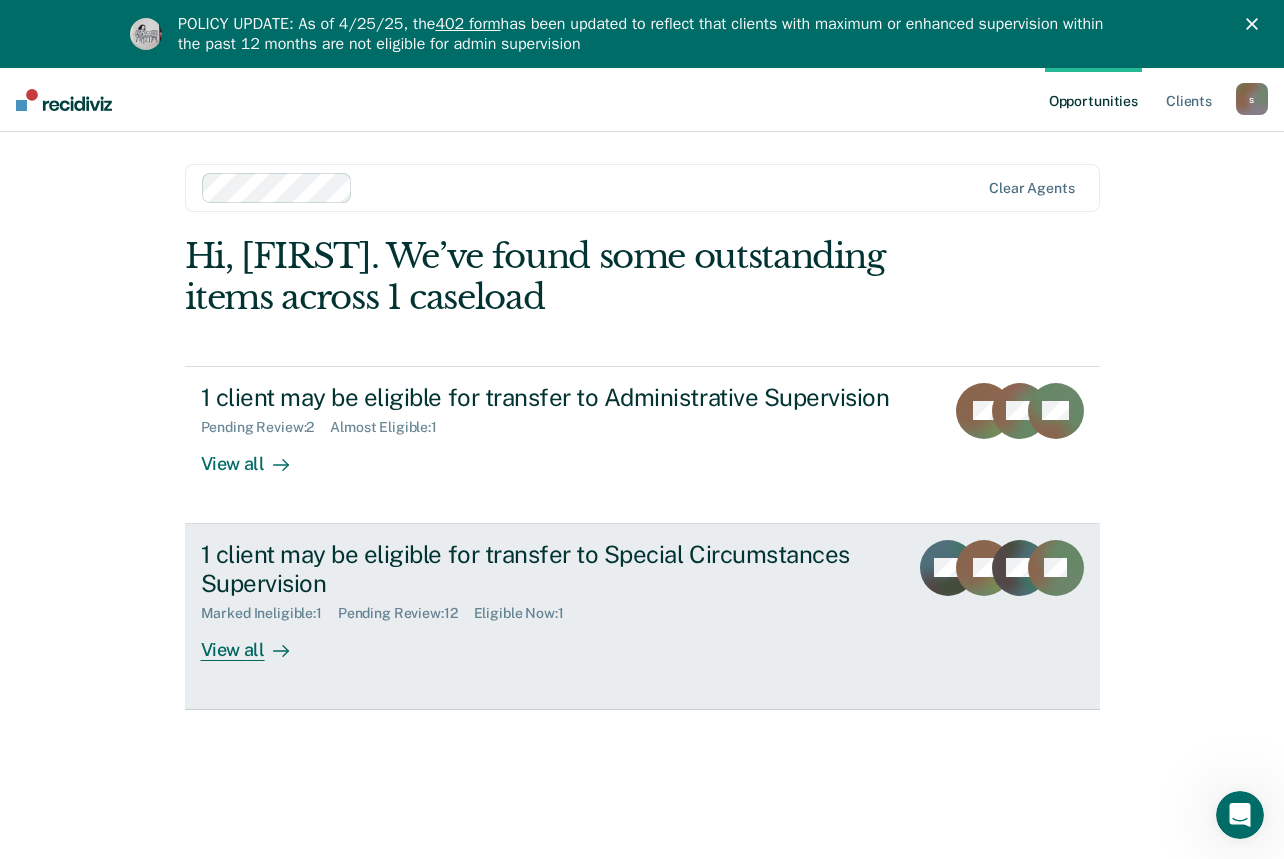 click on "Marked Ineligible :  1 Pending Review :  12 Eligible Now :  1" at bounding box center (546, 609) 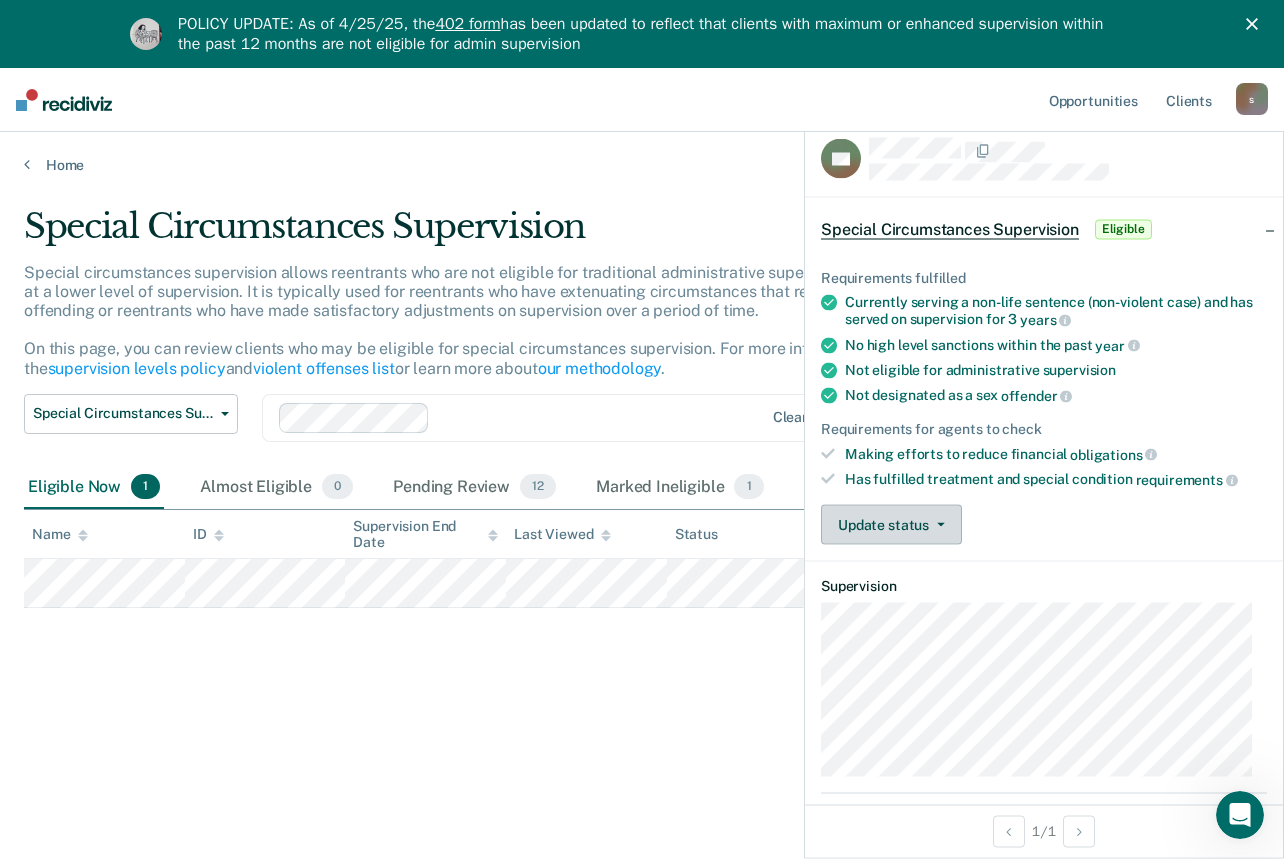 click on "Update status" at bounding box center (891, 525) 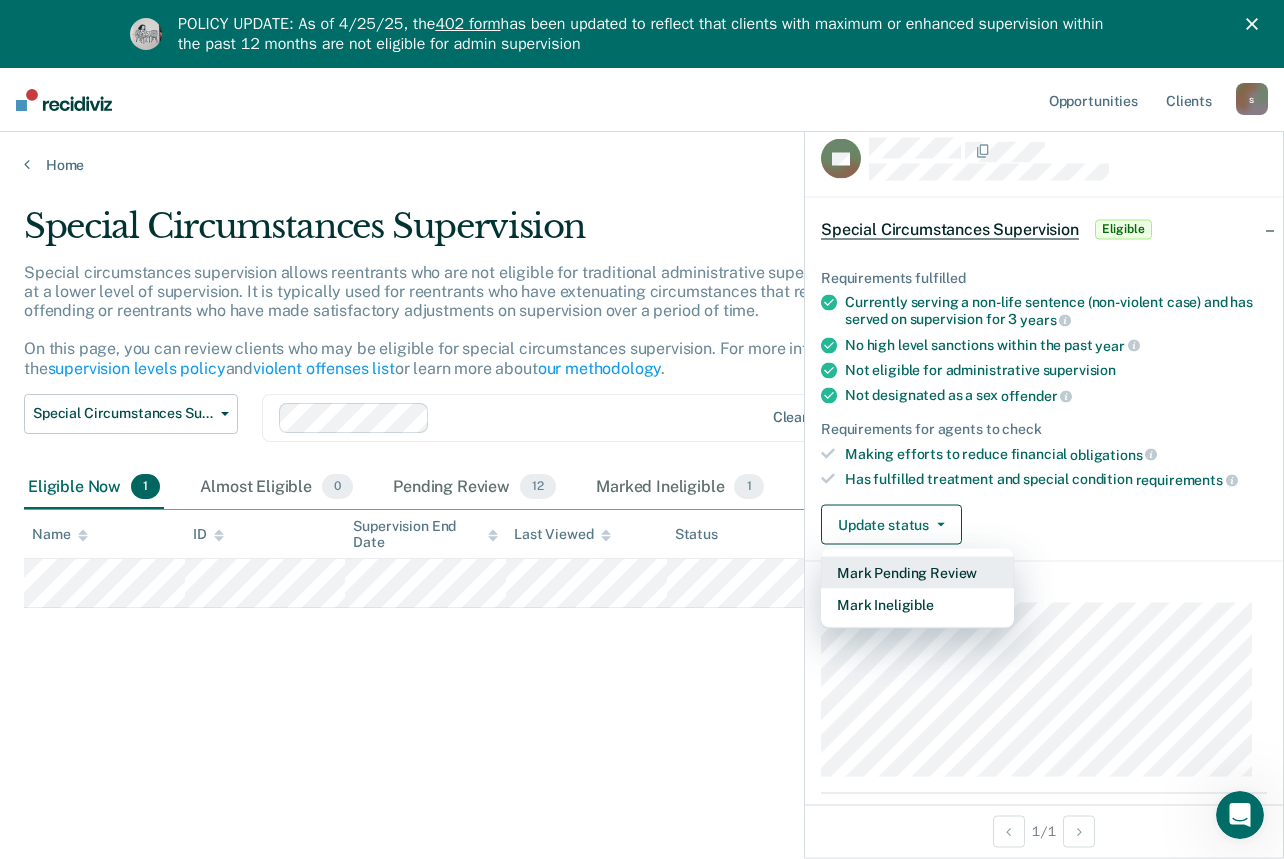 click on "Mark Pending Review" at bounding box center (917, 573) 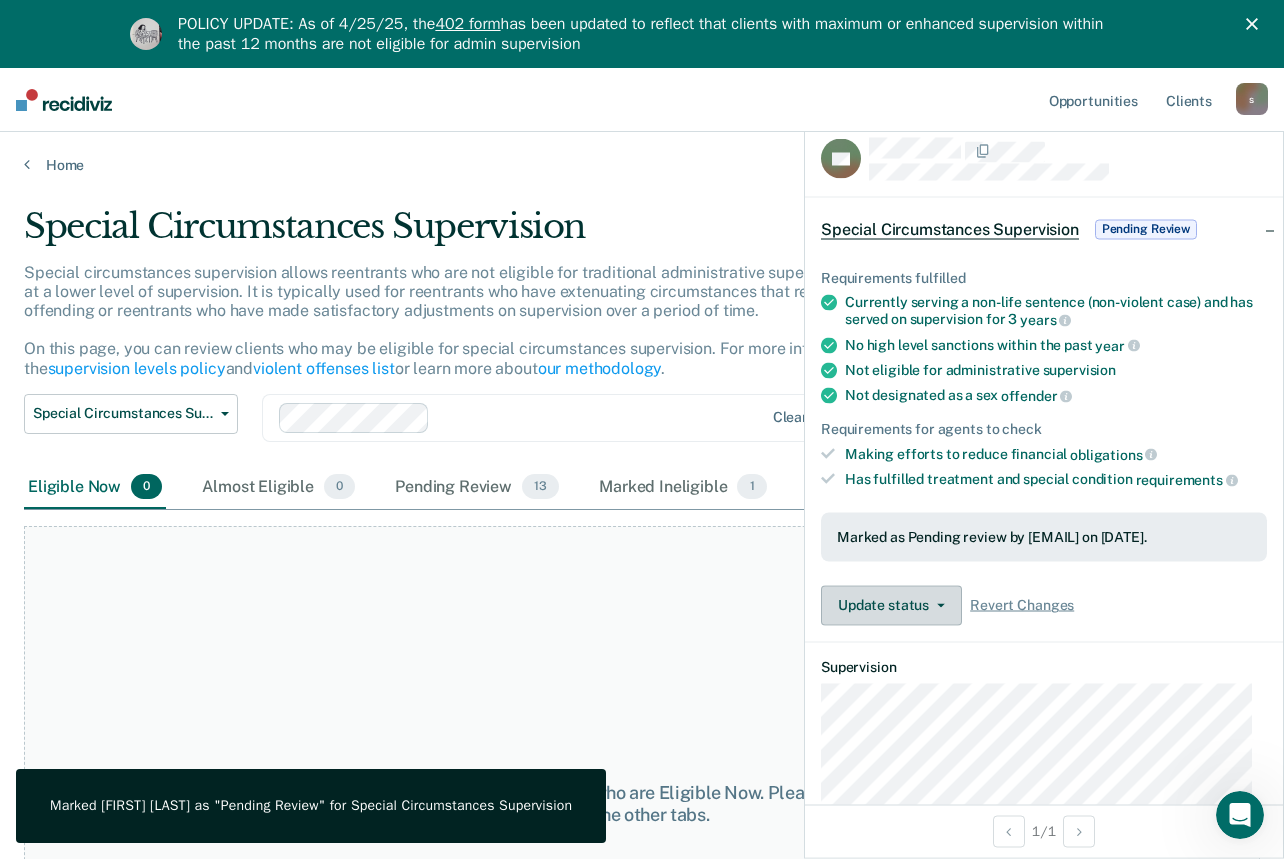 scroll, scrollTop: 221, scrollLeft: 0, axis: vertical 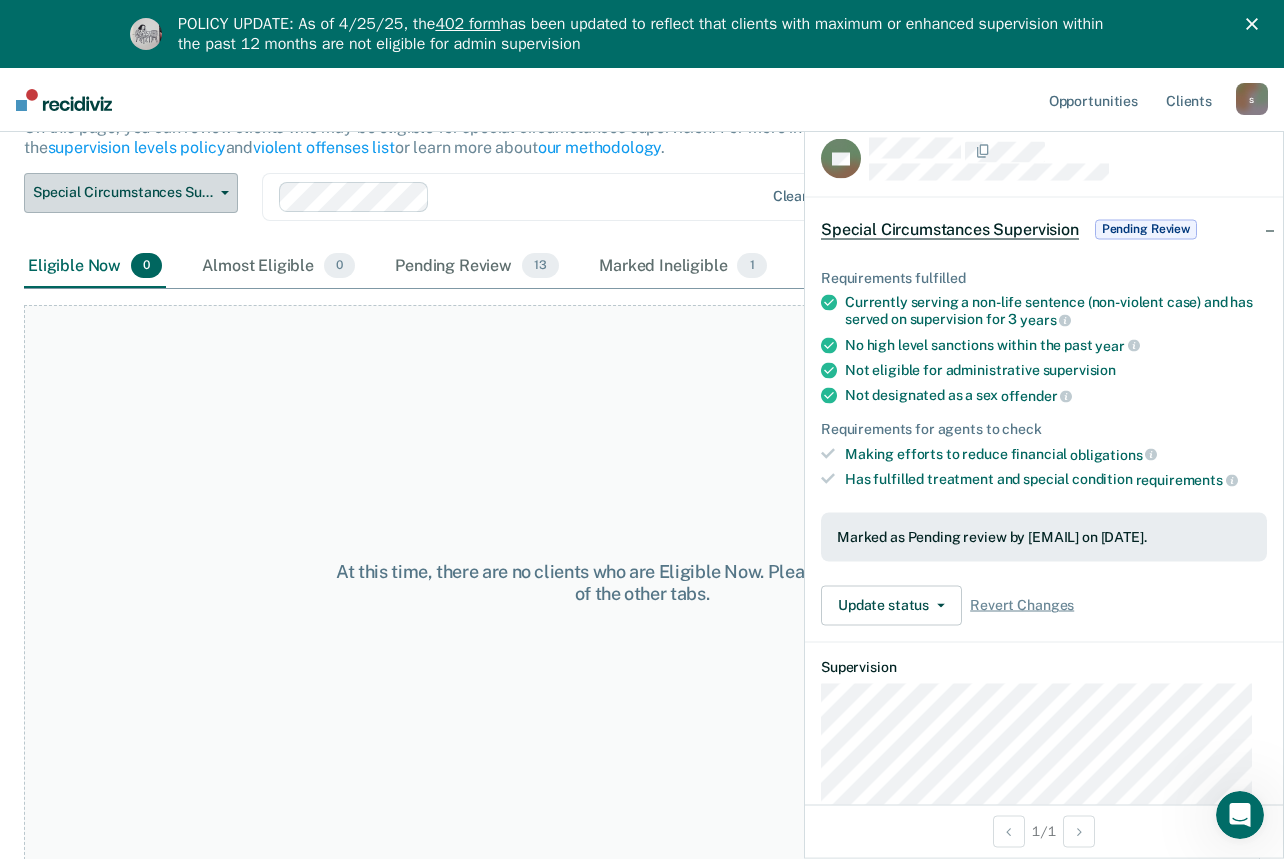 click on "Special Circumstances Supervision" at bounding box center (131, 193) 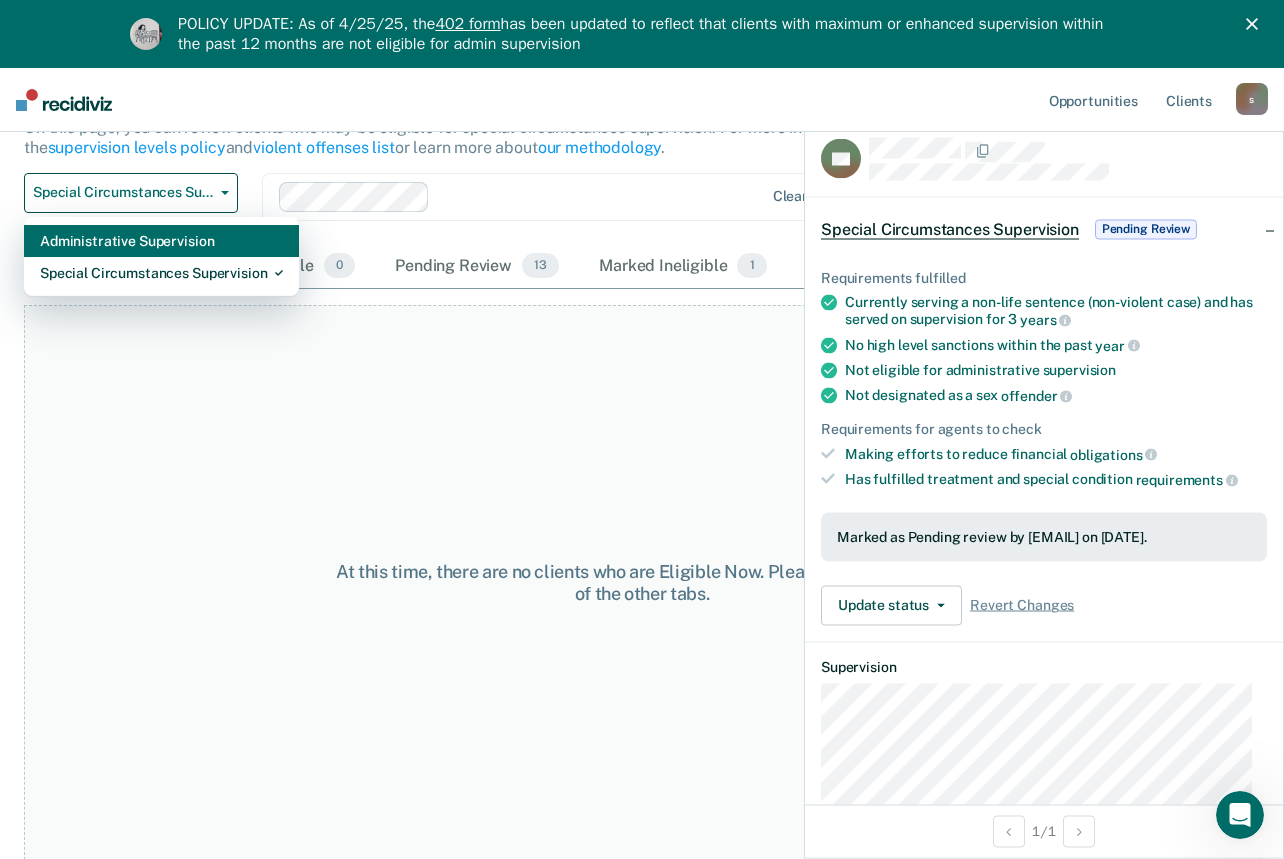 drag, startPoint x: 113, startPoint y: 275, endPoint x: 125, endPoint y: 244, distance: 33.24154 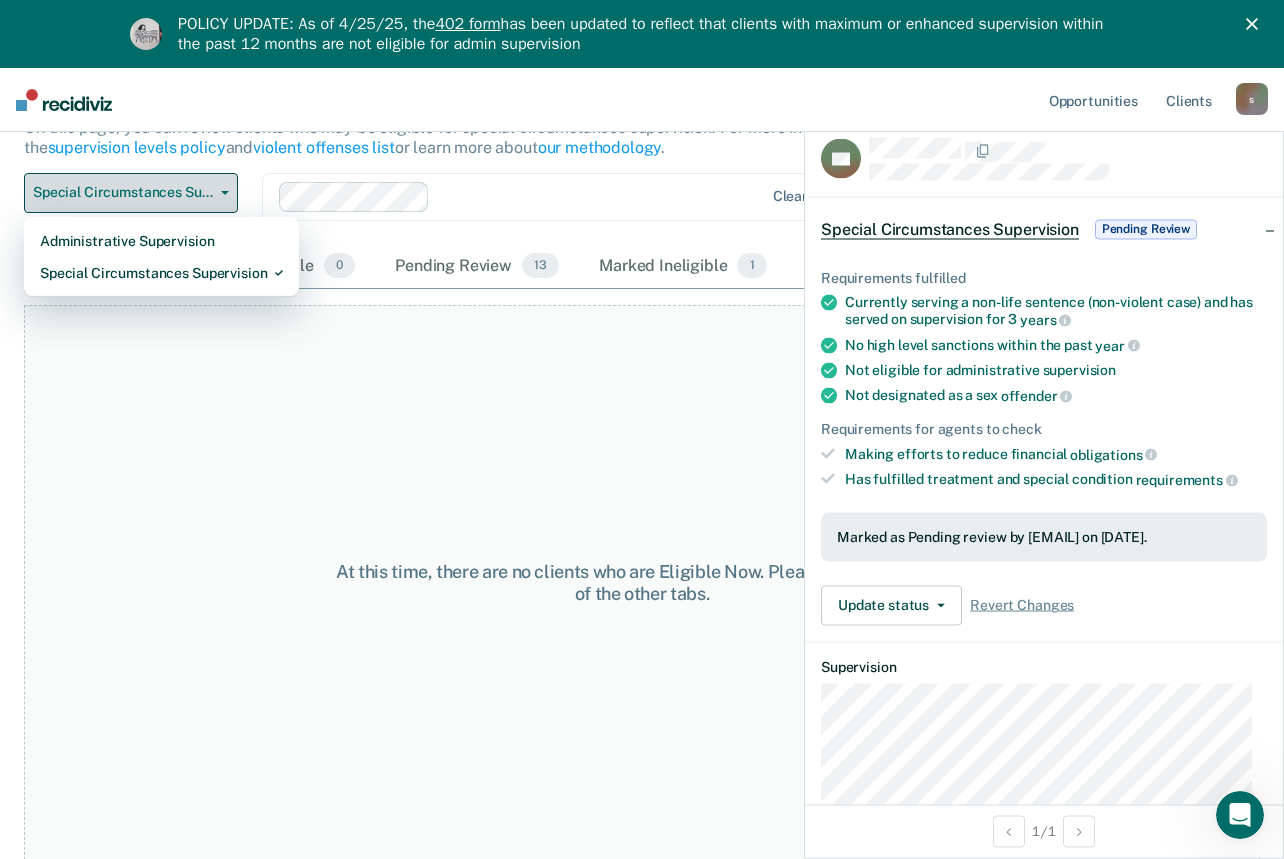 scroll, scrollTop: 0, scrollLeft: 0, axis: both 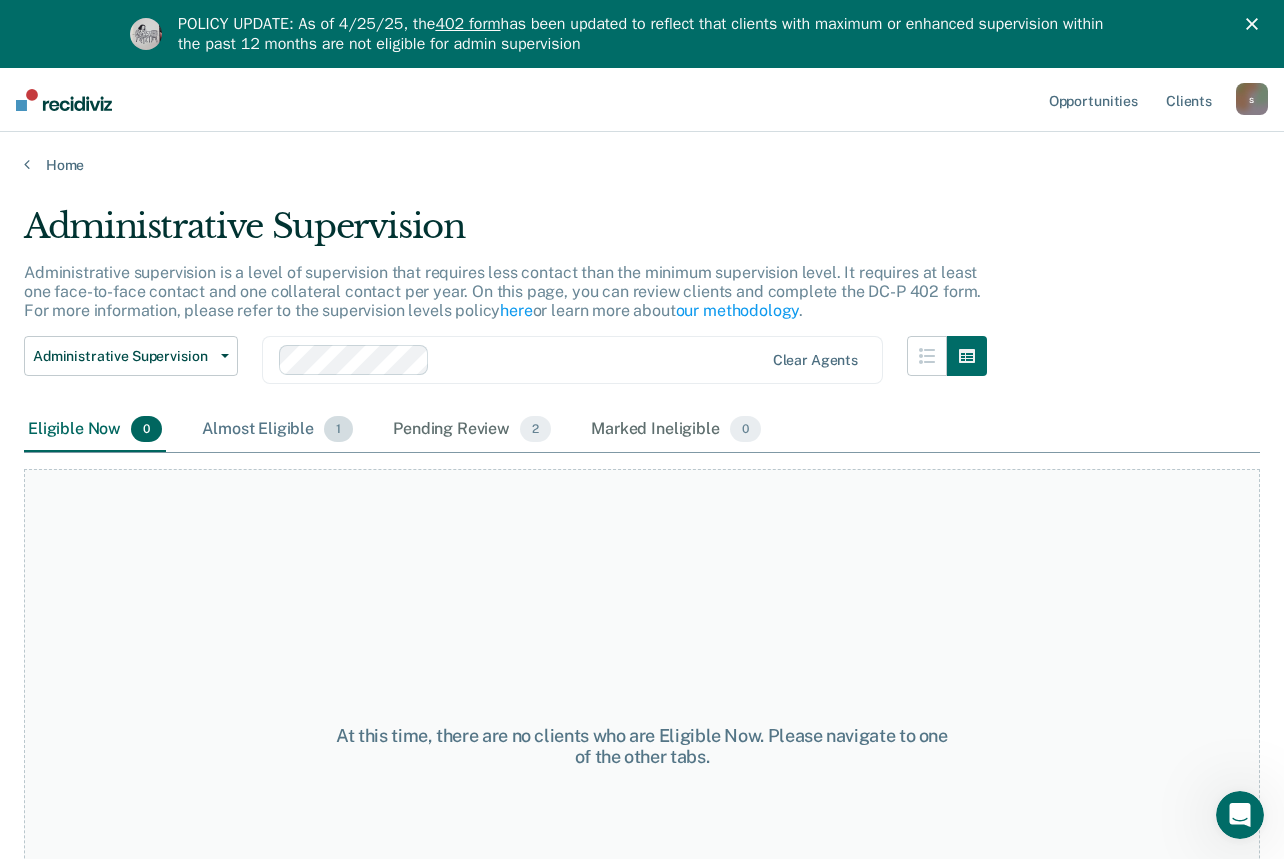 click on "Almost Eligible 1" at bounding box center (277, 430) 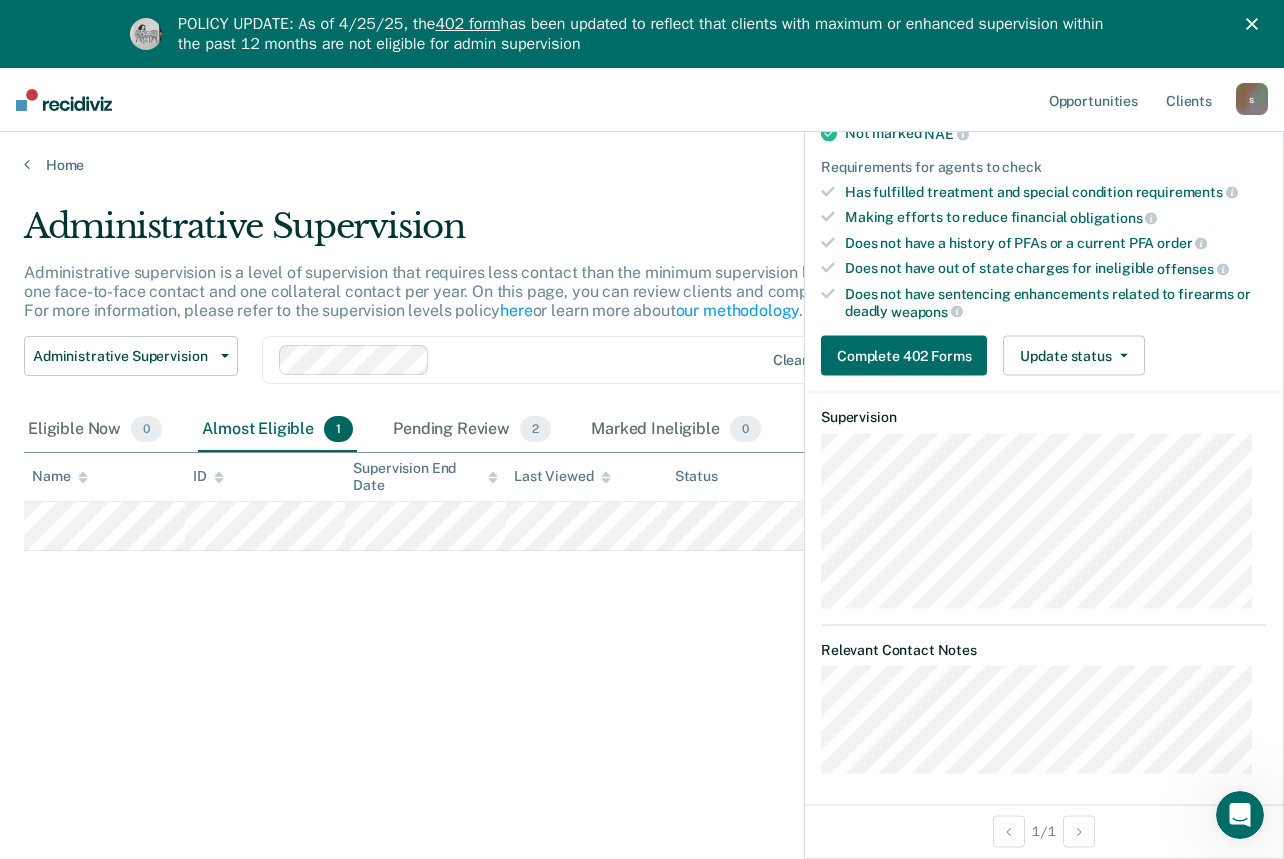 scroll, scrollTop: 315, scrollLeft: 0, axis: vertical 